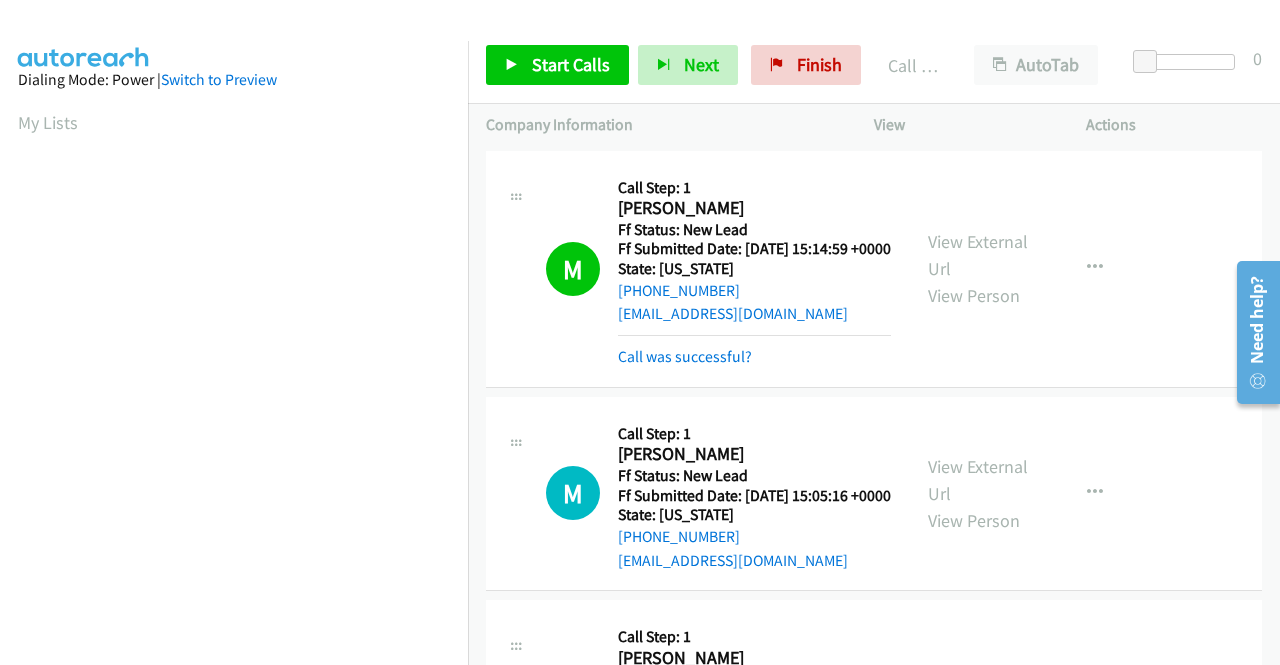 scroll, scrollTop: 0, scrollLeft: 0, axis: both 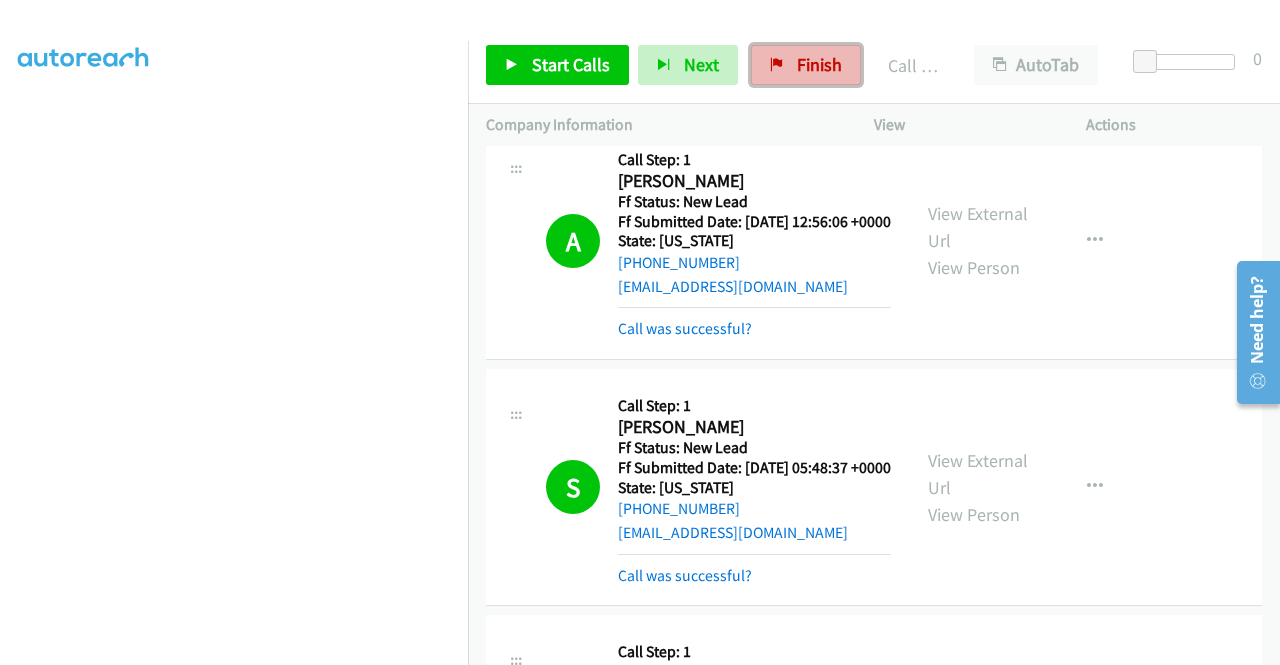 click on "Finish" at bounding box center [806, 65] 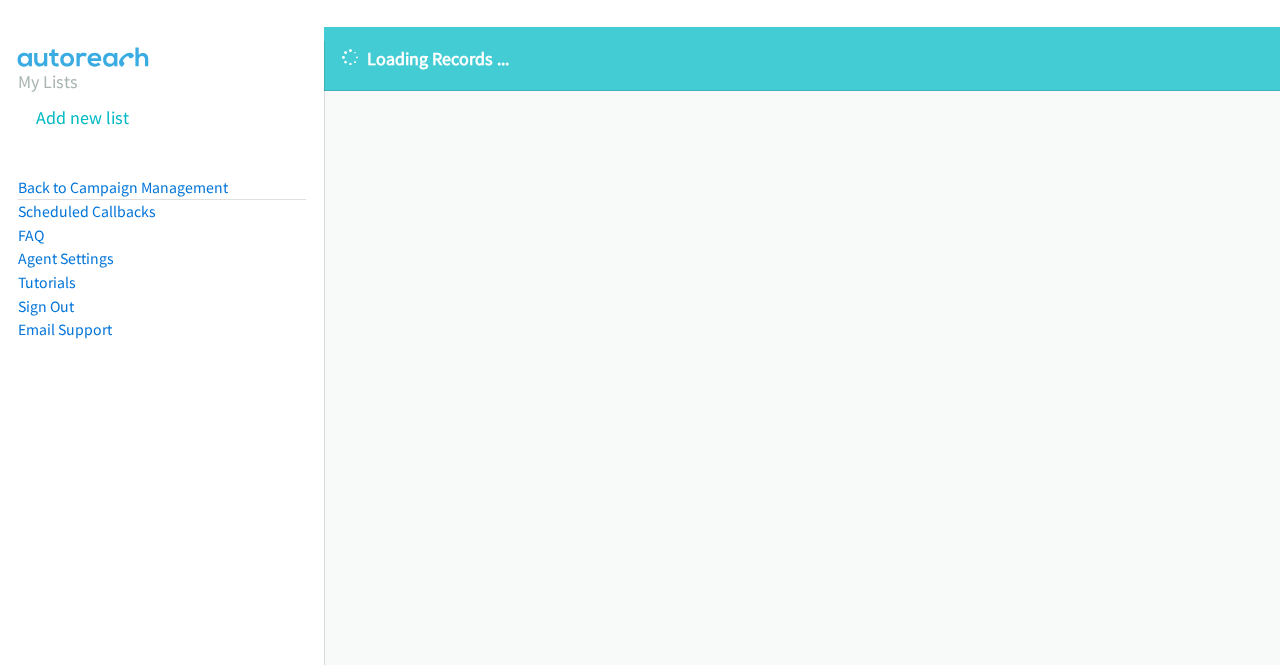 scroll, scrollTop: 0, scrollLeft: 0, axis: both 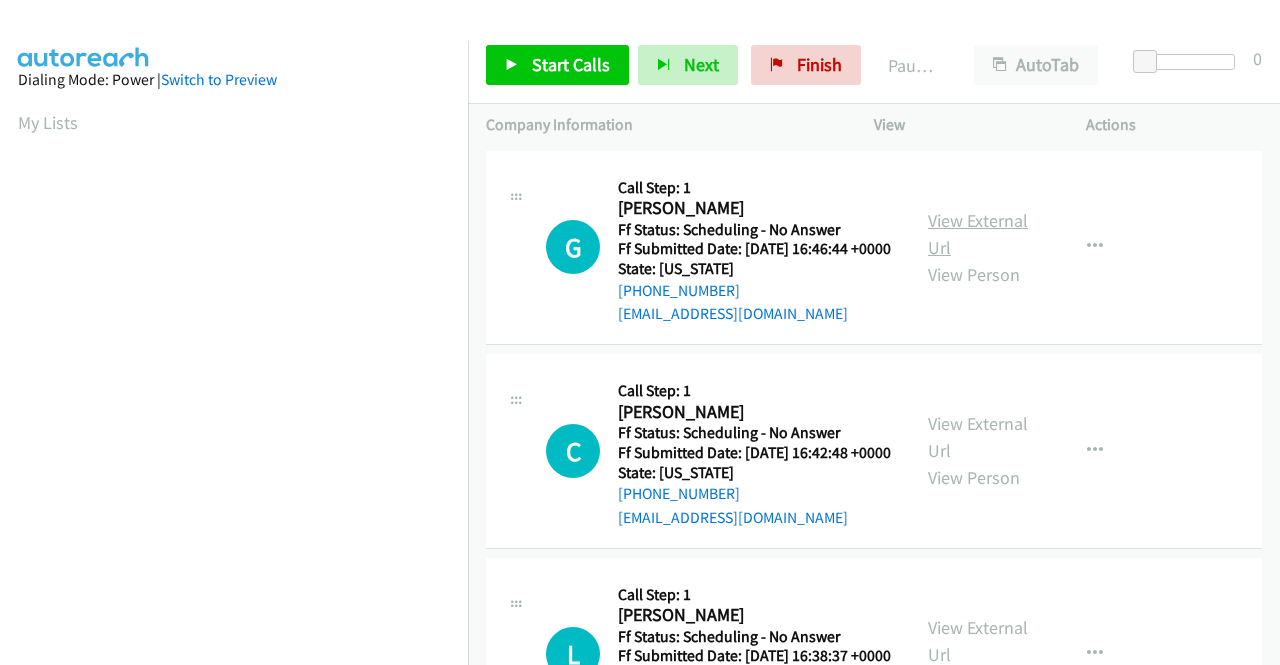 click on "View External Url" at bounding box center (978, 234) 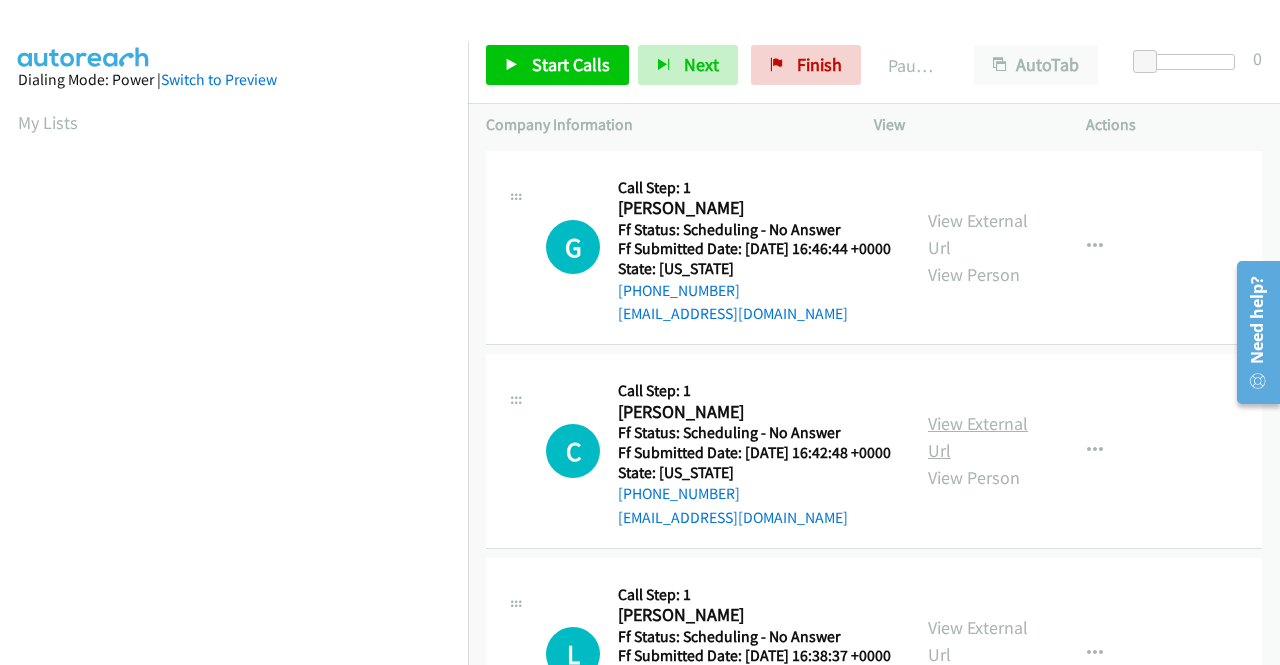 click on "View External Url" at bounding box center [978, 437] 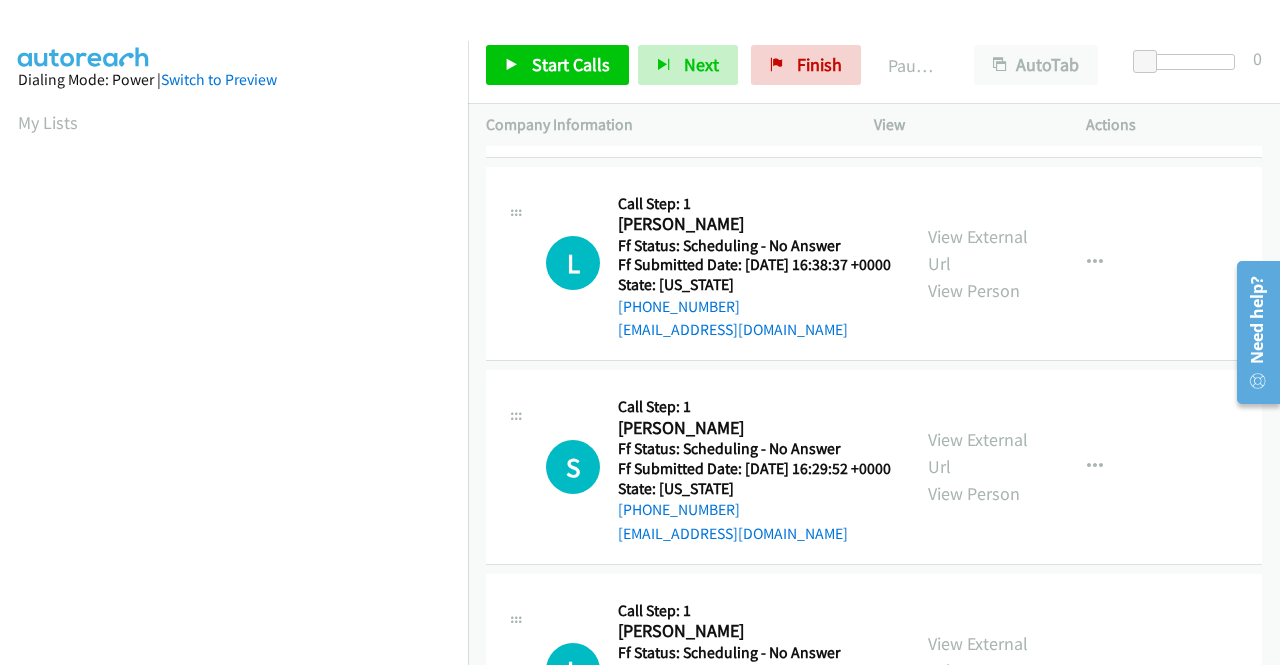 scroll, scrollTop: 400, scrollLeft: 0, axis: vertical 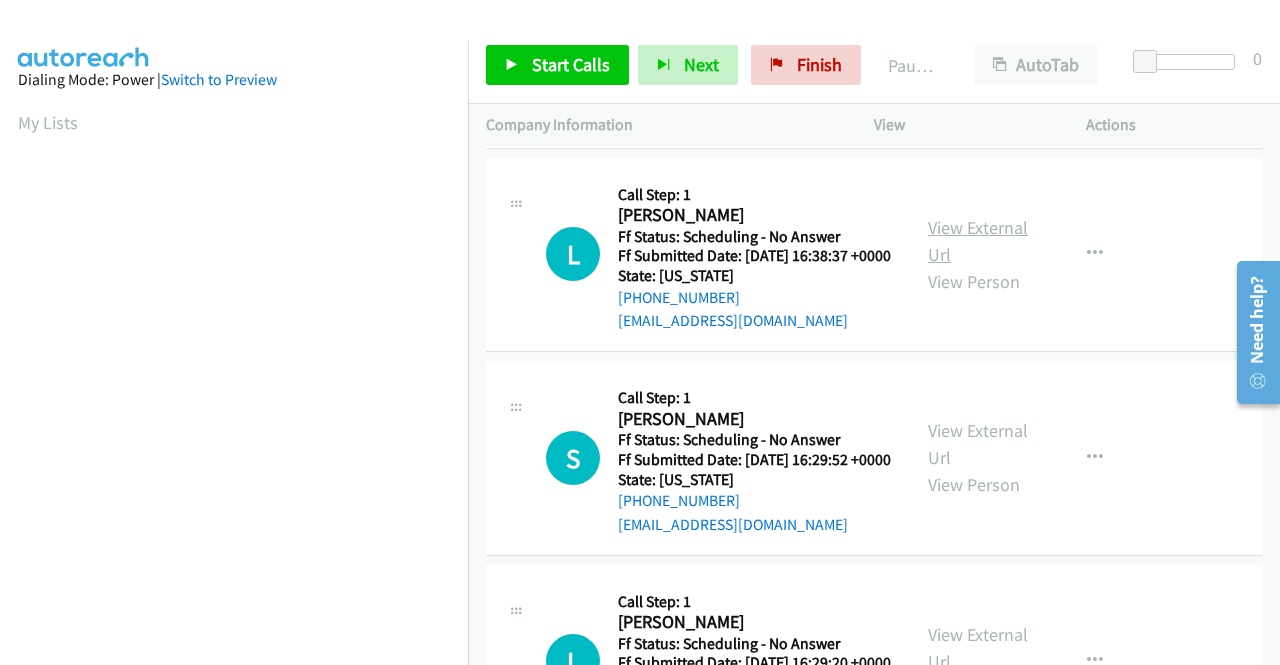 click on "View External Url" at bounding box center [978, 241] 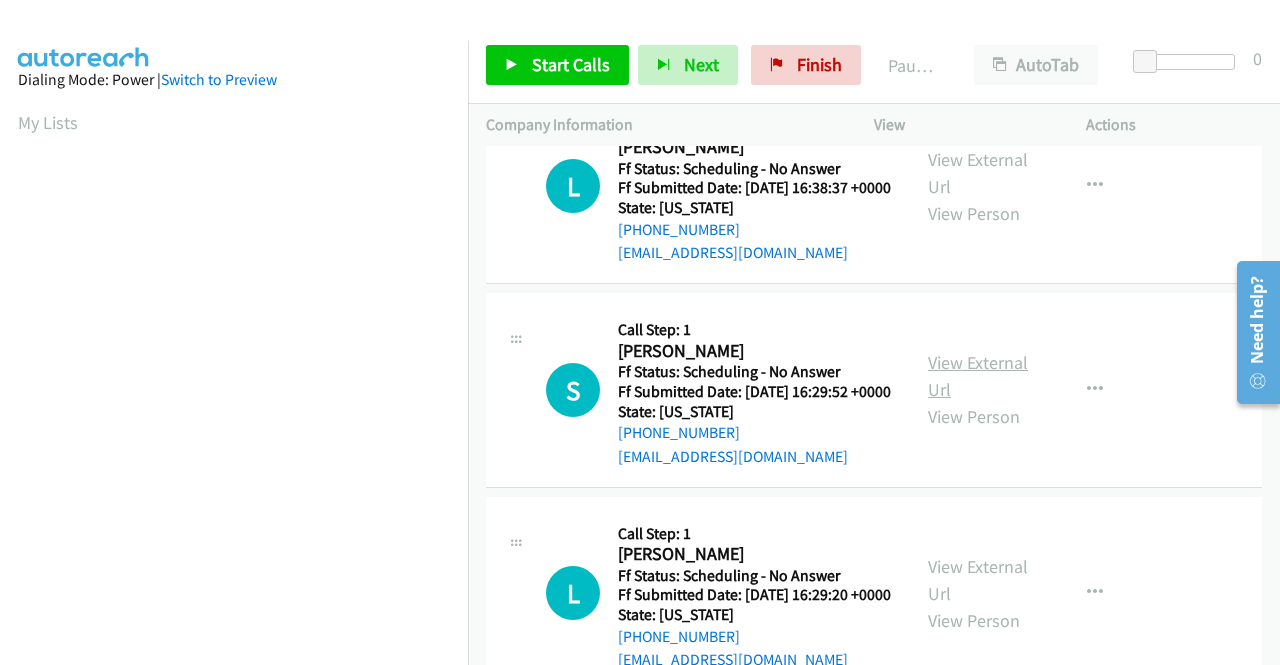 scroll, scrollTop: 500, scrollLeft: 0, axis: vertical 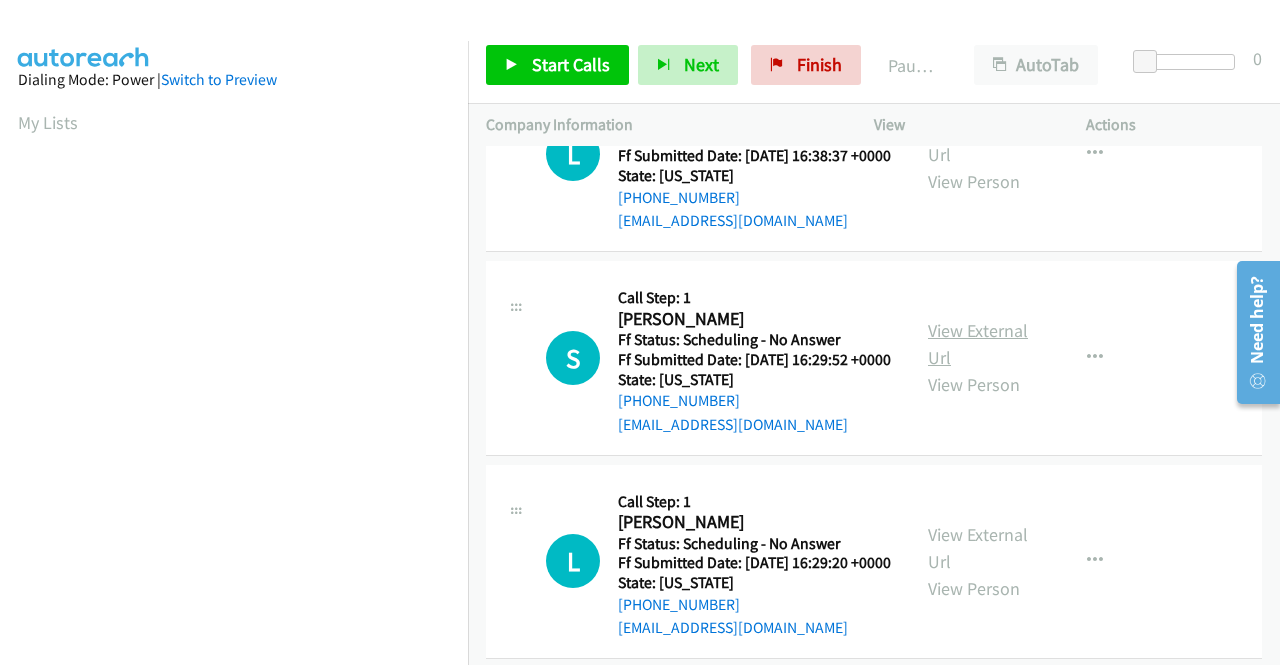click on "View External Url" at bounding box center [978, 344] 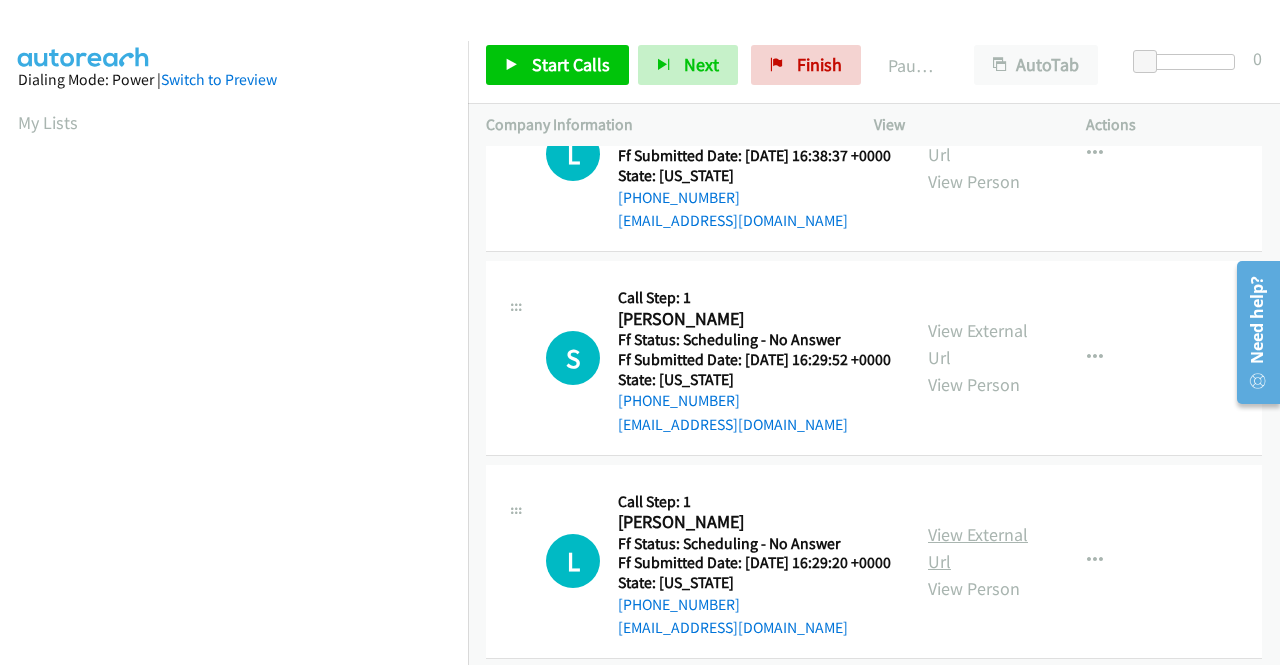 click on "View External Url" at bounding box center [978, 548] 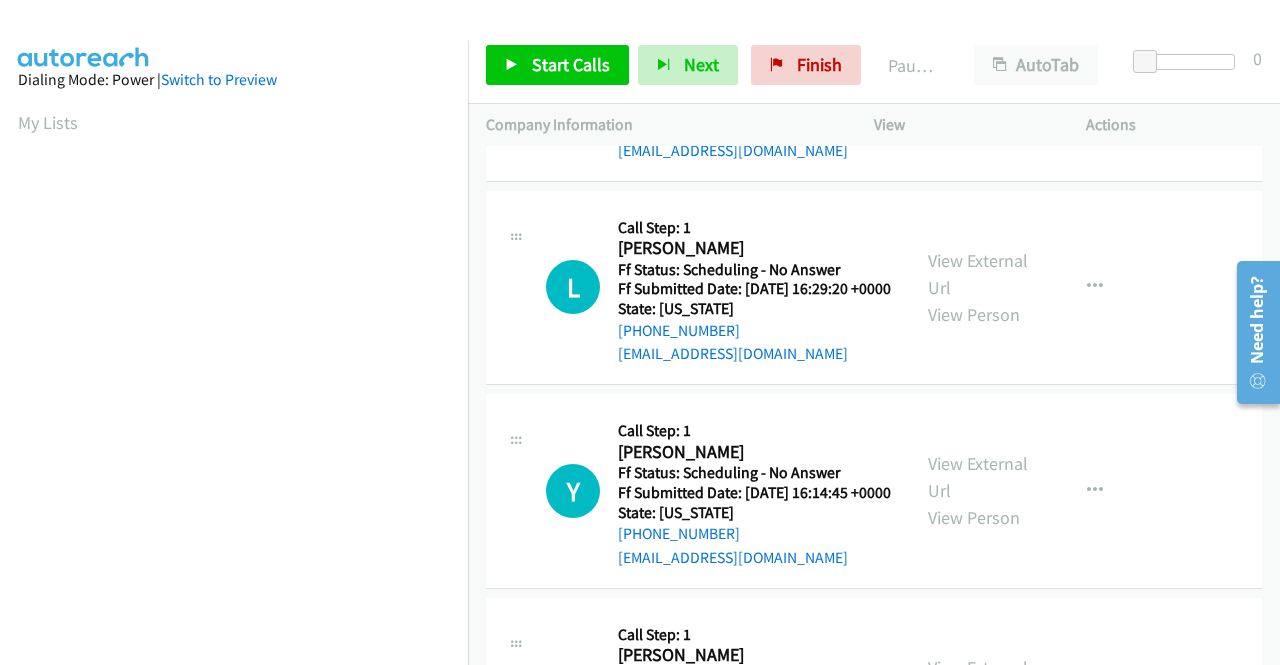 scroll, scrollTop: 800, scrollLeft: 0, axis: vertical 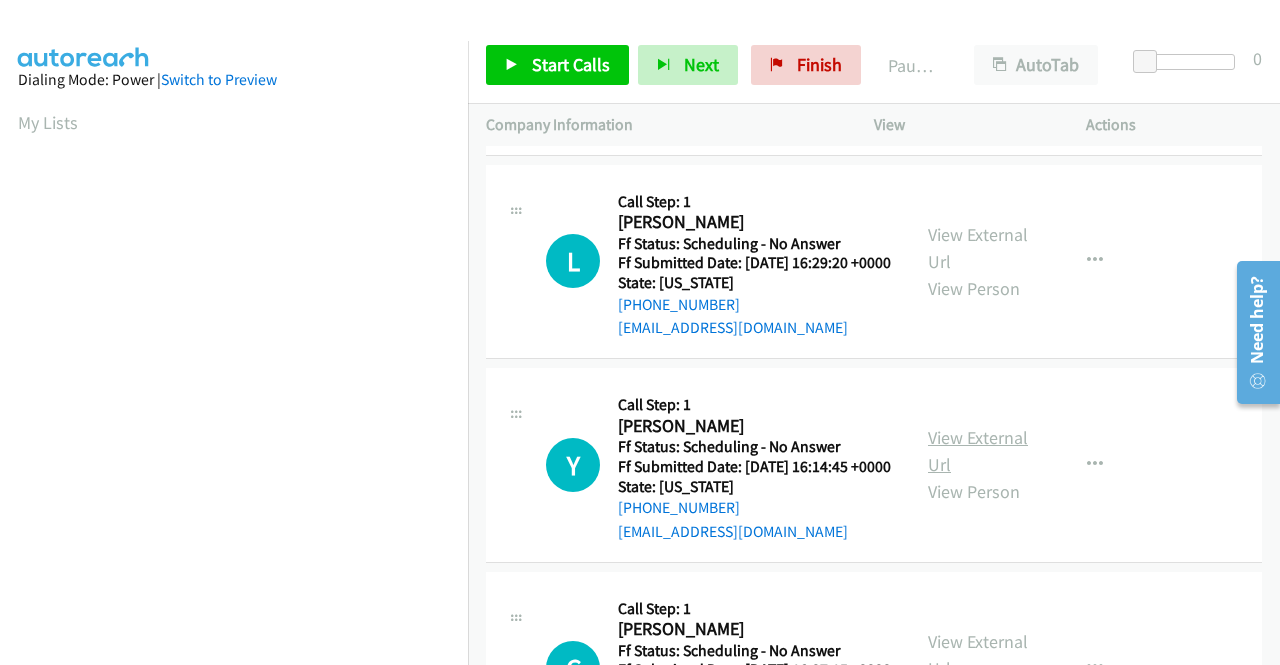 click on "View External Url" at bounding box center [978, 451] 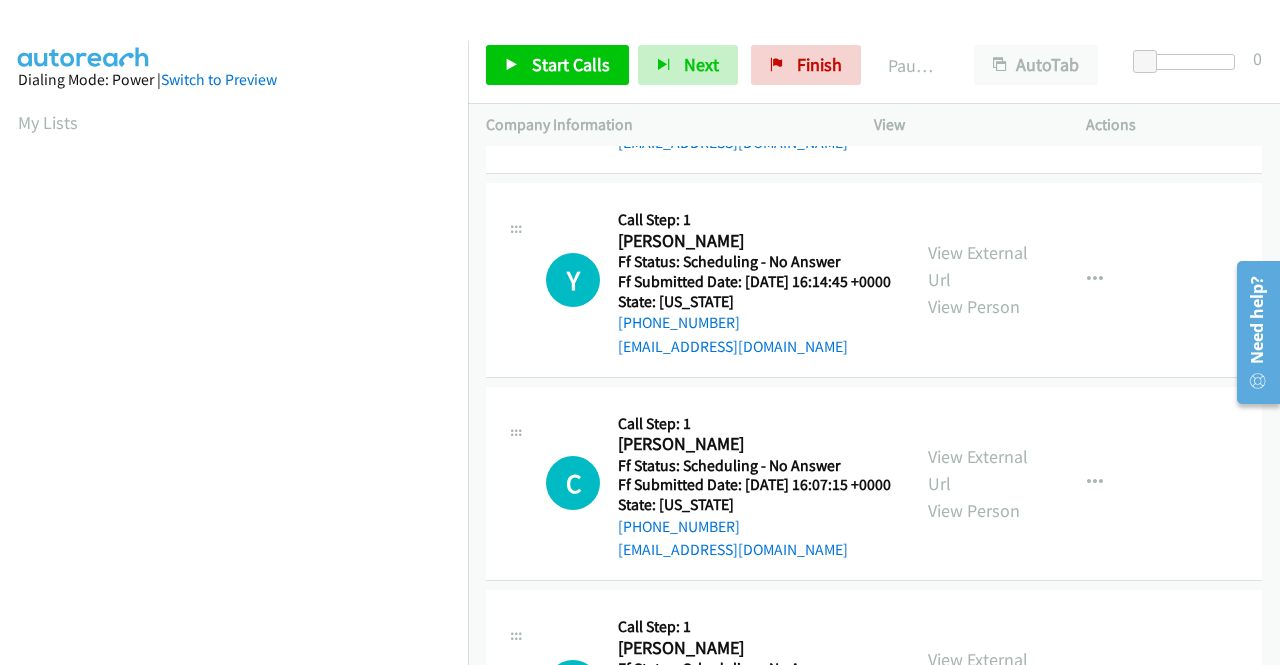 scroll, scrollTop: 1000, scrollLeft: 0, axis: vertical 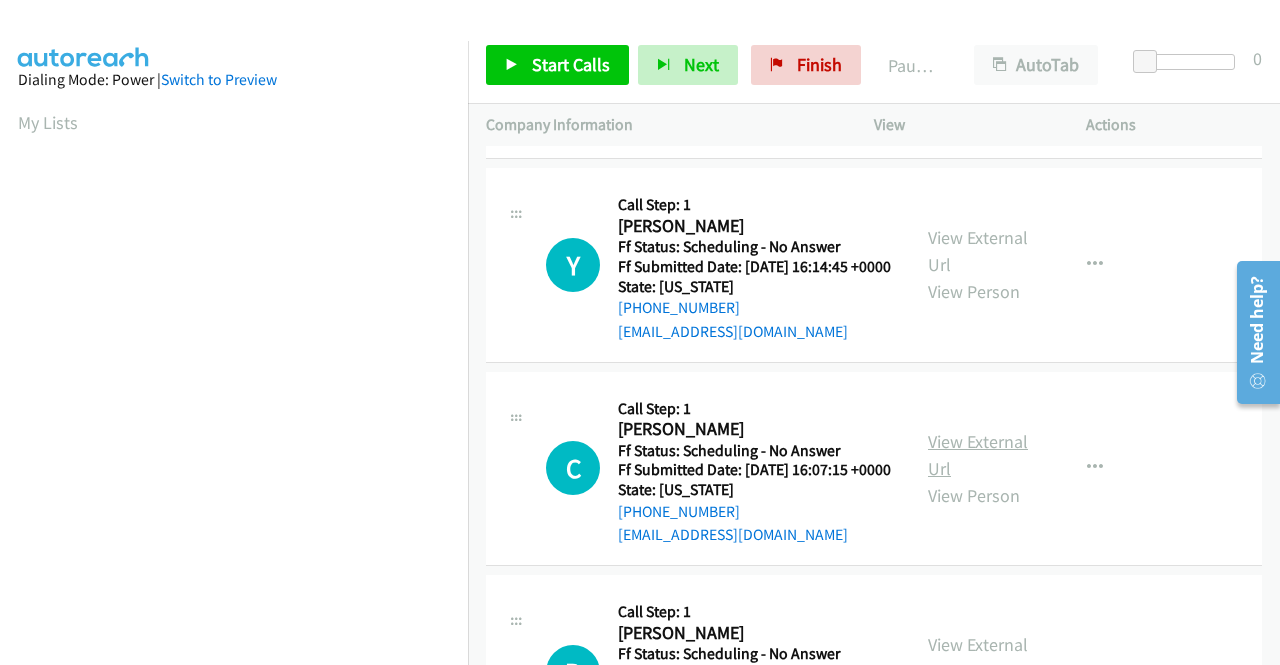click on "View External Url" at bounding box center (978, 455) 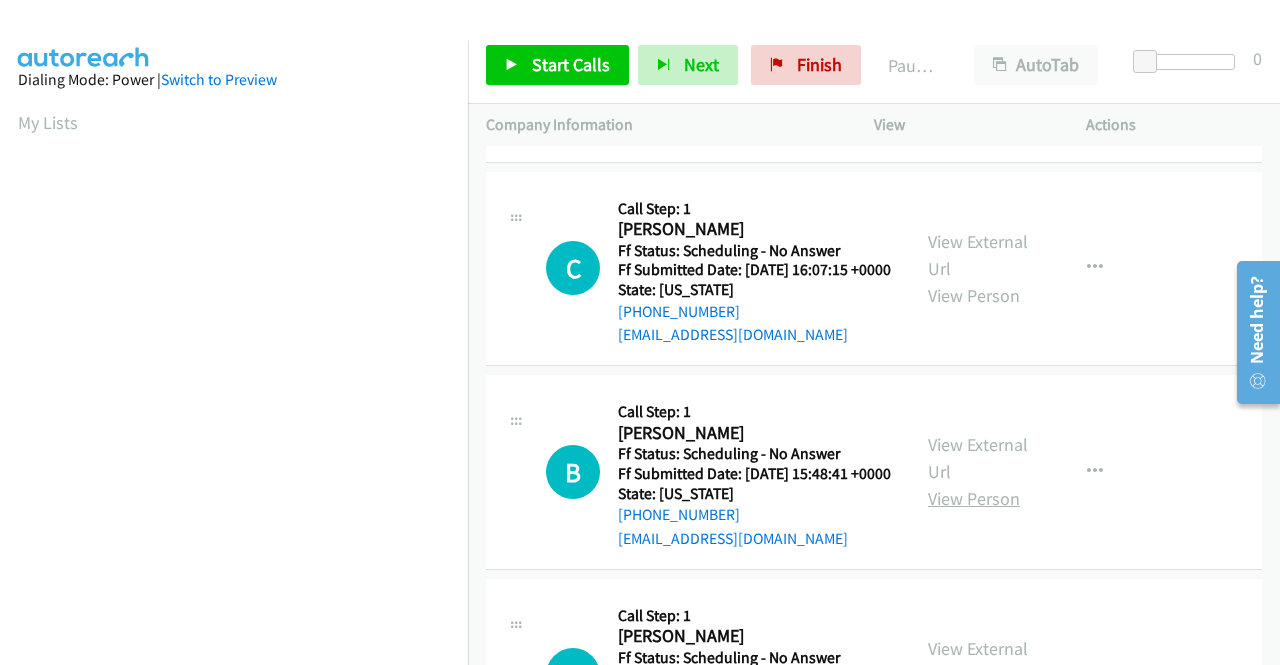 scroll, scrollTop: 1300, scrollLeft: 0, axis: vertical 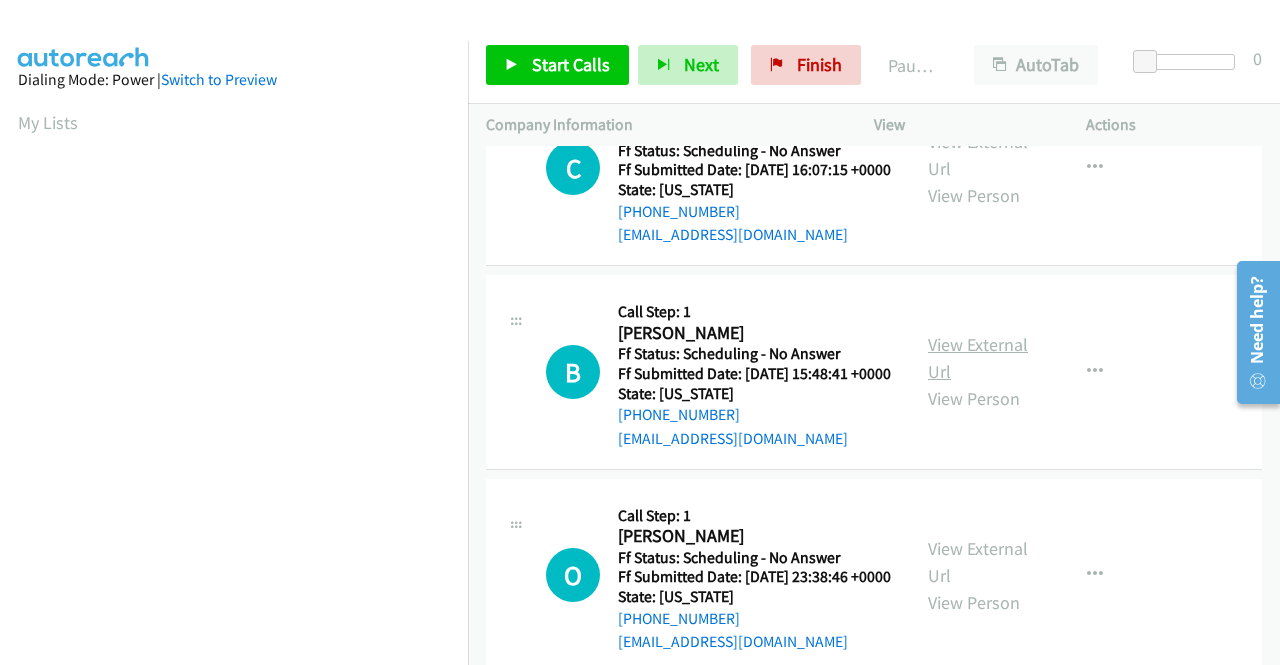 click on "View External Url" at bounding box center (978, 358) 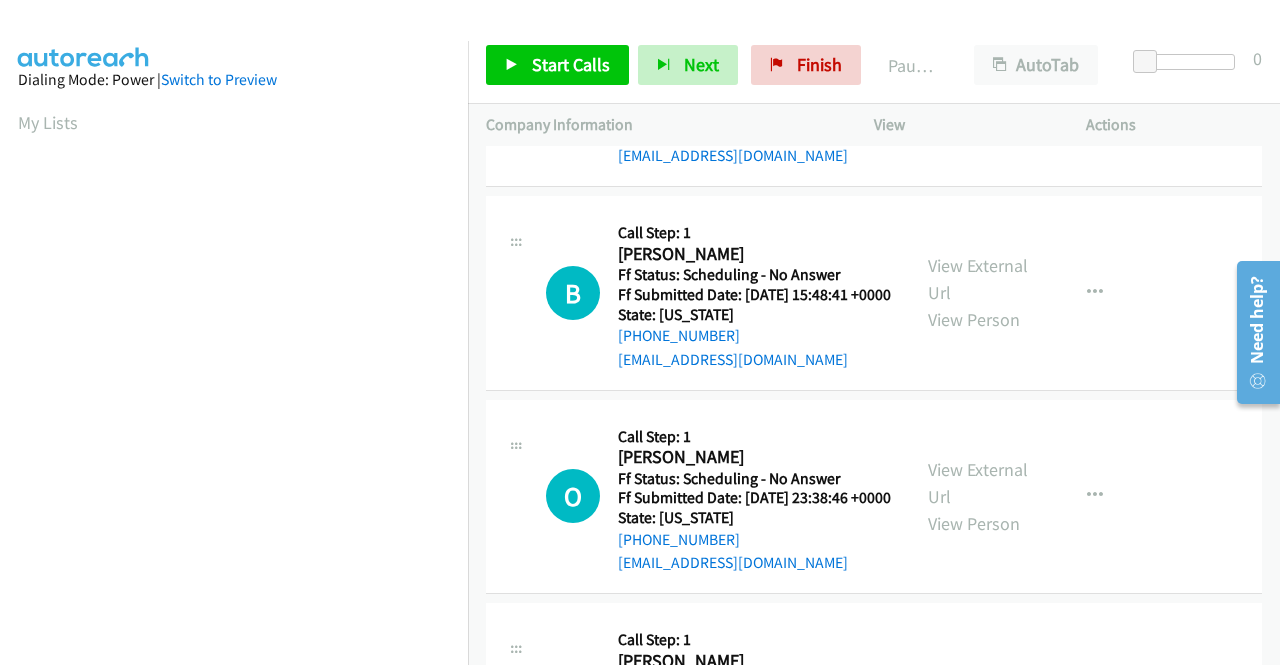 scroll, scrollTop: 1500, scrollLeft: 0, axis: vertical 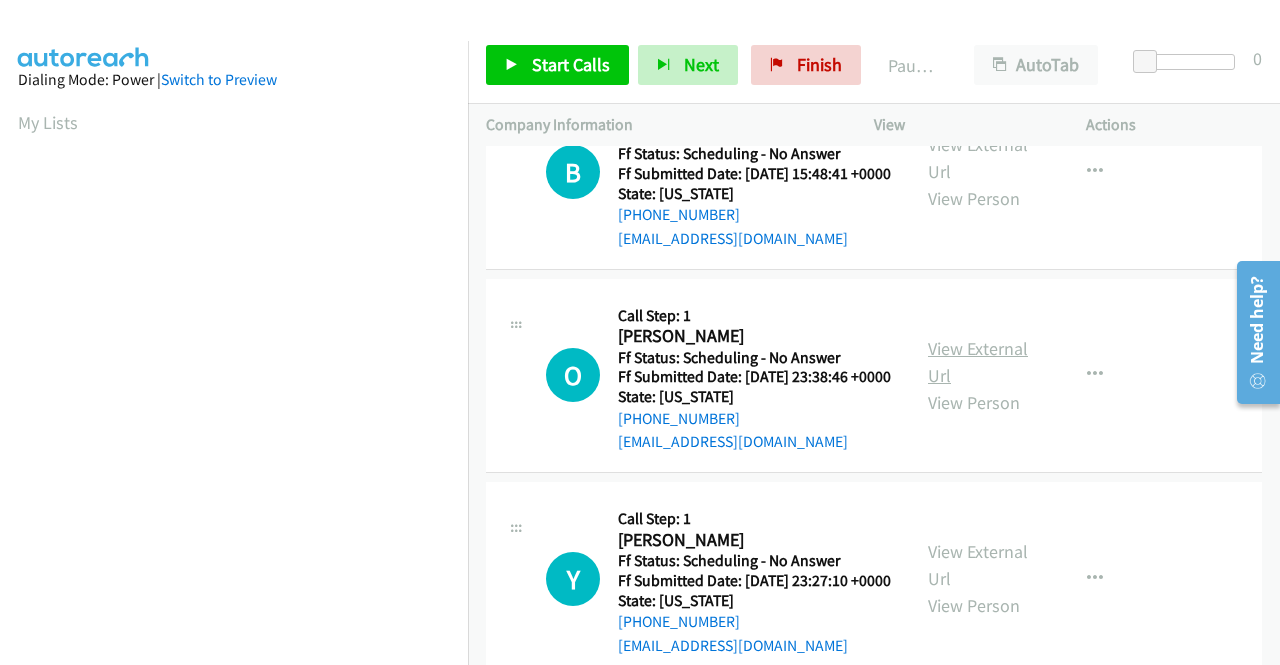 click on "View External Url" at bounding box center (978, 362) 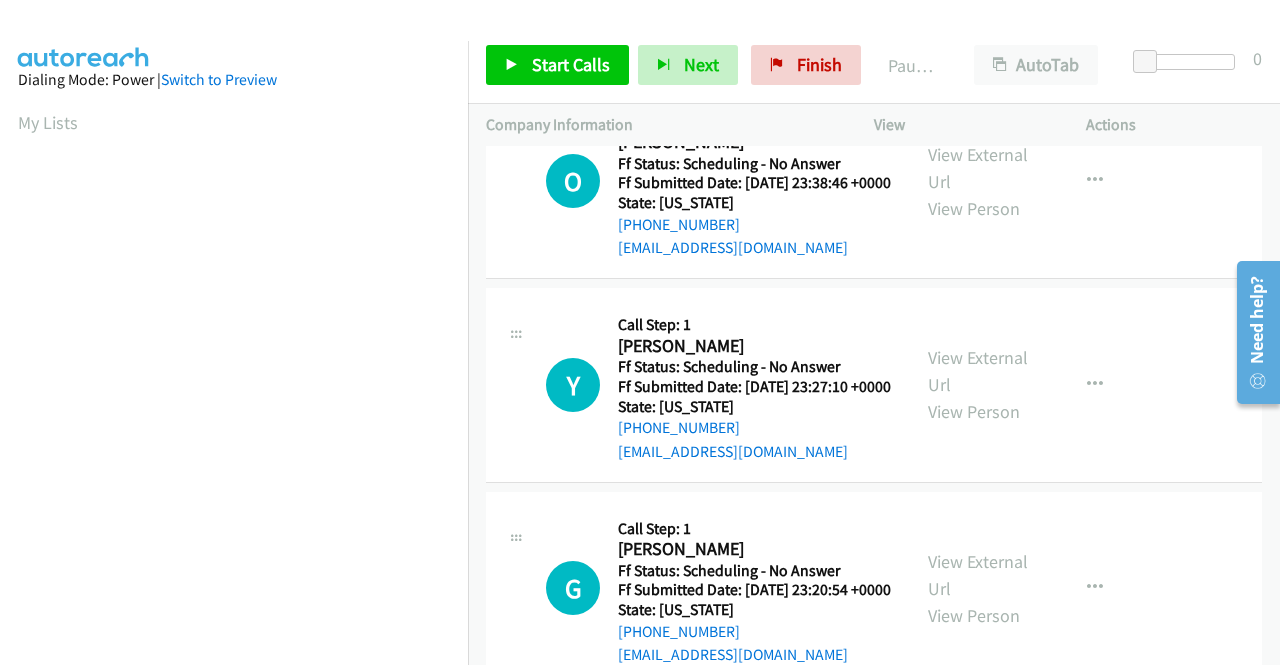scroll, scrollTop: 1700, scrollLeft: 0, axis: vertical 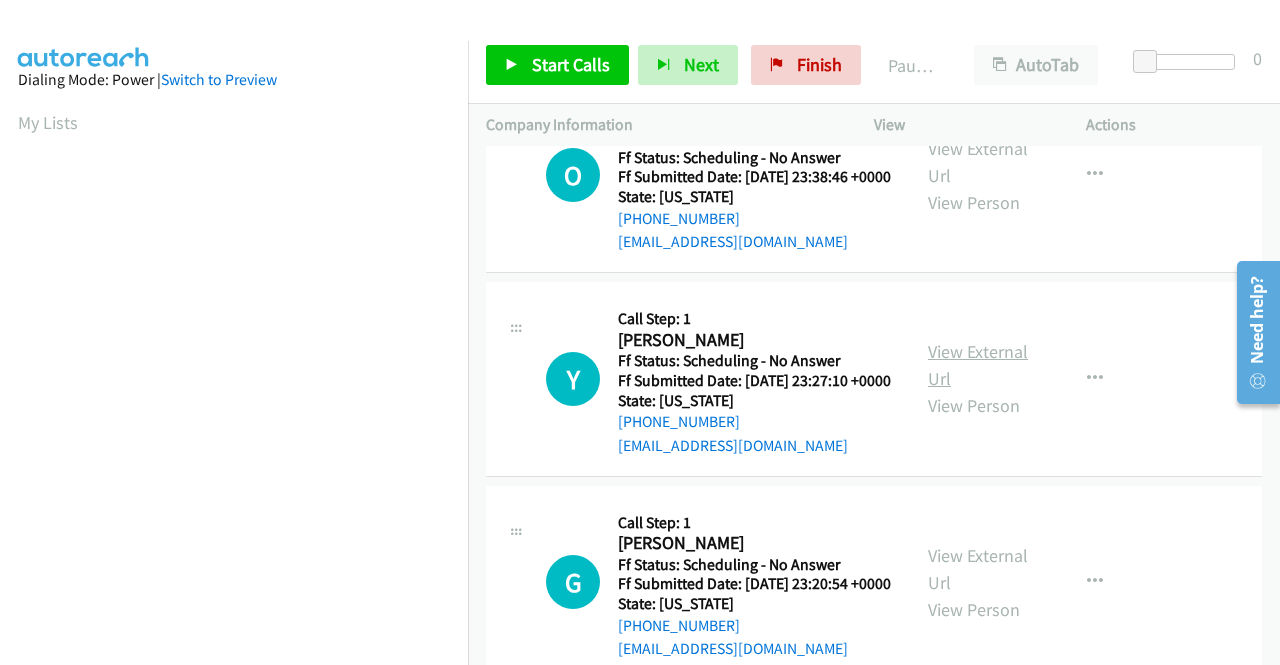 click on "View External Url" at bounding box center [978, 365] 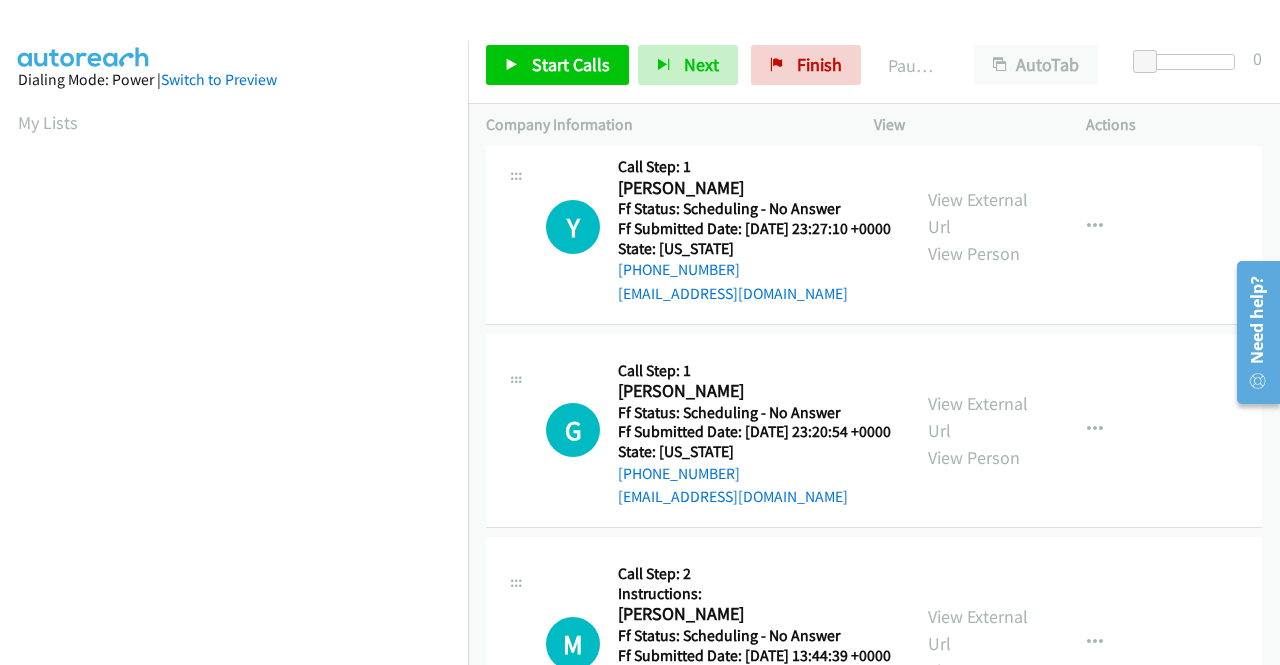 scroll, scrollTop: 1900, scrollLeft: 0, axis: vertical 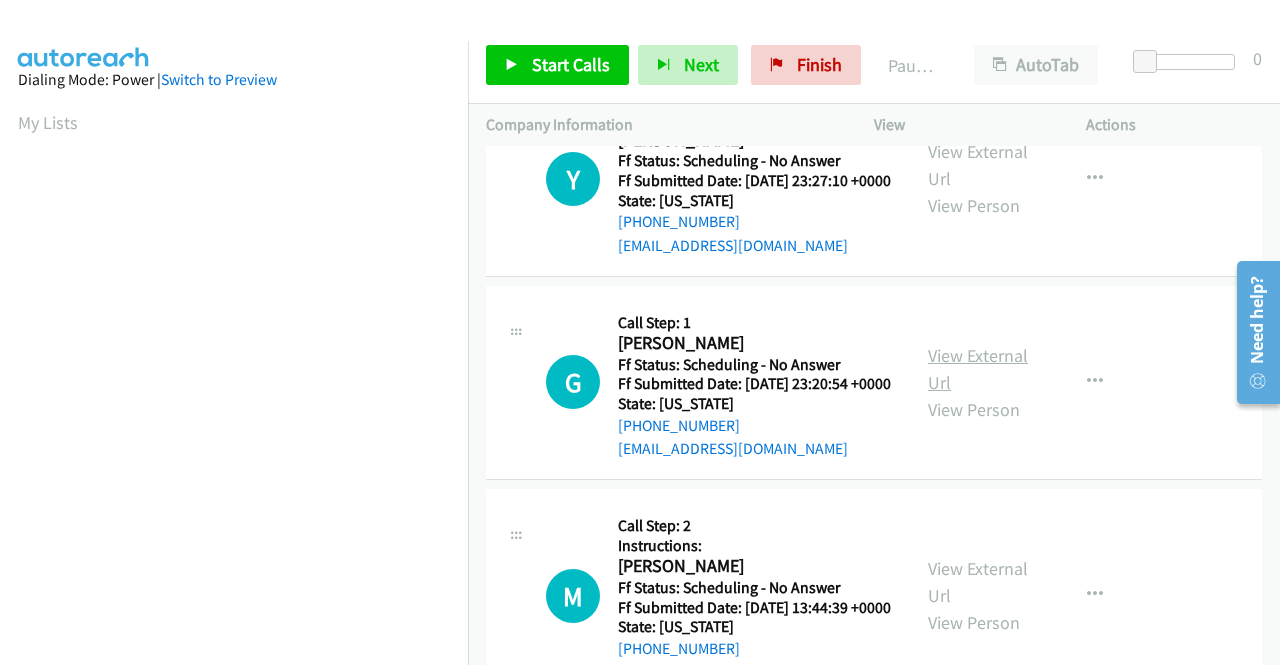 click on "View External Url" at bounding box center [978, 369] 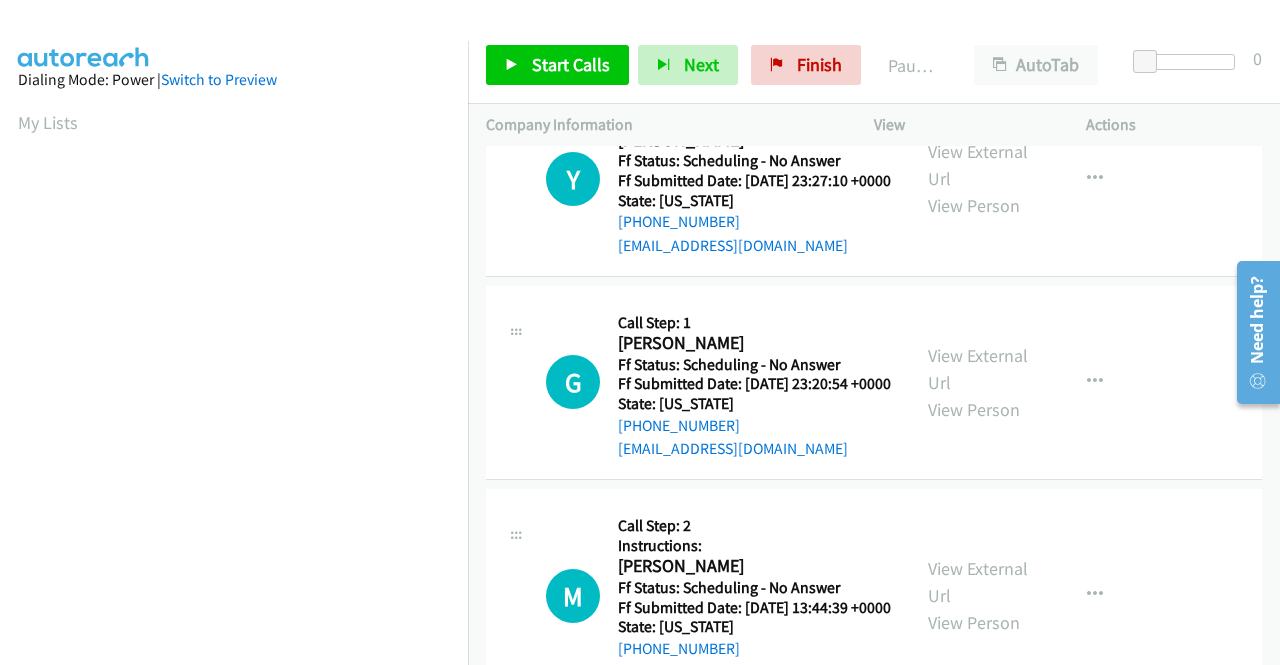 scroll, scrollTop: 0, scrollLeft: 0, axis: both 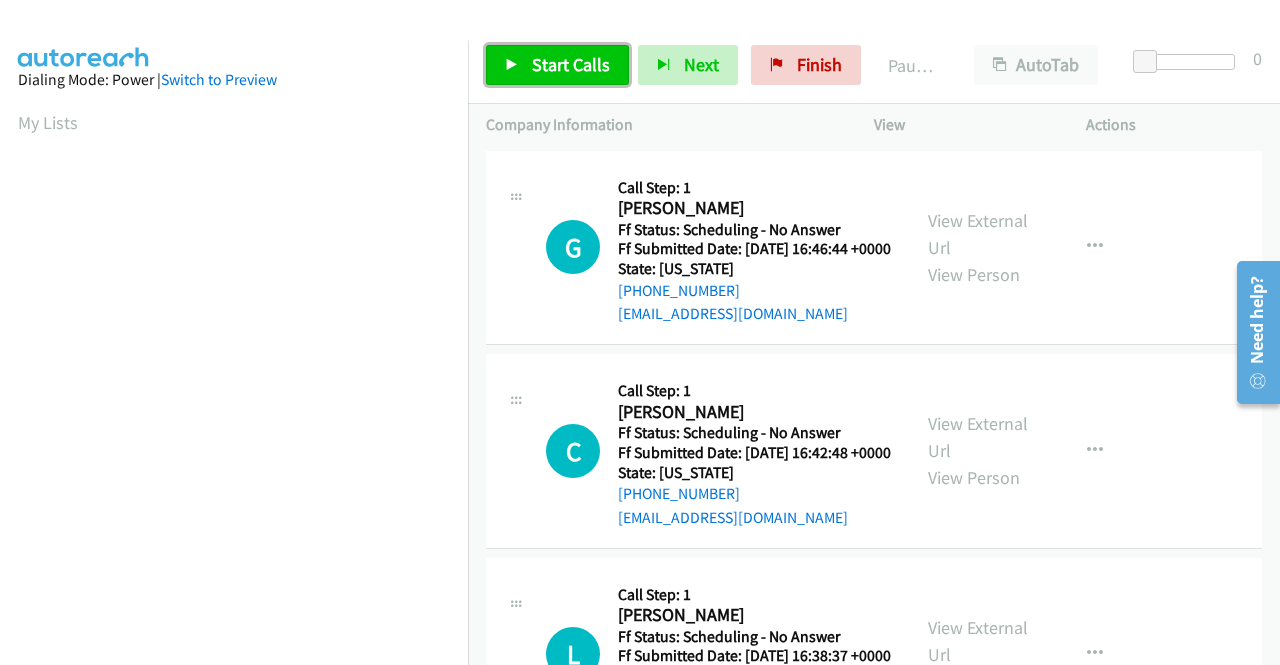 click at bounding box center (512, 66) 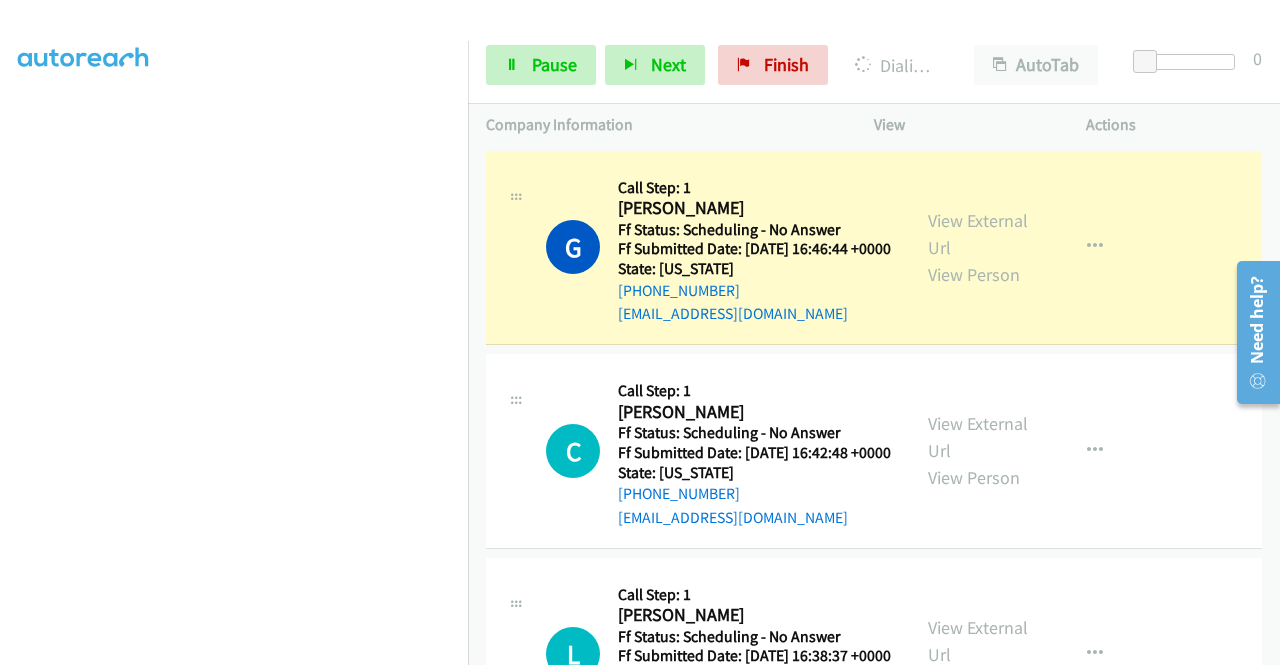 scroll, scrollTop: 456, scrollLeft: 0, axis: vertical 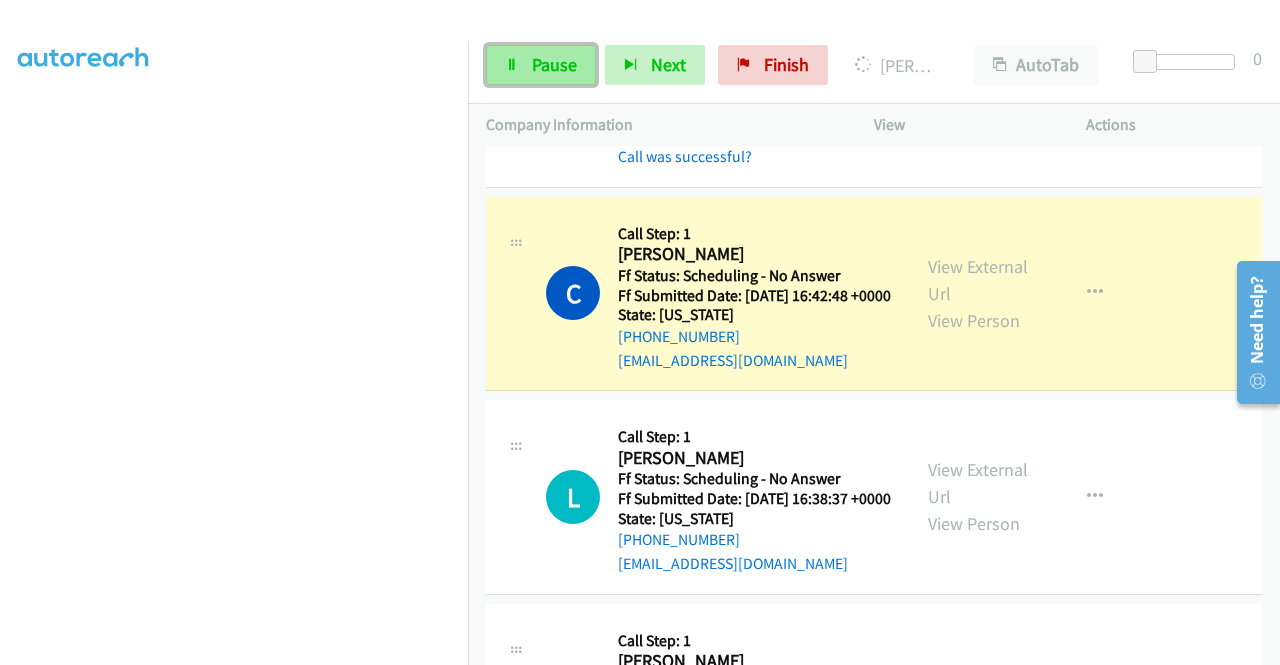 click on "Pause" at bounding box center [541, 65] 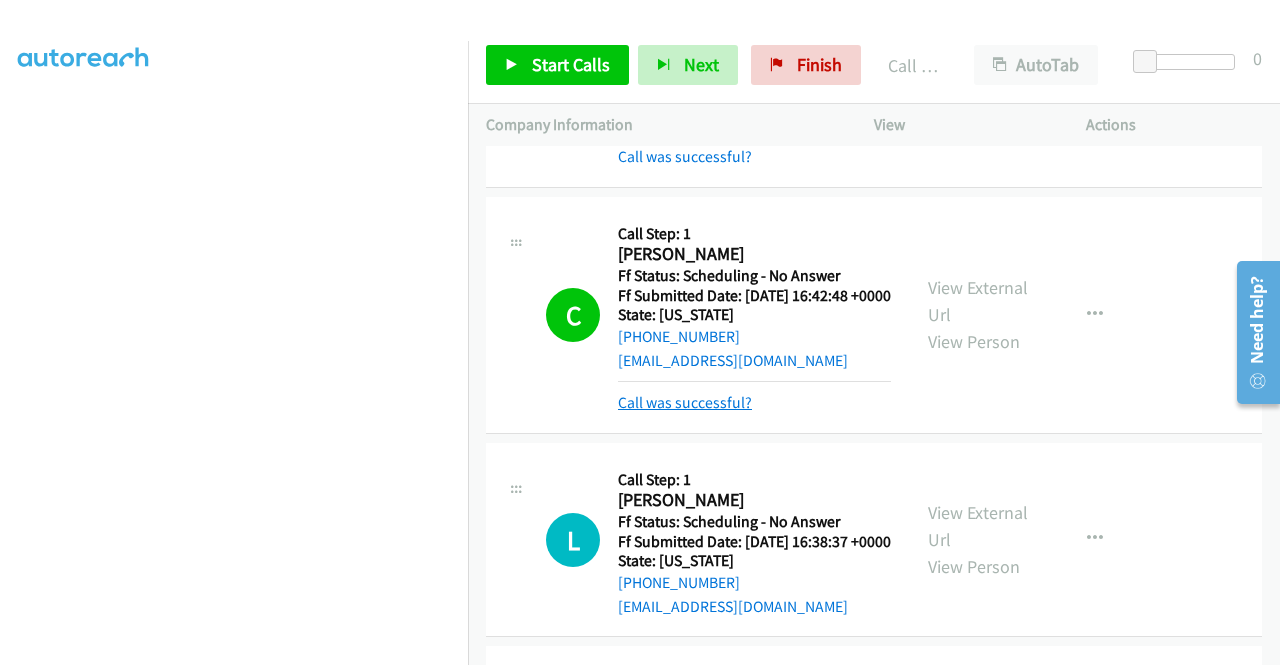 click on "Call was successful?" at bounding box center [685, 402] 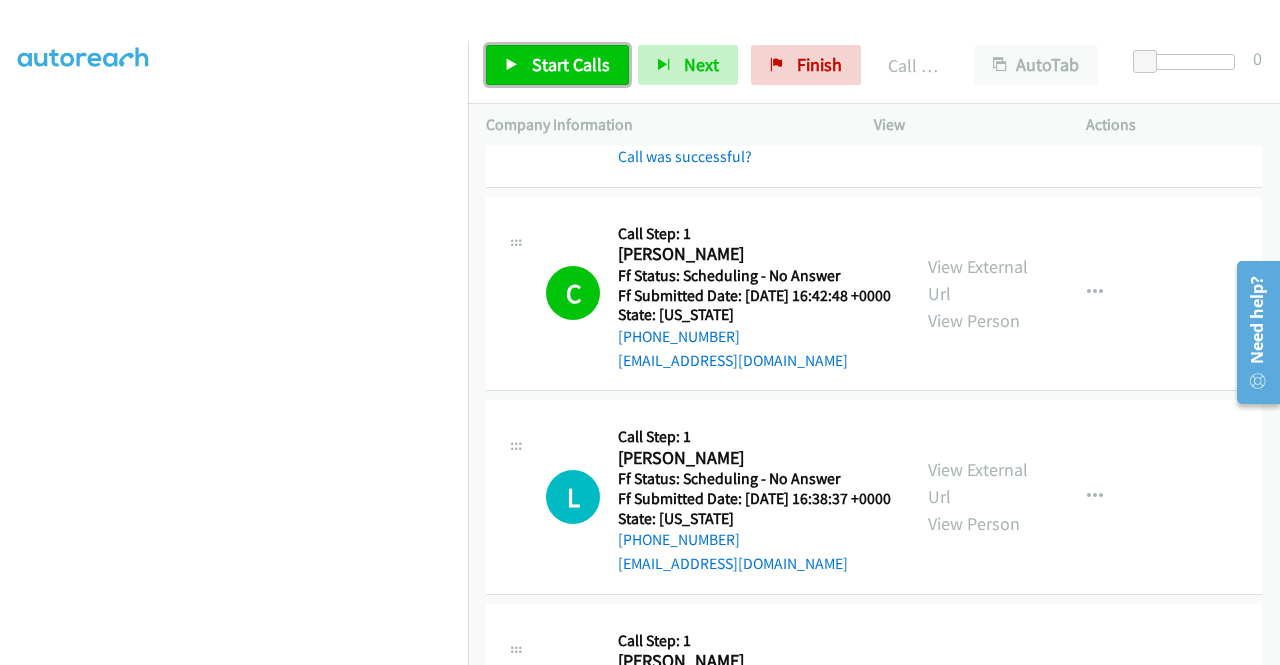 click on "Start Calls" at bounding box center (571, 64) 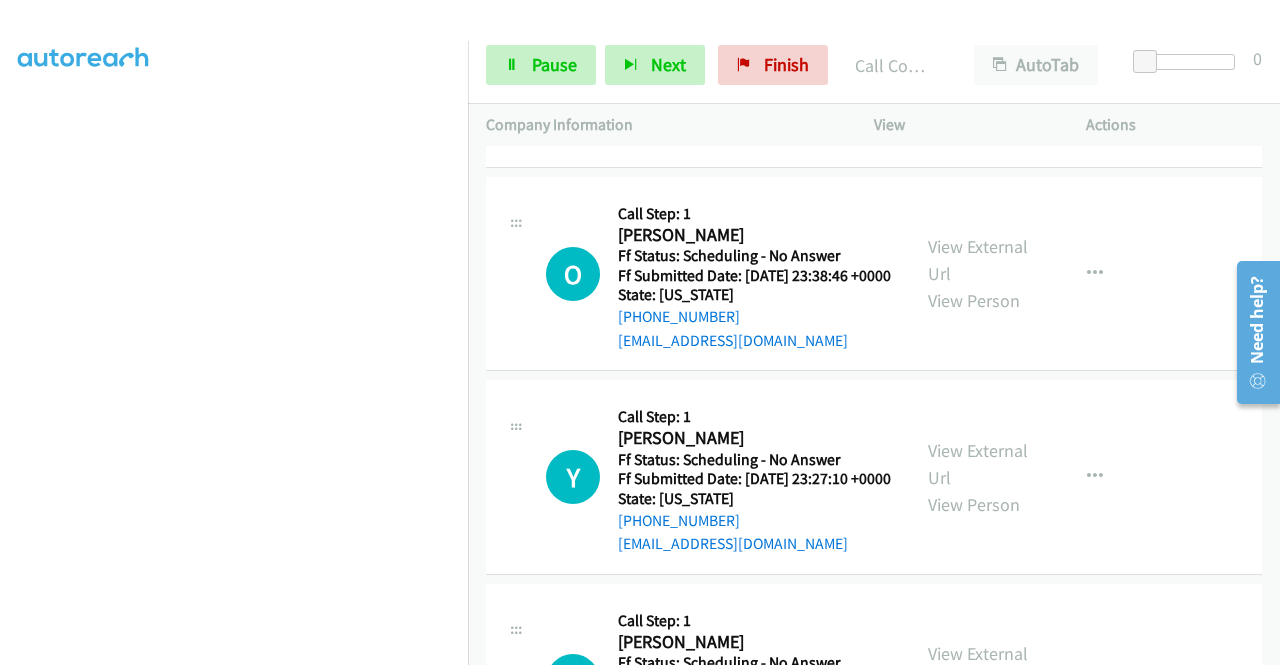 scroll, scrollTop: 1920, scrollLeft: 0, axis: vertical 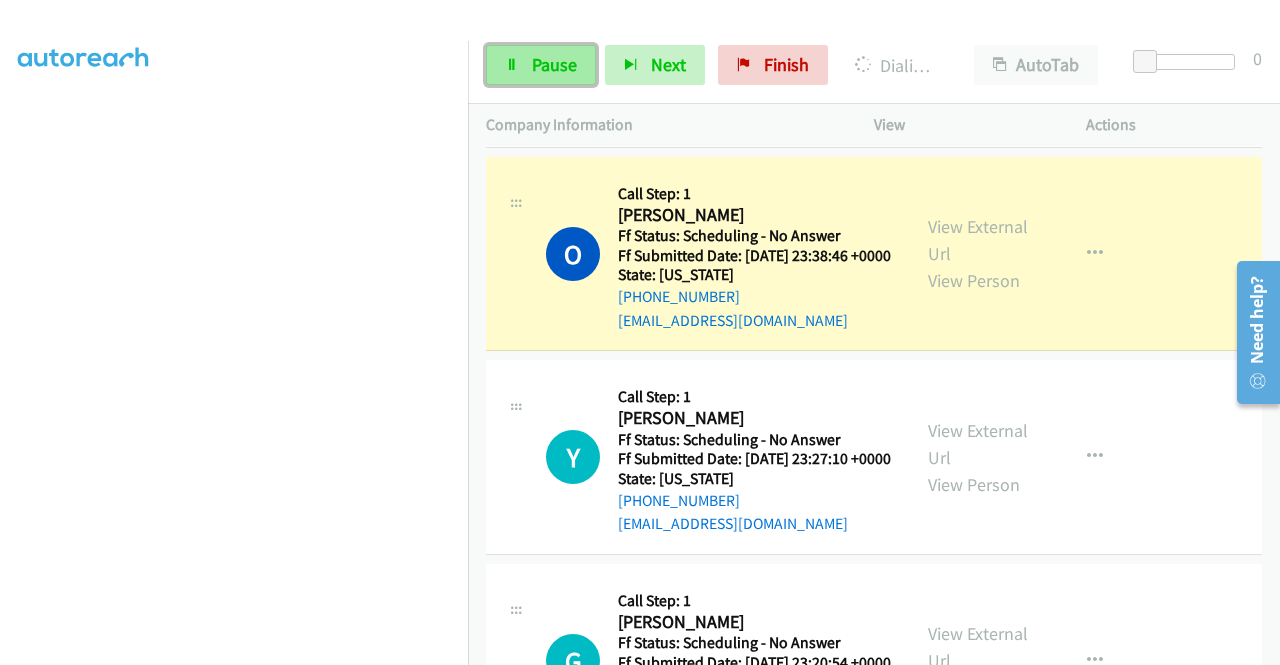 click on "Pause" at bounding box center [554, 64] 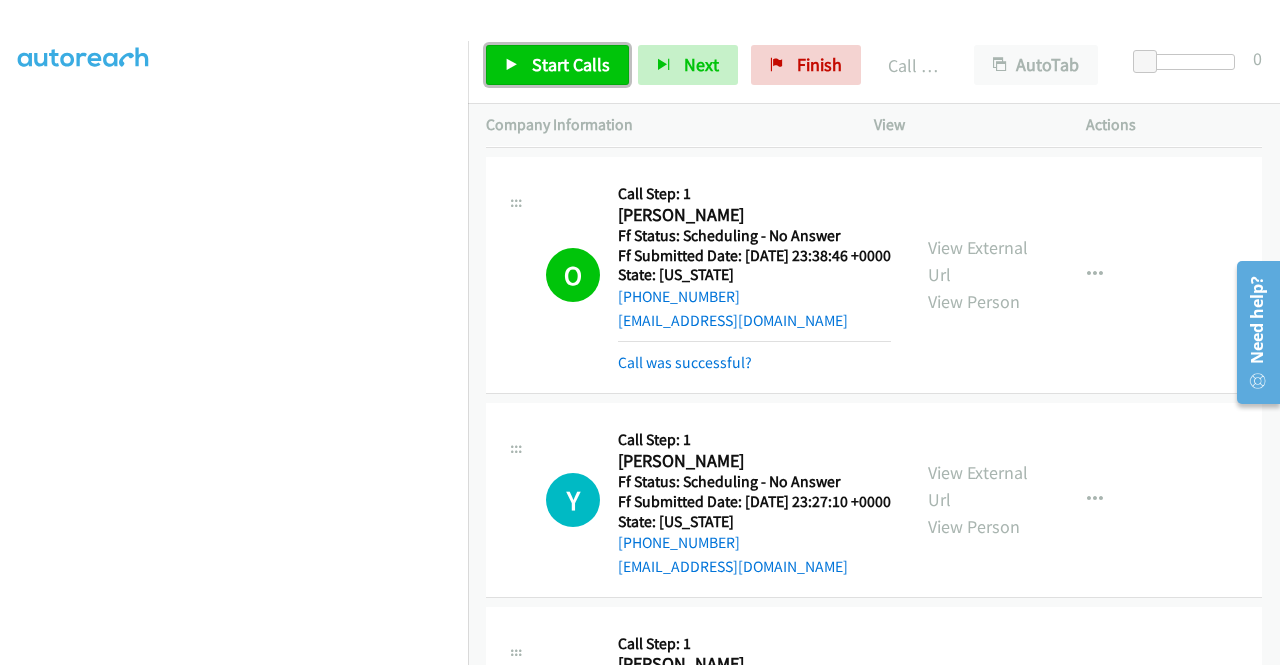 click on "Start Calls" at bounding box center [571, 64] 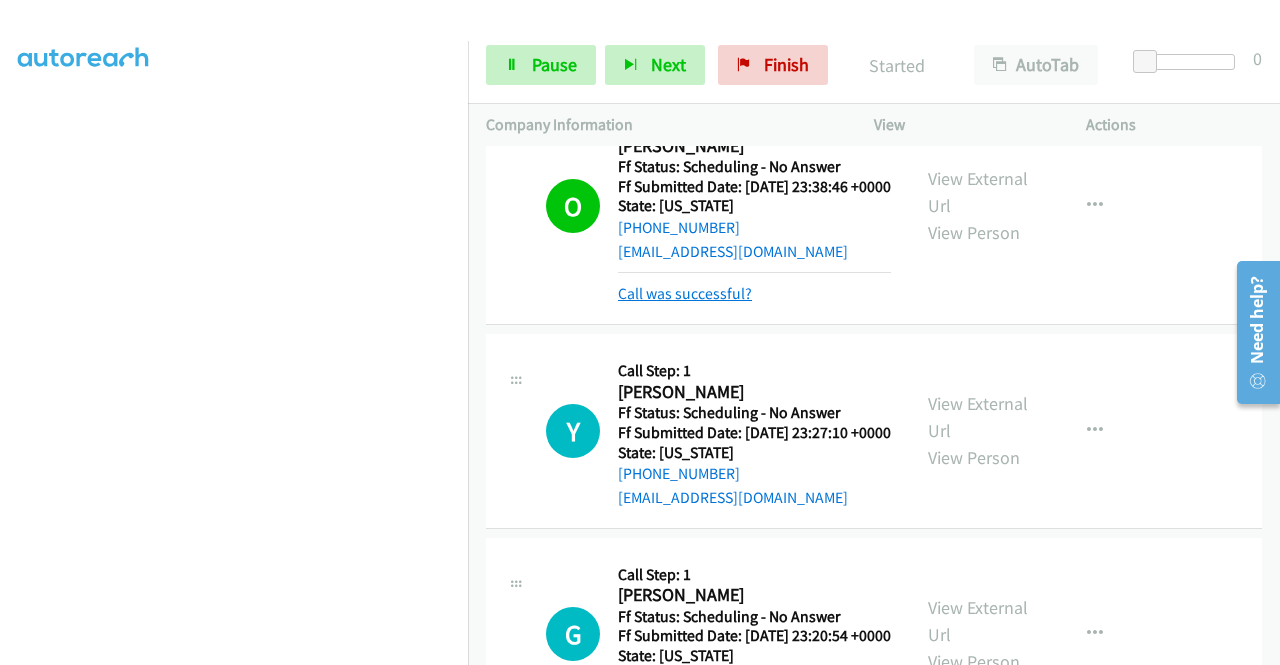 scroll, scrollTop: 2020, scrollLeft: 0, axis: vertical 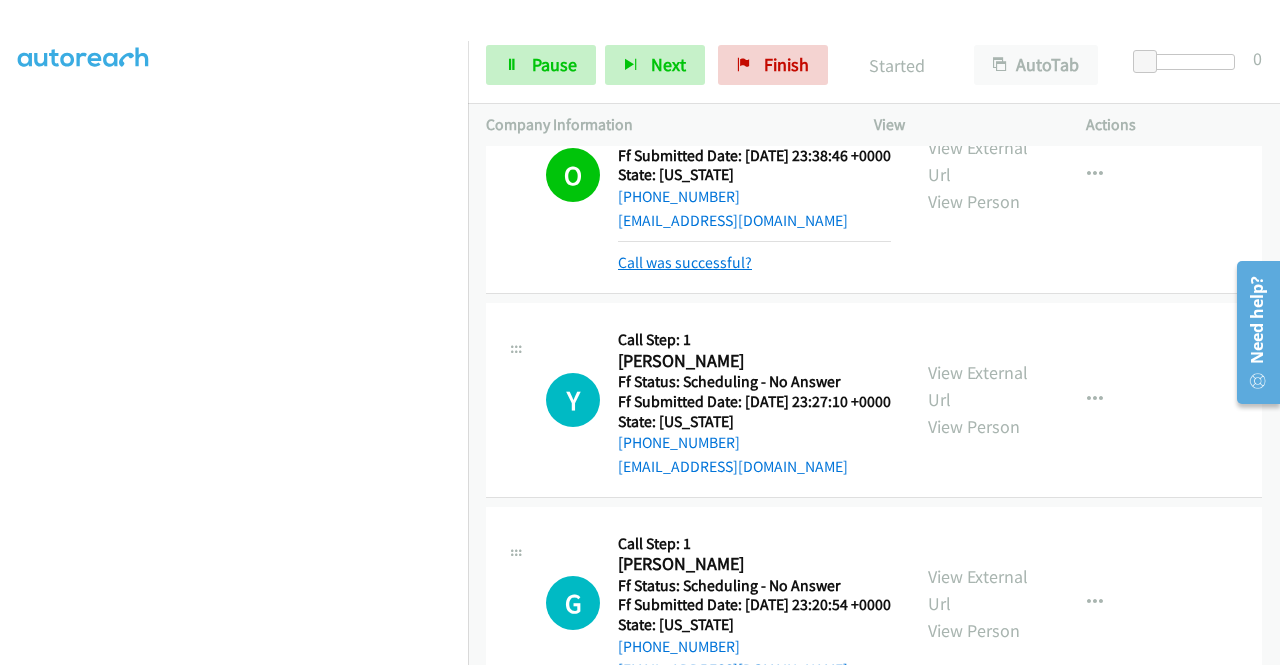 click on "Call was successful?" at bounding box center [685, 262] 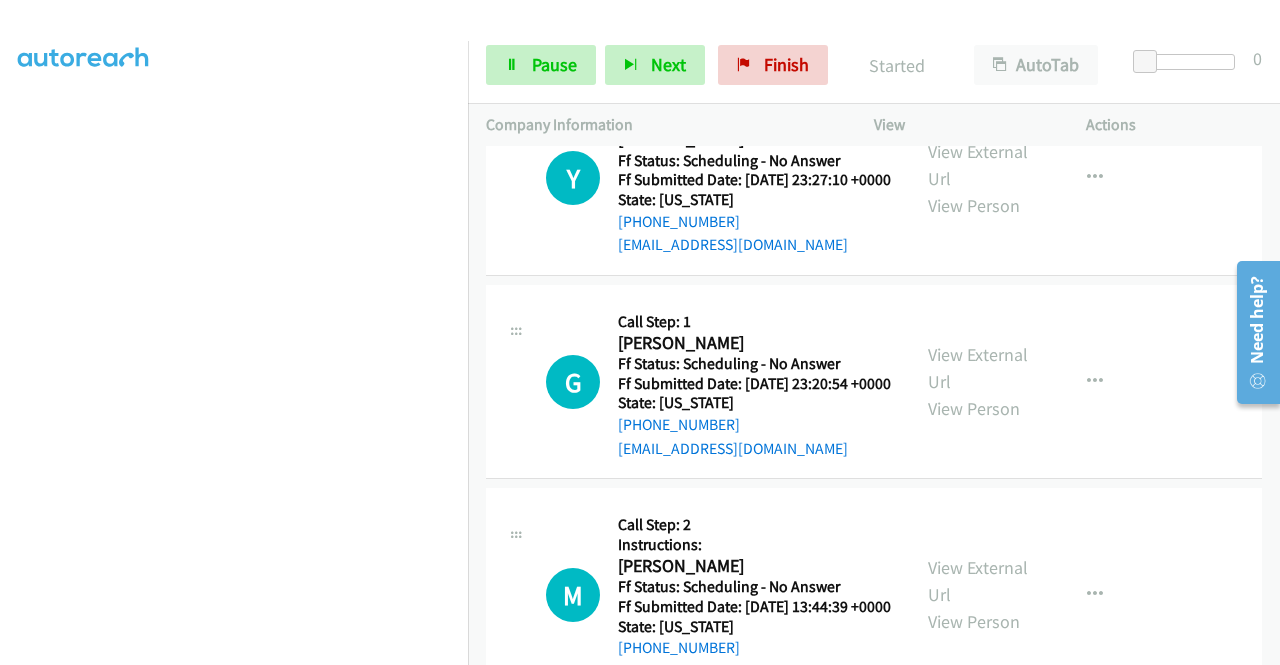 scroll, scrollTop: 2220, scrollLeft: 0, axis: vertical 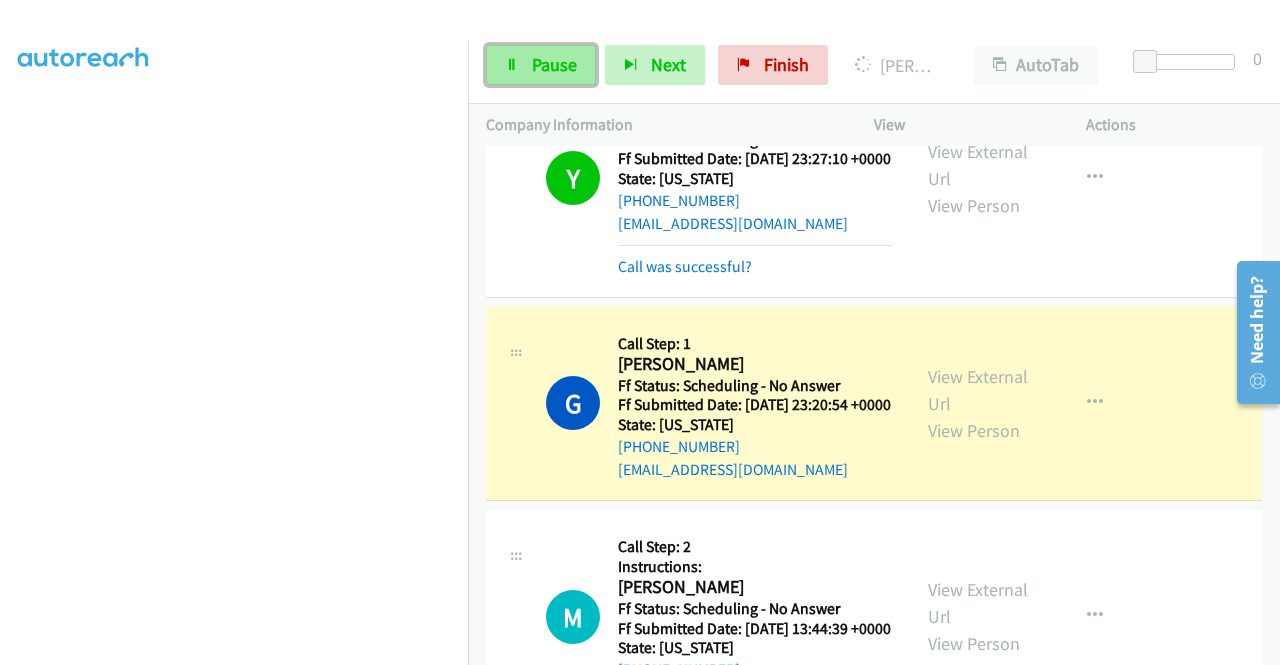 click on "Pause" at bounding box center (554, 64) 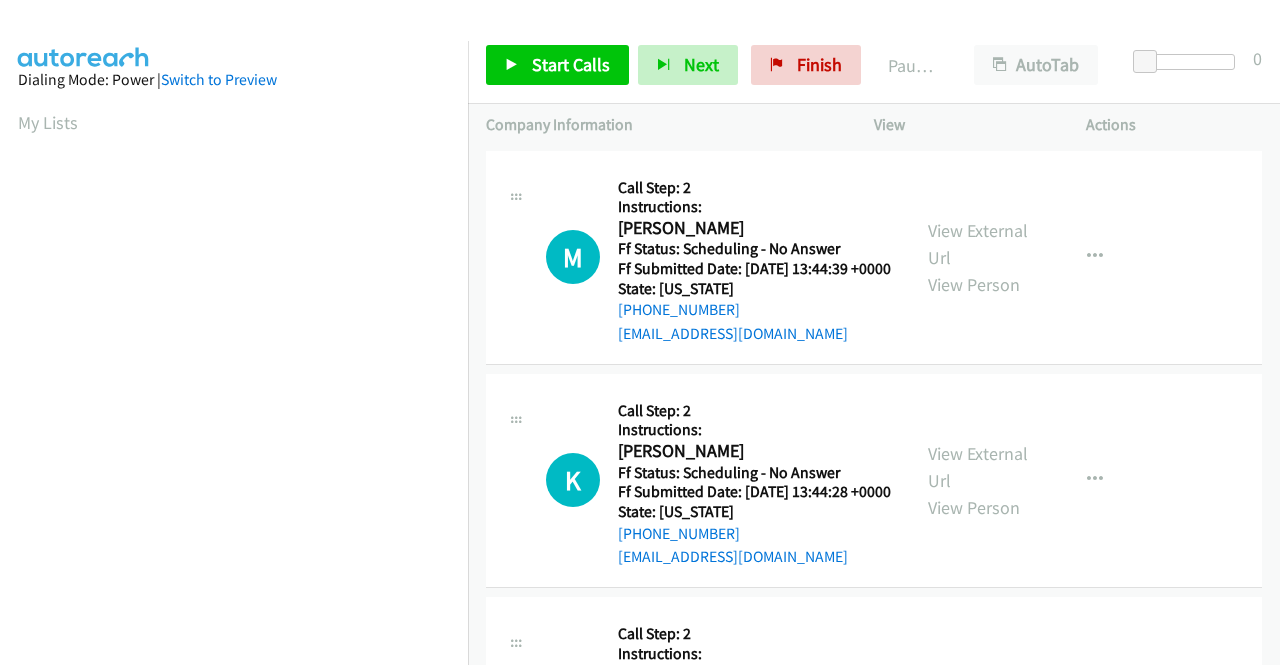 scroll, scrollTop: 0, scrollLeft: 0, axis: both 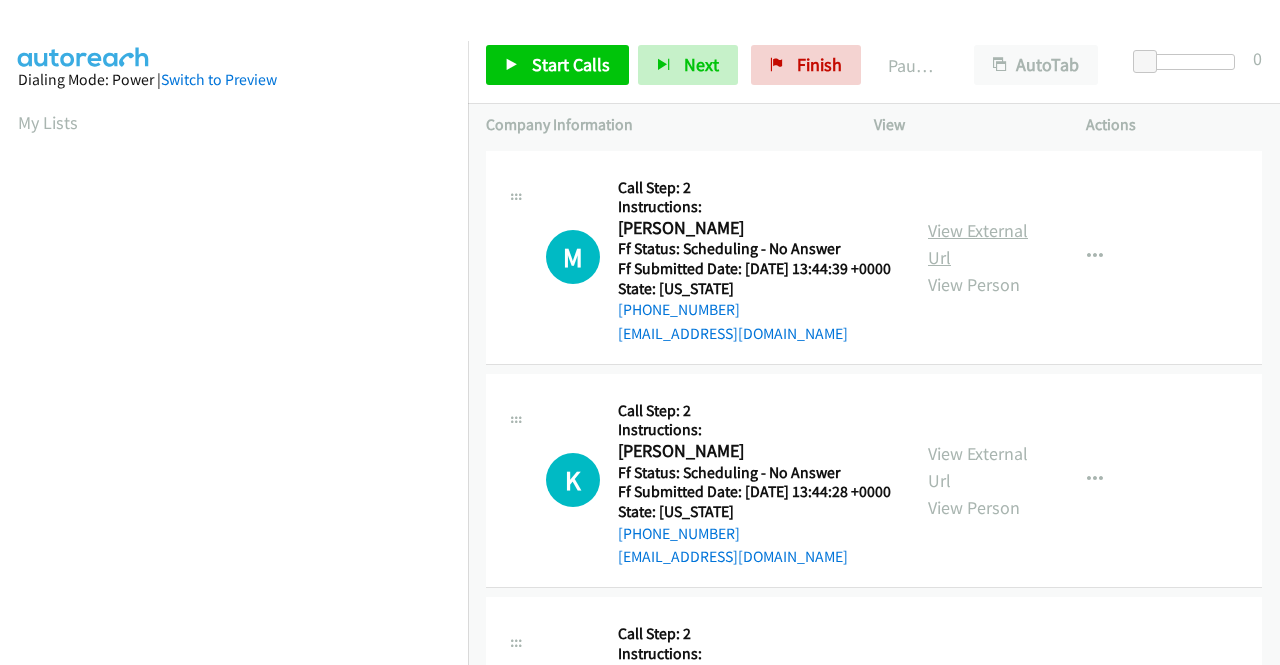 click on "View External Url" at bounding box center [978, 244] 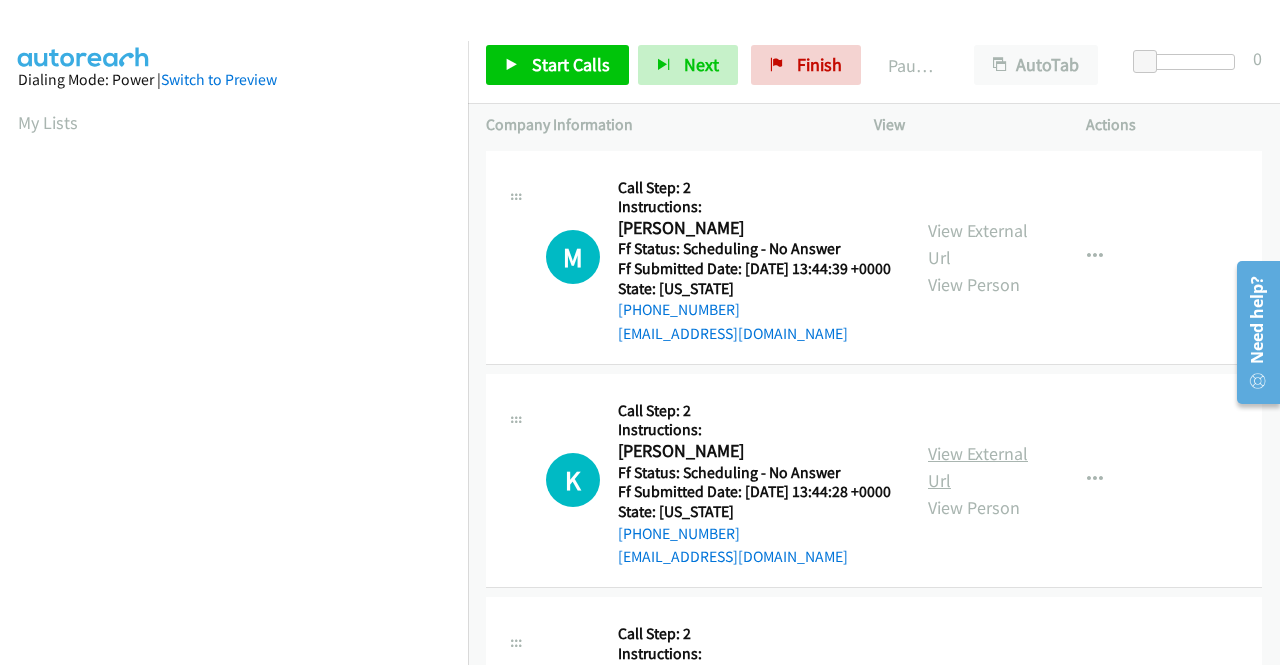 click on "View External Url" at bounding box center (978, 467) 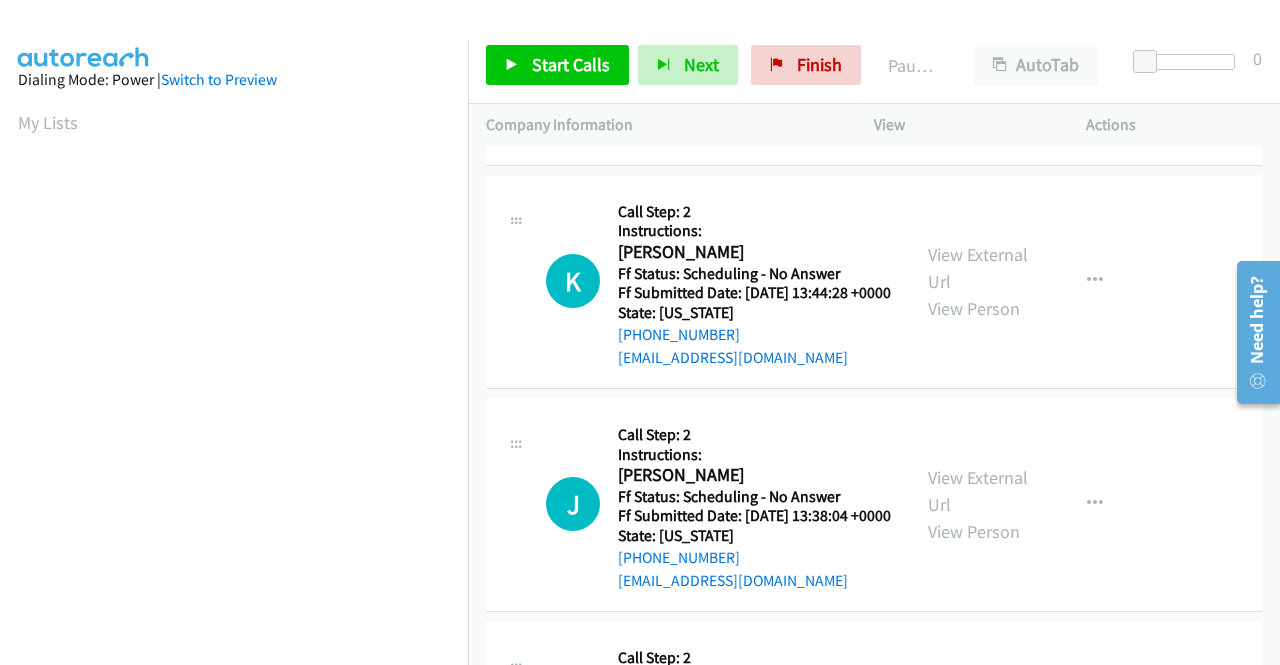 scroll, scrollTop: 200, scrollLeft: 0, axis: vertical 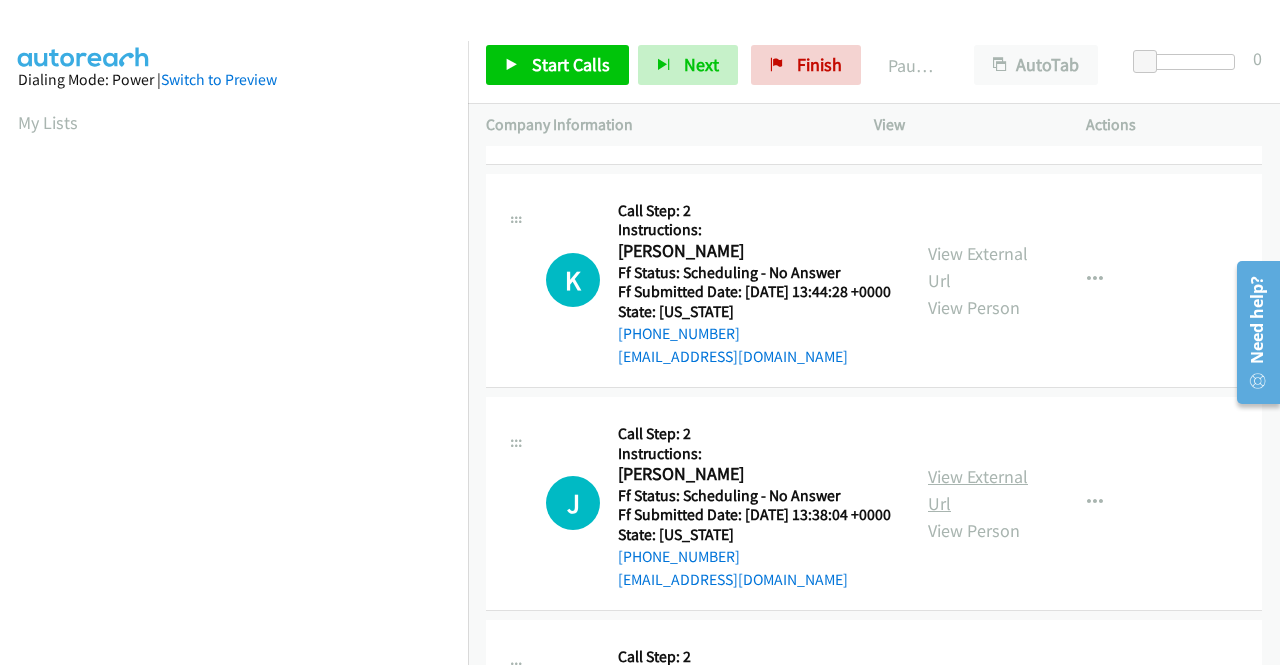 click on "View External Url" at bounding box center (978, 490) 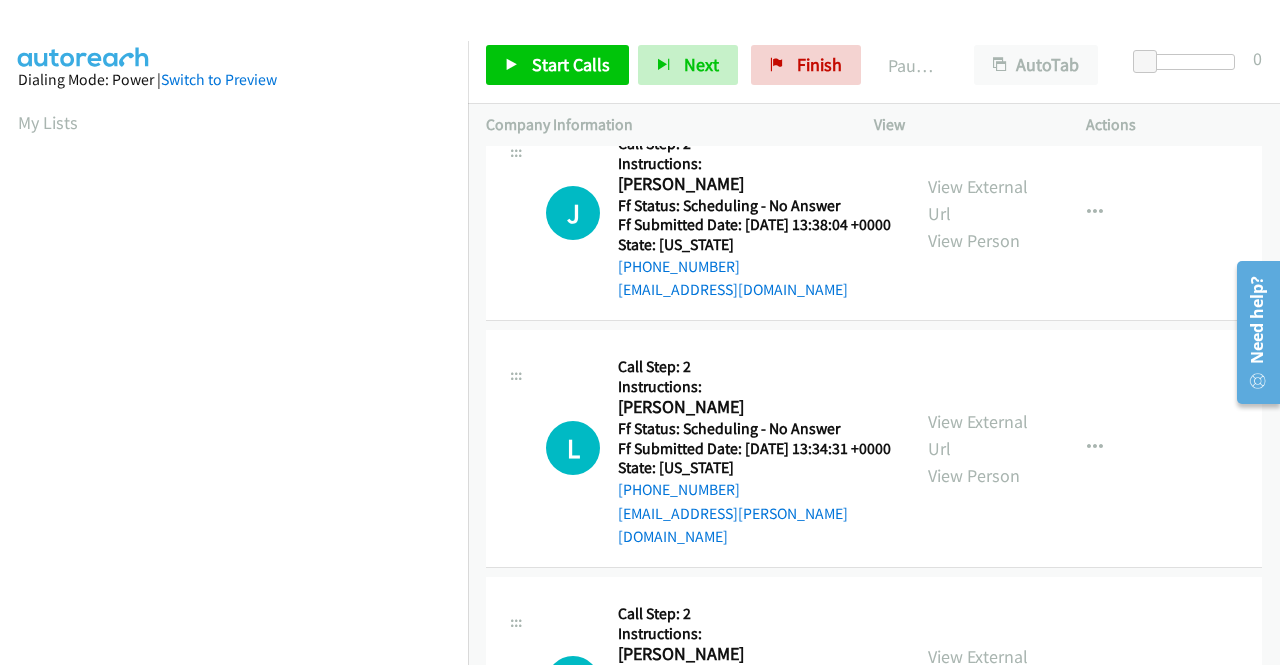 scroll, scrollTop: 500, scrollLeft: 0, axis: vertical 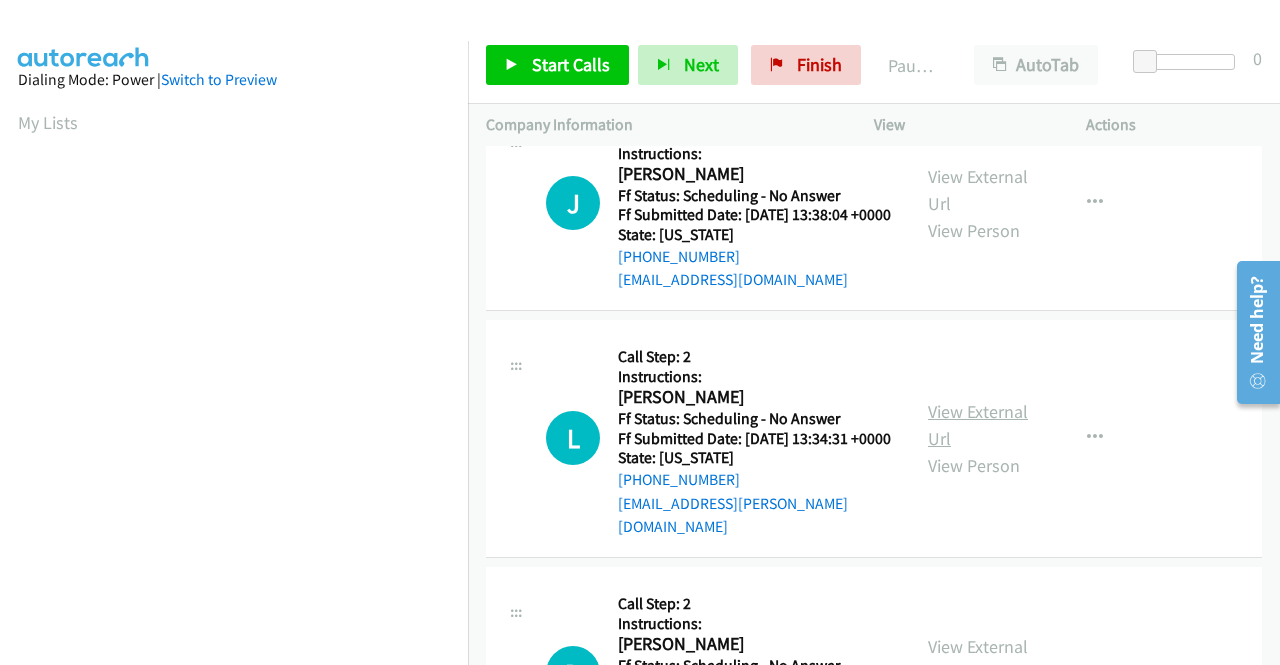 click on "View External Url" at bounding box center (978, 425) 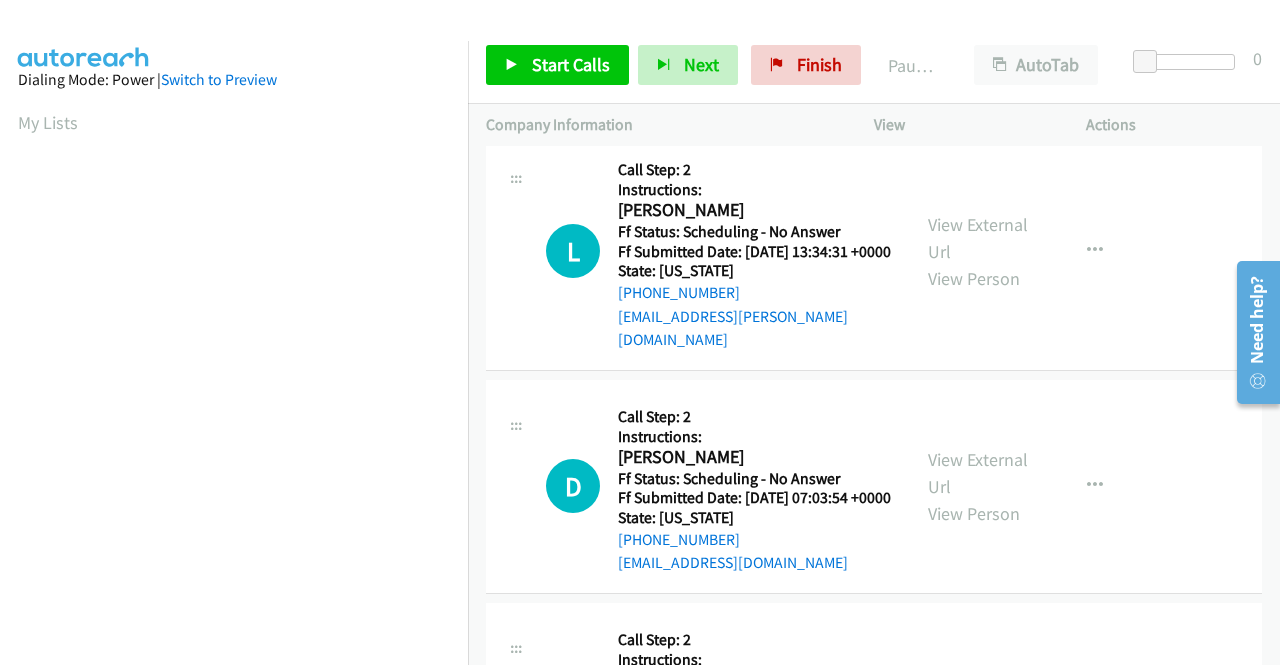 scroll, scrollTop: 700, scrollLeft: 0, axis: vertical 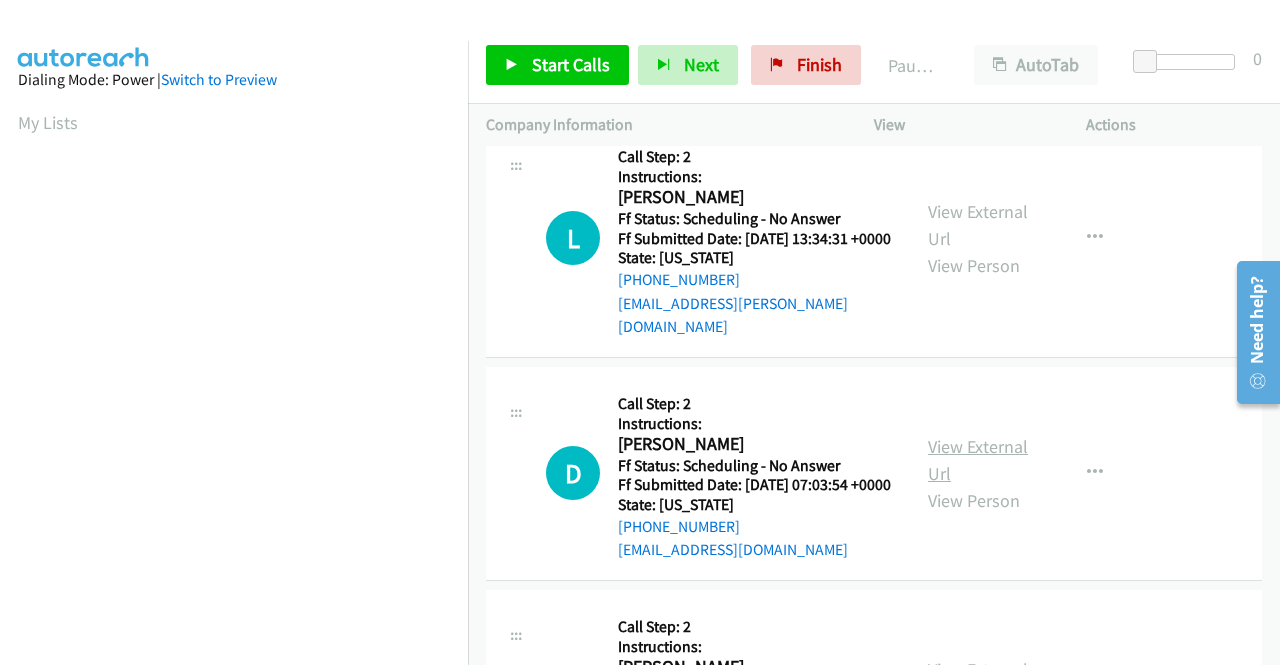 click on "View External Url" at bounding box center [978, 460] 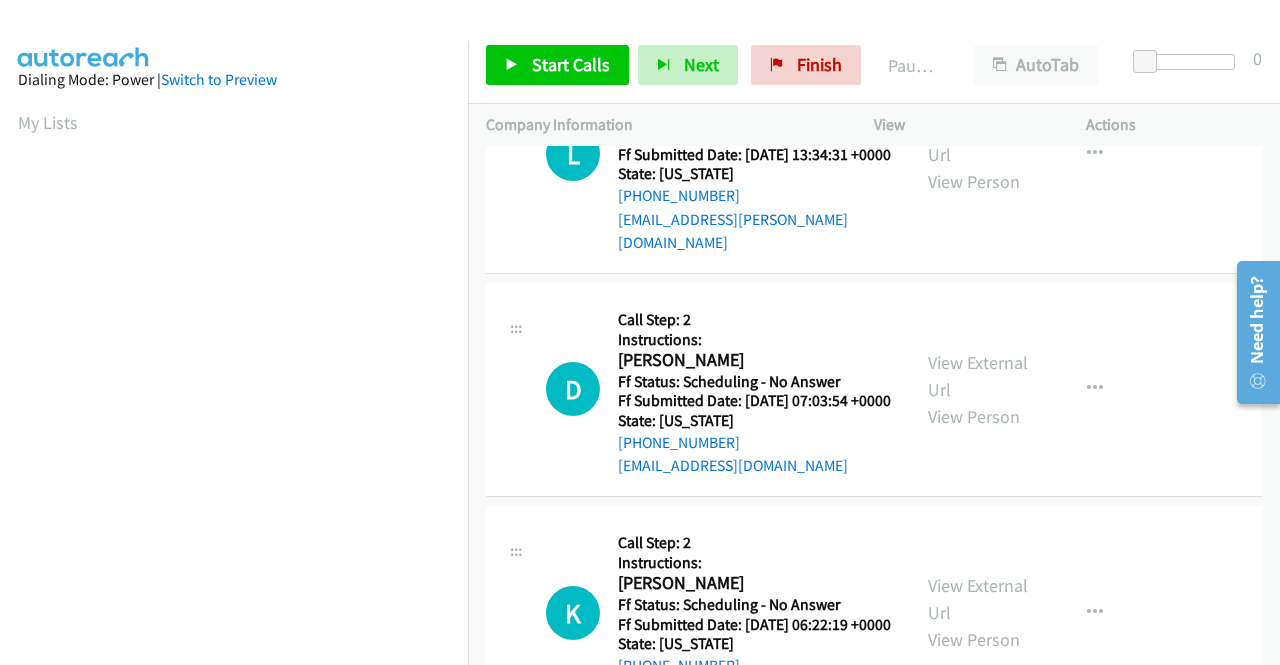 scroll, scrollTop: 1000, scrollLeft: 0, axis: vertical 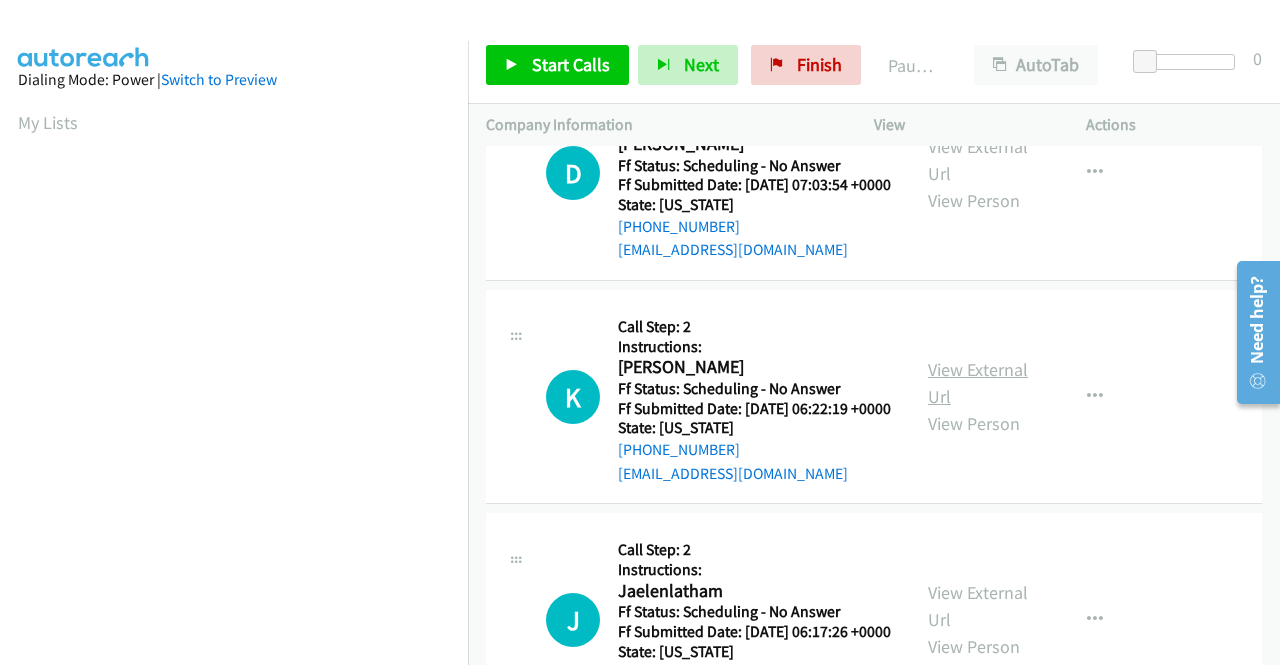 click on "View External Url" at bounding box center [978, 383] 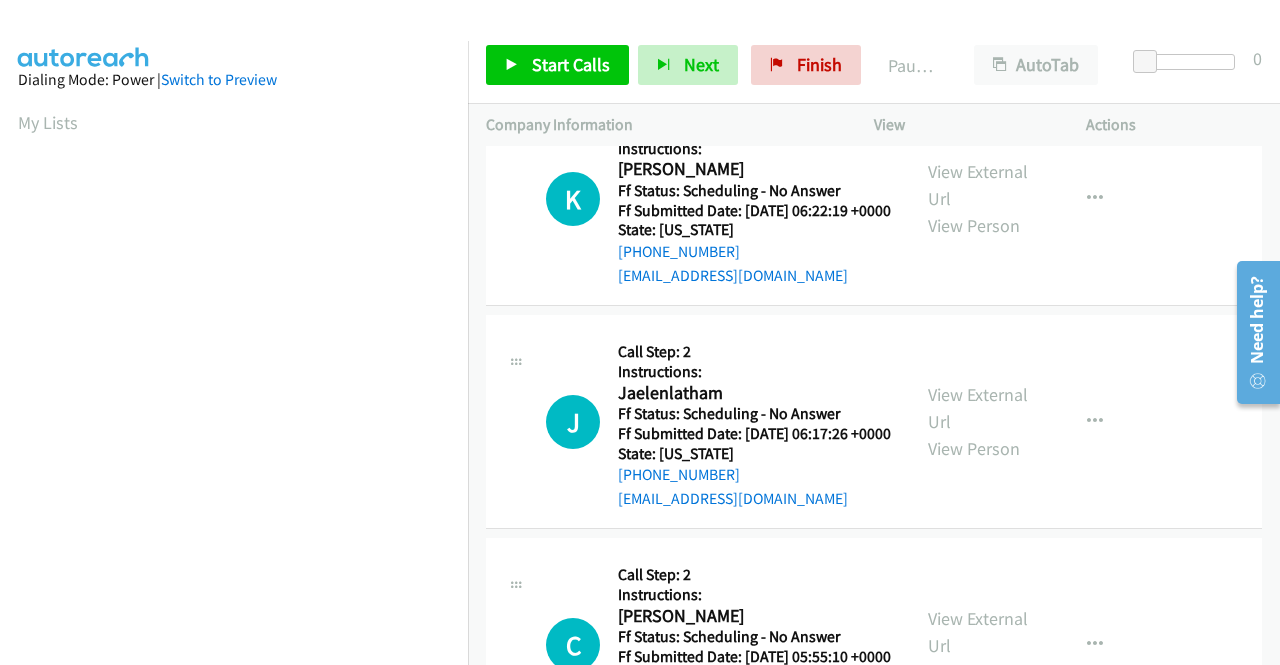 scroll, scrollTop: 1200, scrollLeft: 0, axis: vertical 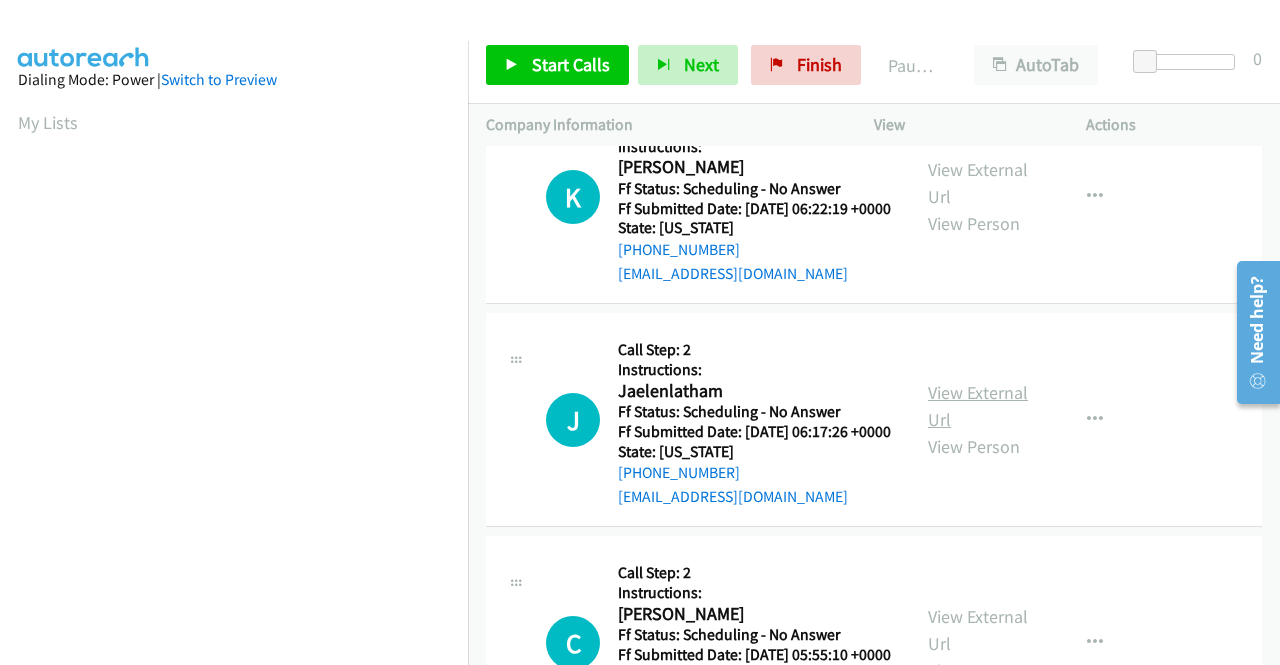 click on "View External Url" at bounding box center (978, 406) 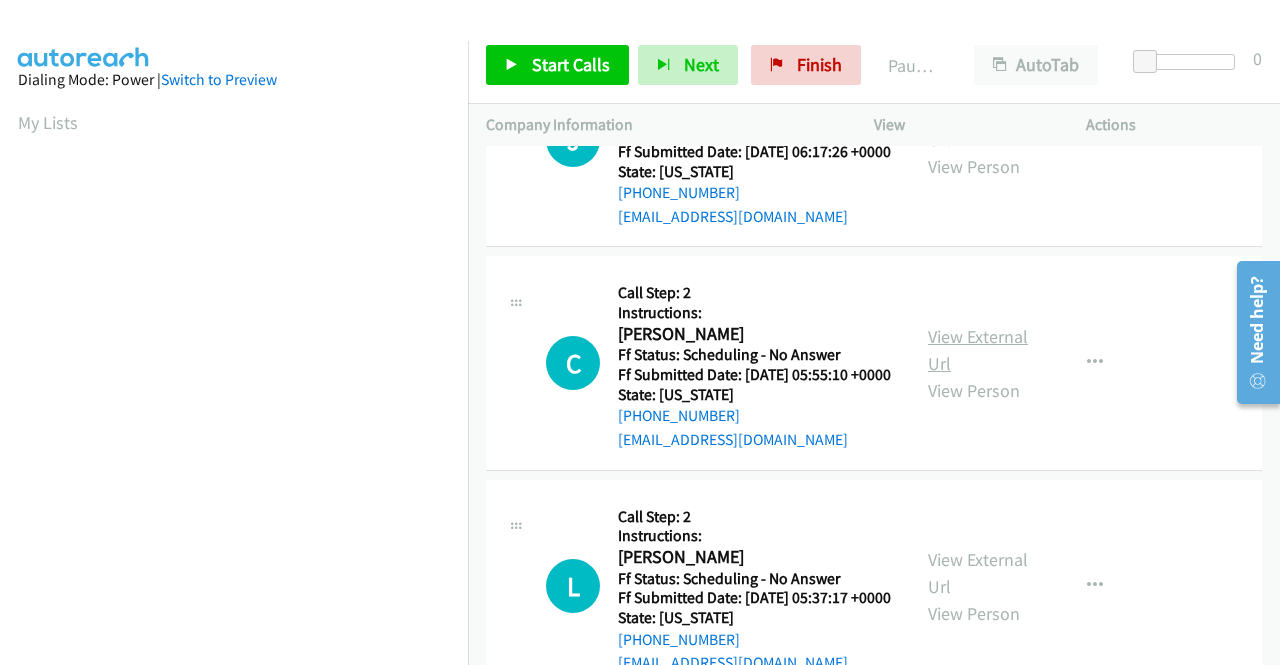 scroll, scrollTop: 1500, scrollLeft: 0, axis: vertical 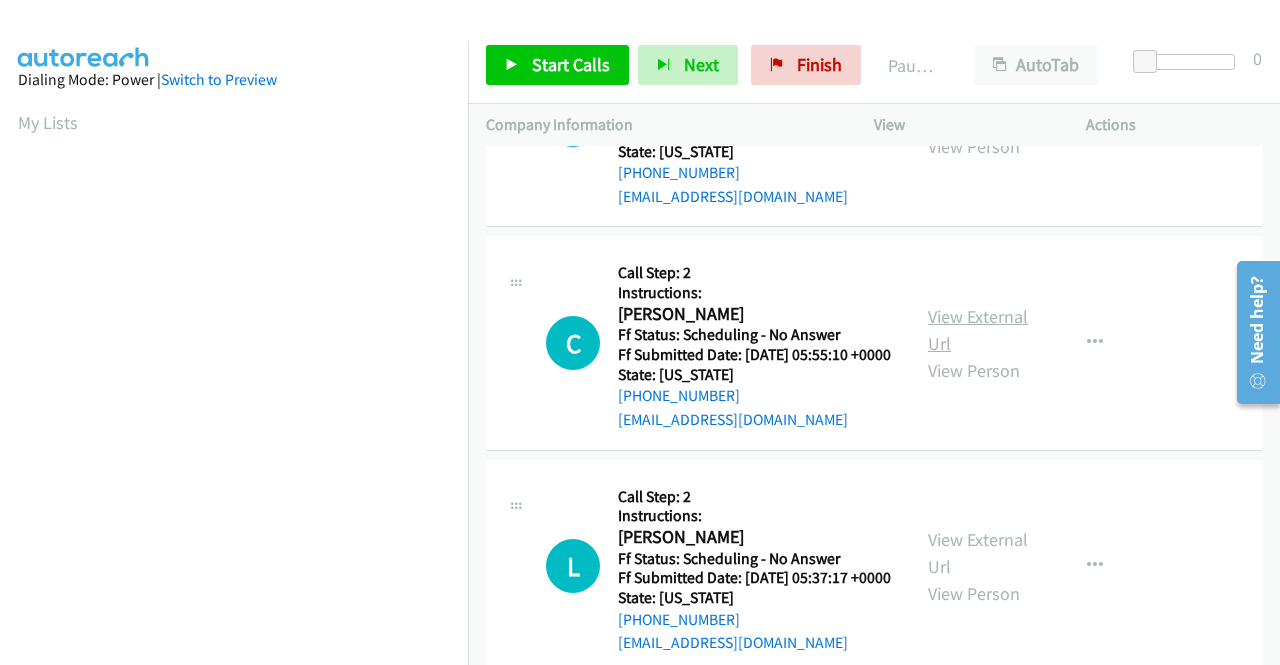 click on "View External Url" at bounding box center [978, 330] 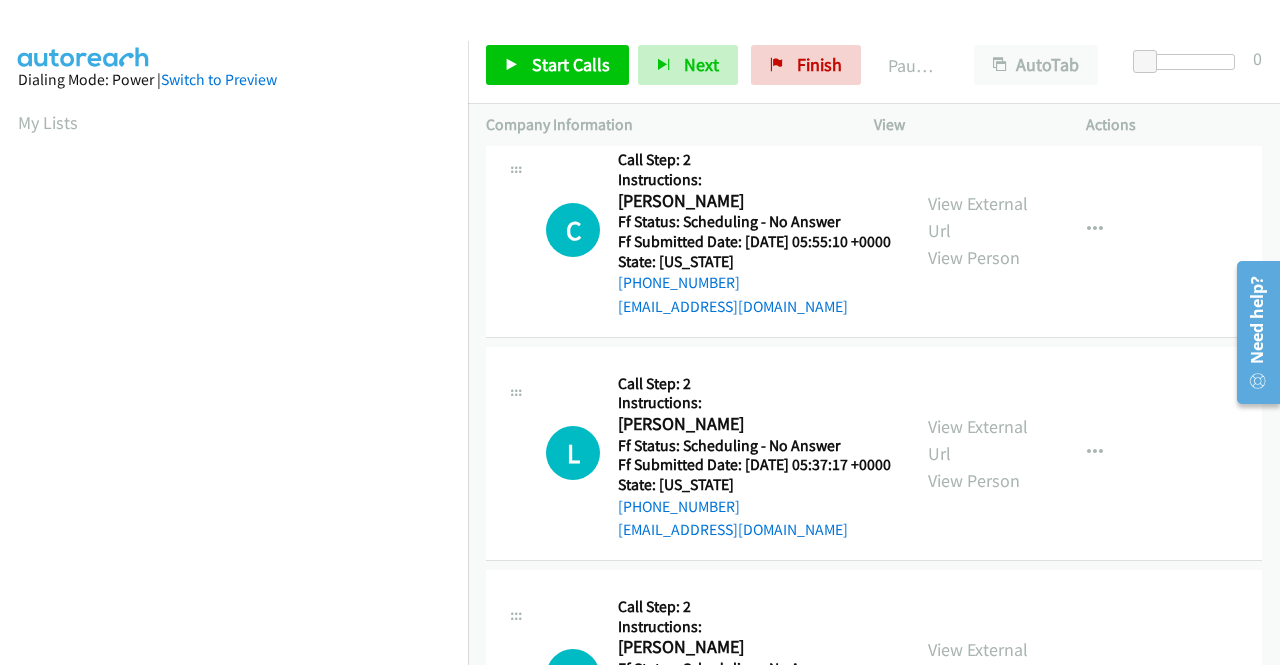 scroll, scrollTop: 1700, scrollLeft: 0, axis: vertical 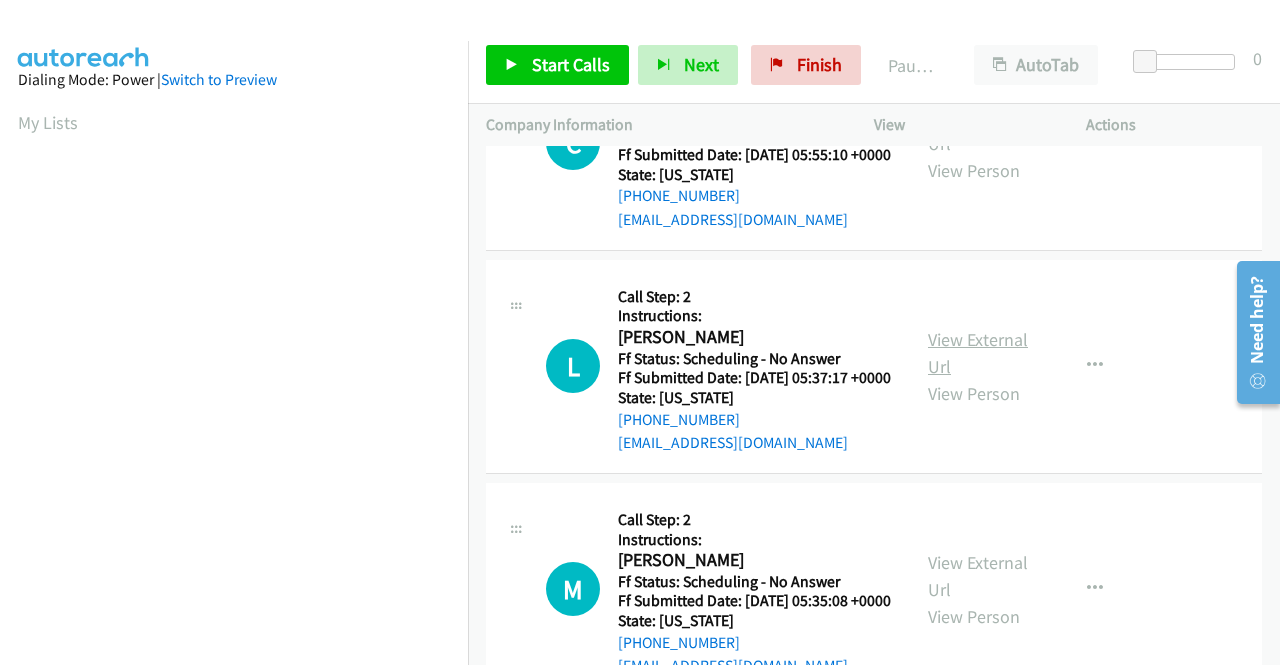 click on "View External Url" at bounding box center (978, 353) 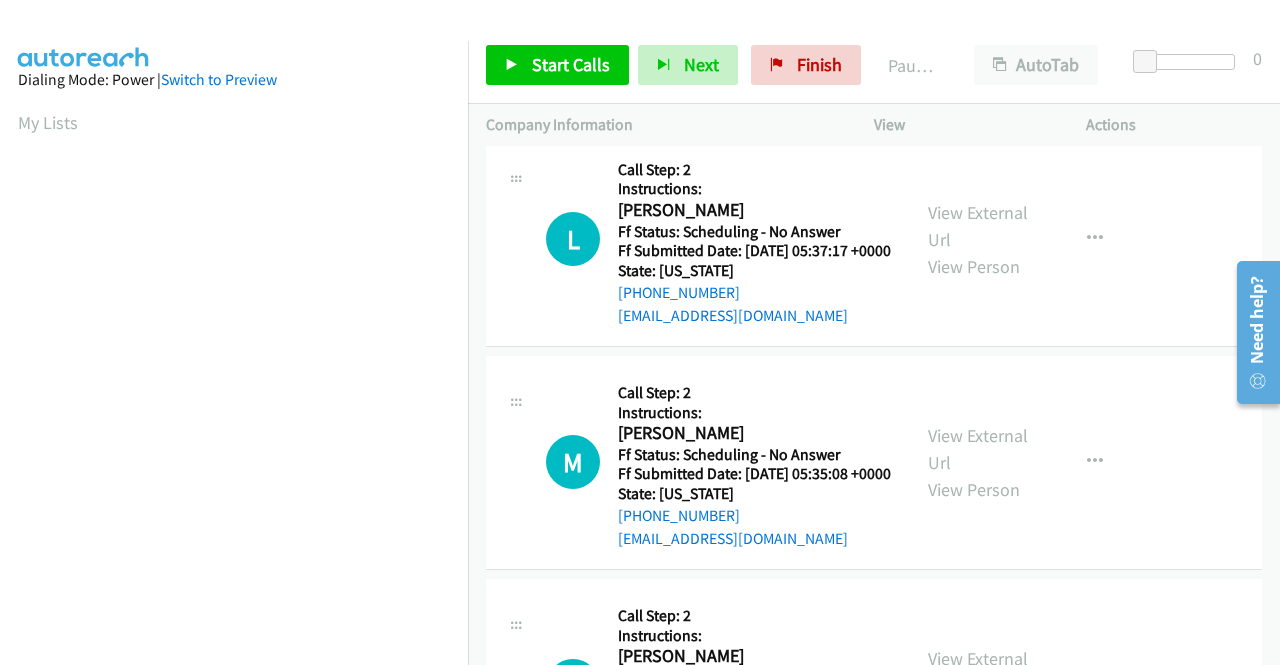 scroll, scrollTop: 1900, scrollLeft: 0, axis: vertical 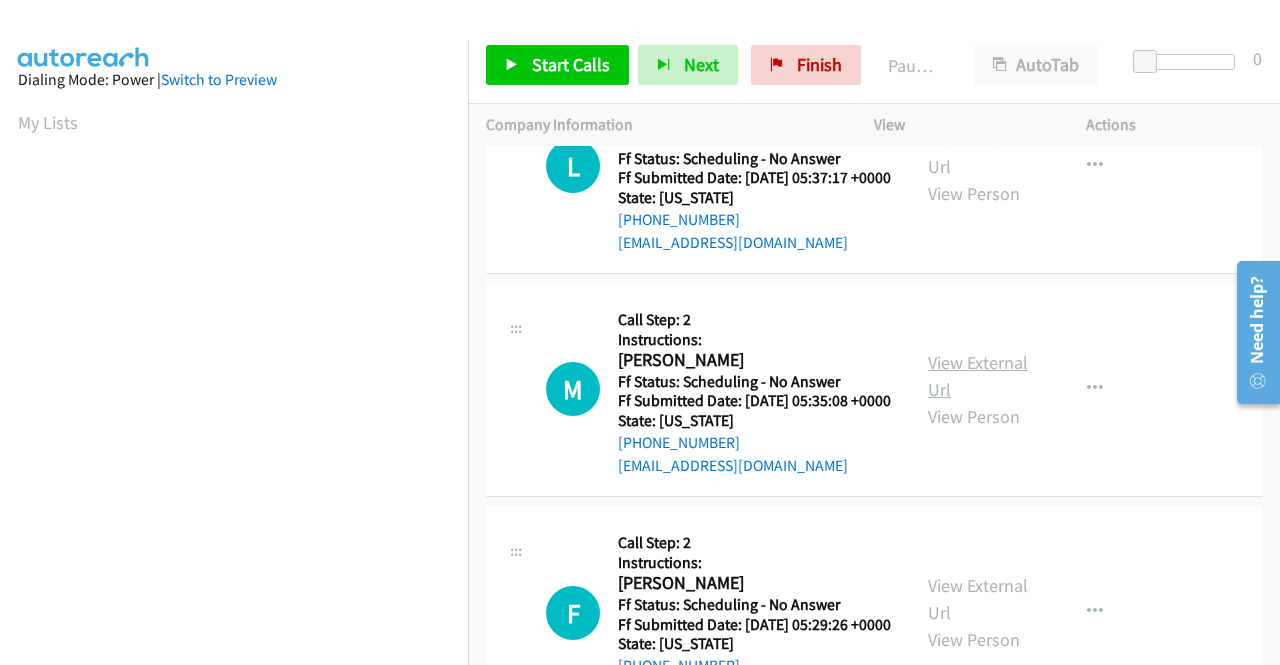 click on "View External Url" at bounding box center (978, 376) 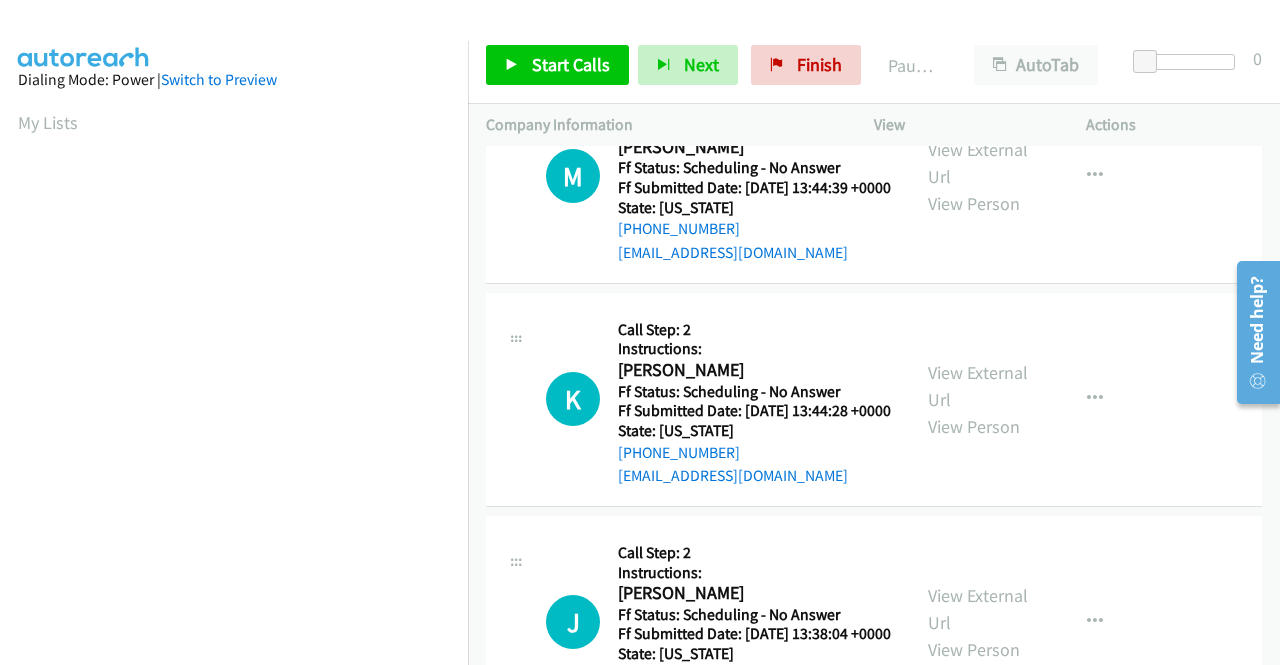 scroll, scrollTop: 0, scrollLeft: 0, axis: both 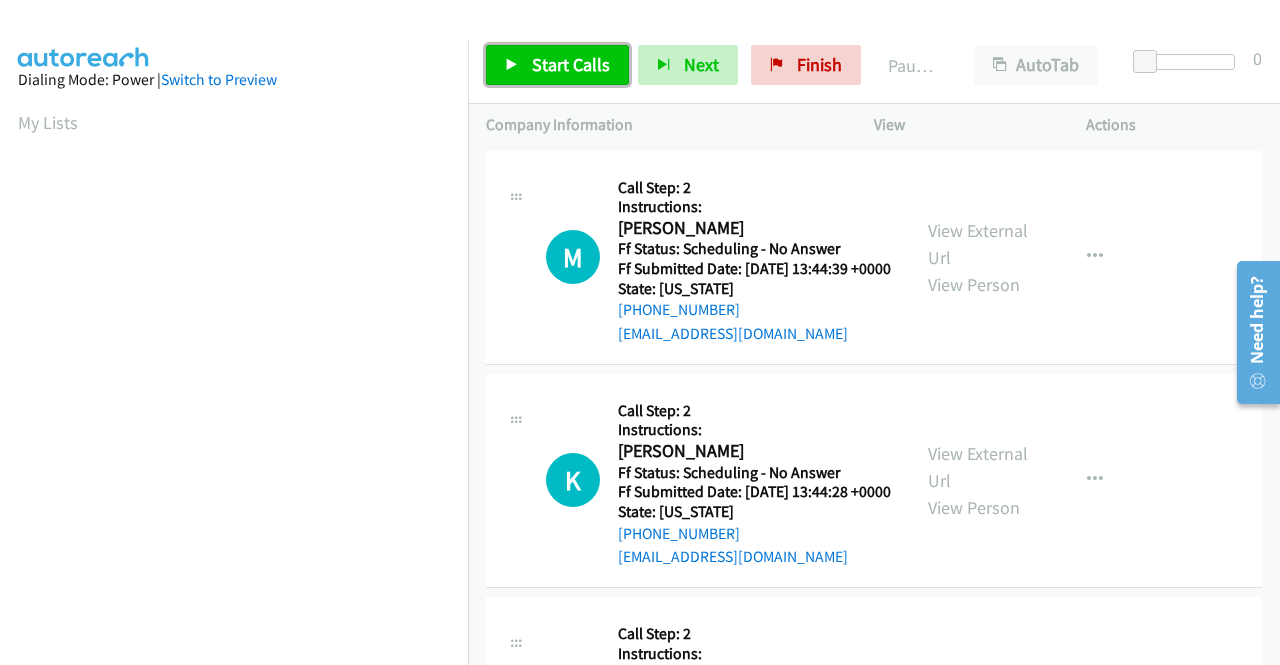 click on "Start Calls" at bounding box center (571, 64) 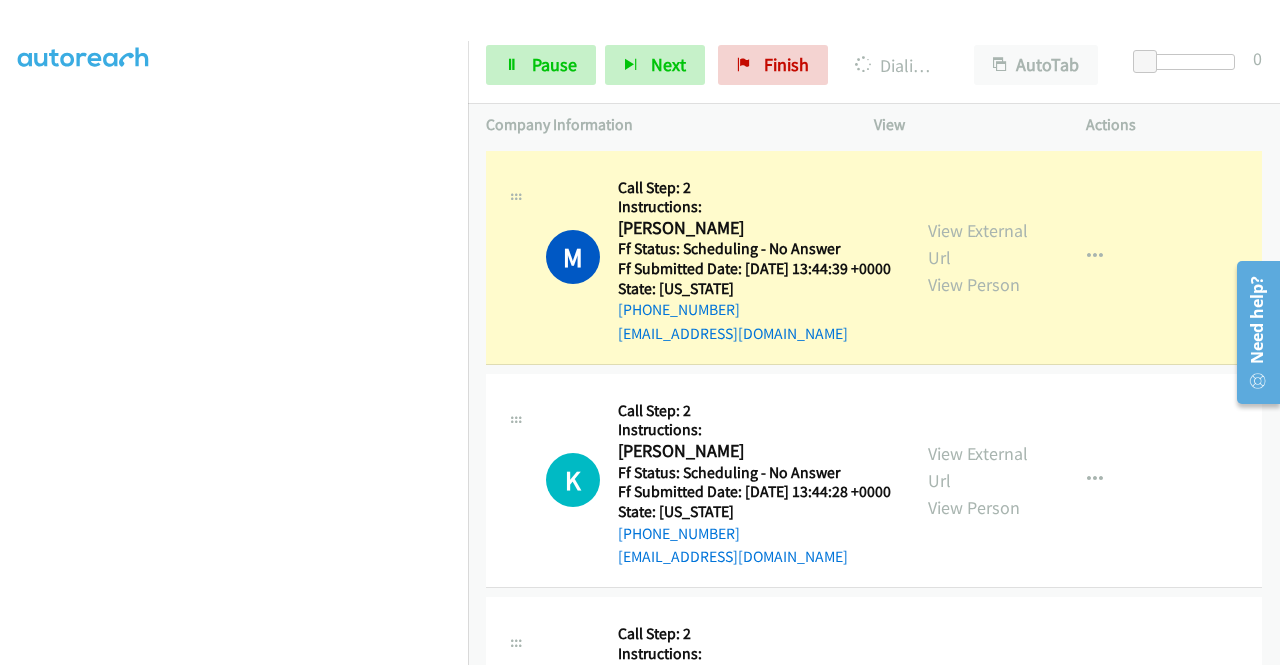 scroll, scrollTop: 456, scrollLeft: 0, axis: vertical 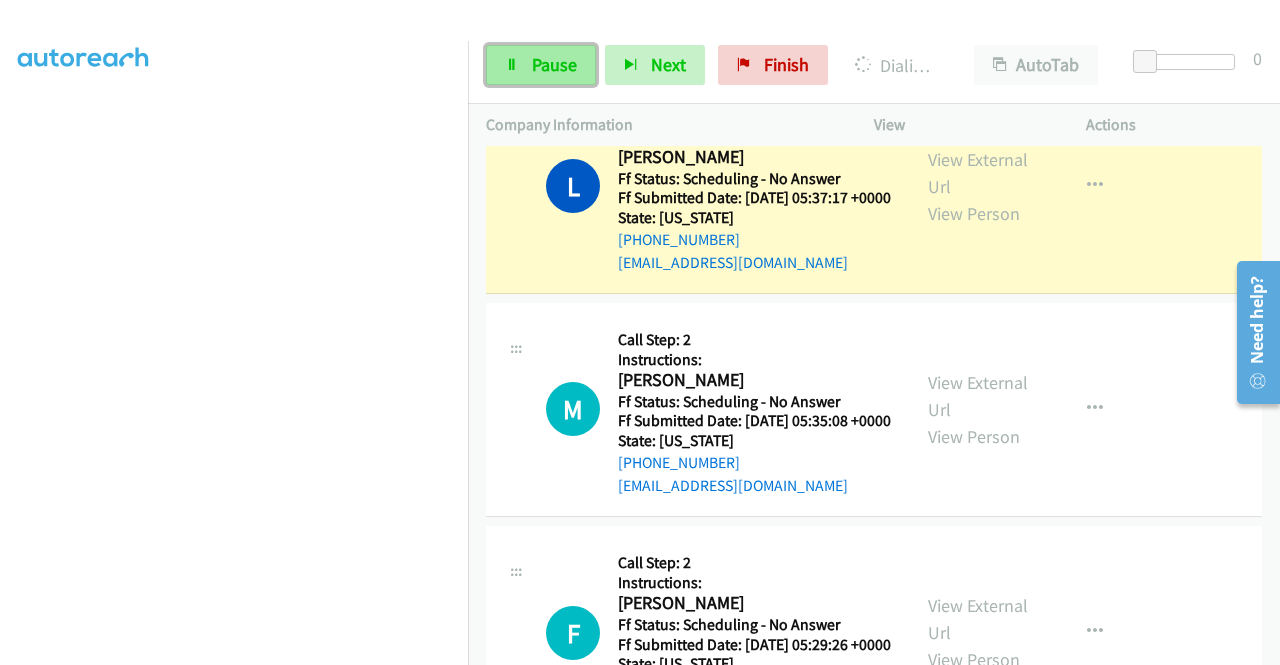 click on "Pause" at bounding box center [541, 65] 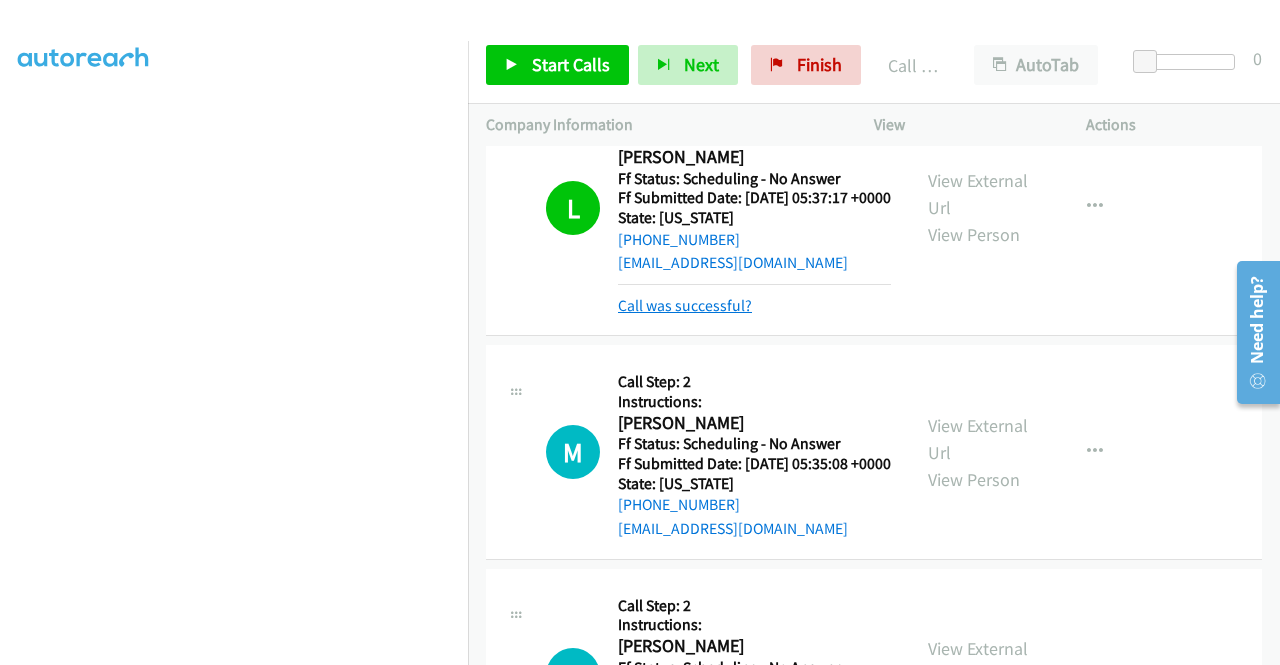 click on "Call was successful?" at bounding box center (685, 305) 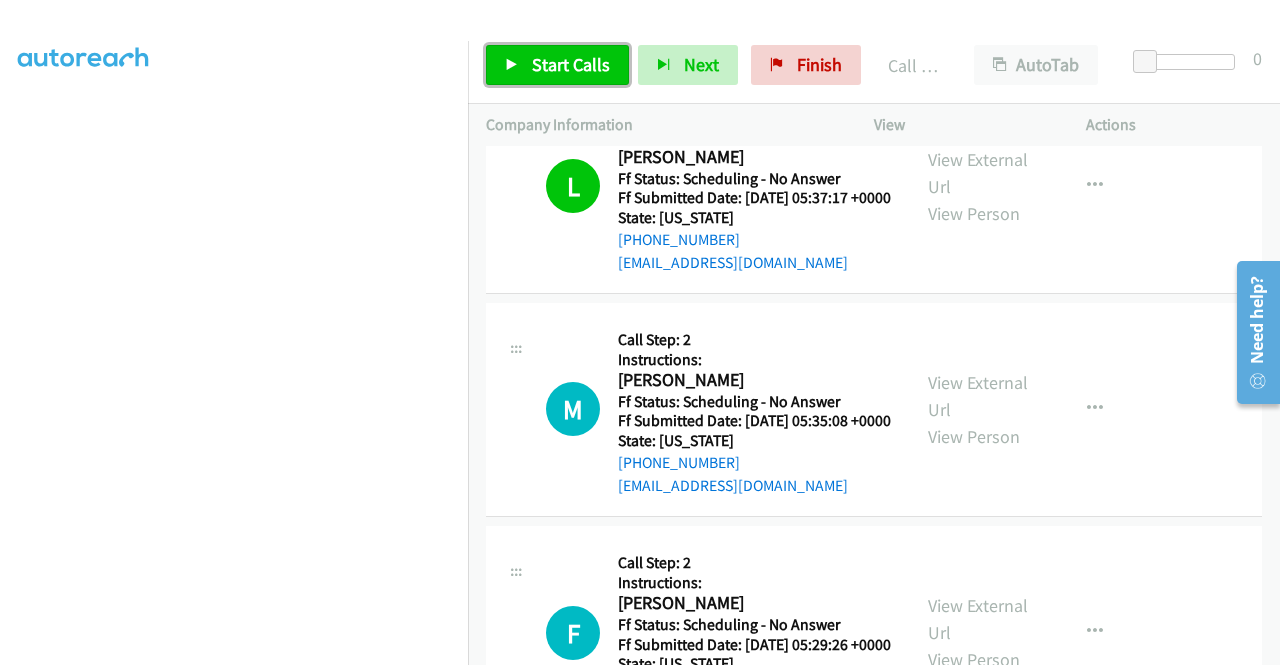 click on "Start Calls" at bounding box center [571, 64] 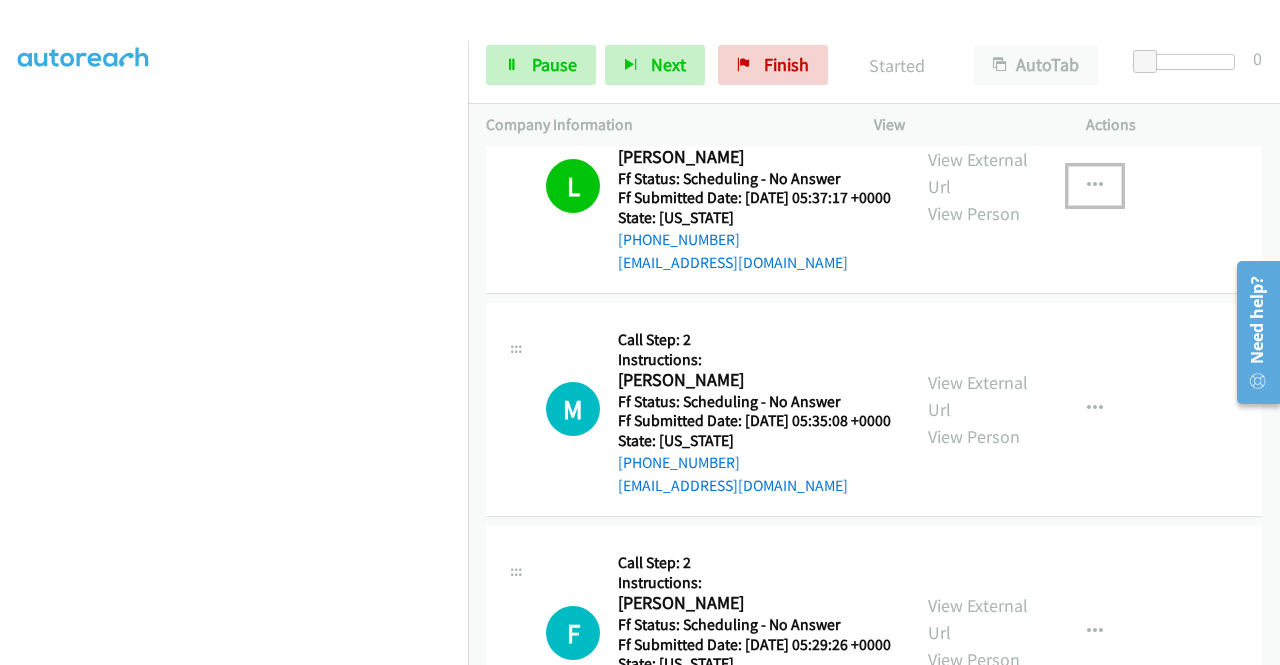 click at bounding box center [1095, 186] 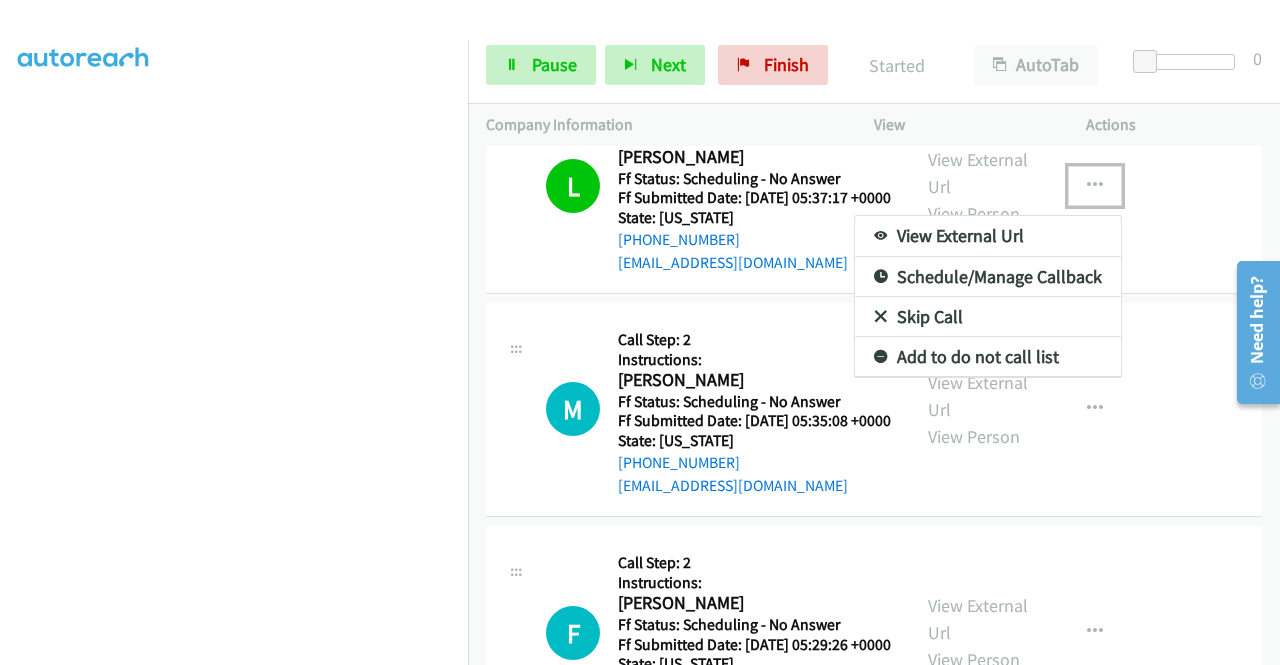 click on "Add to do not call list" at bounding box center [988, 357] 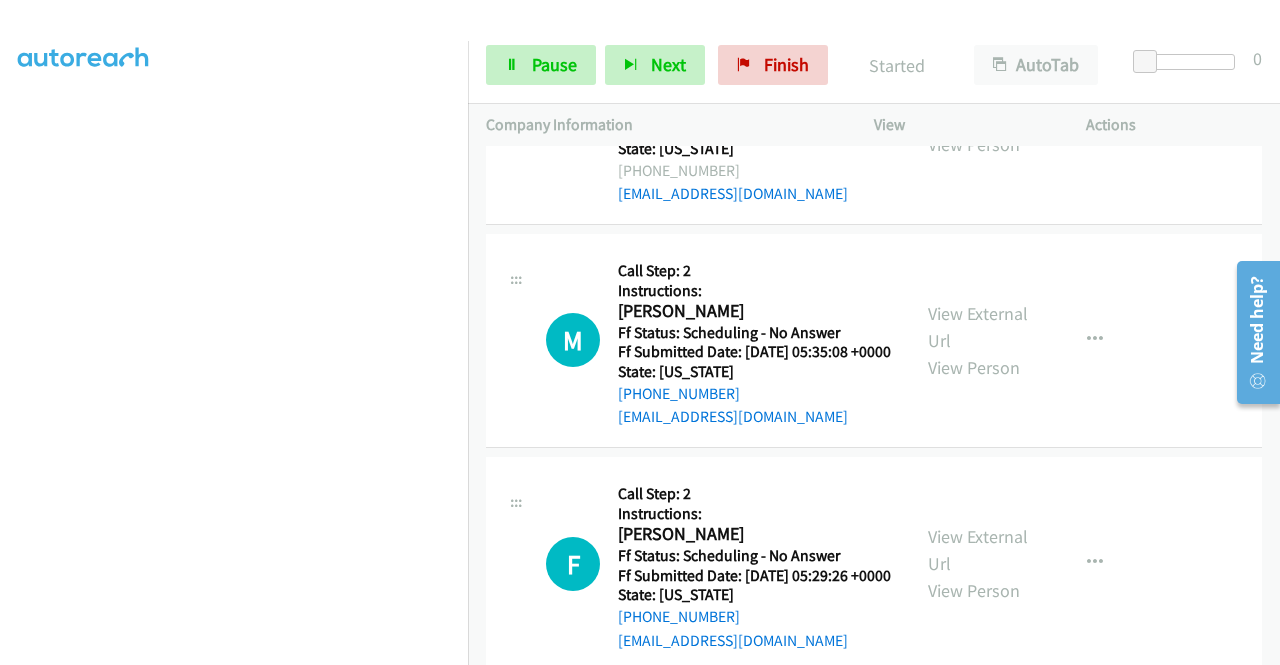 scroll, scrollTop: 2321, scrollLeft: 0, axis: vertical 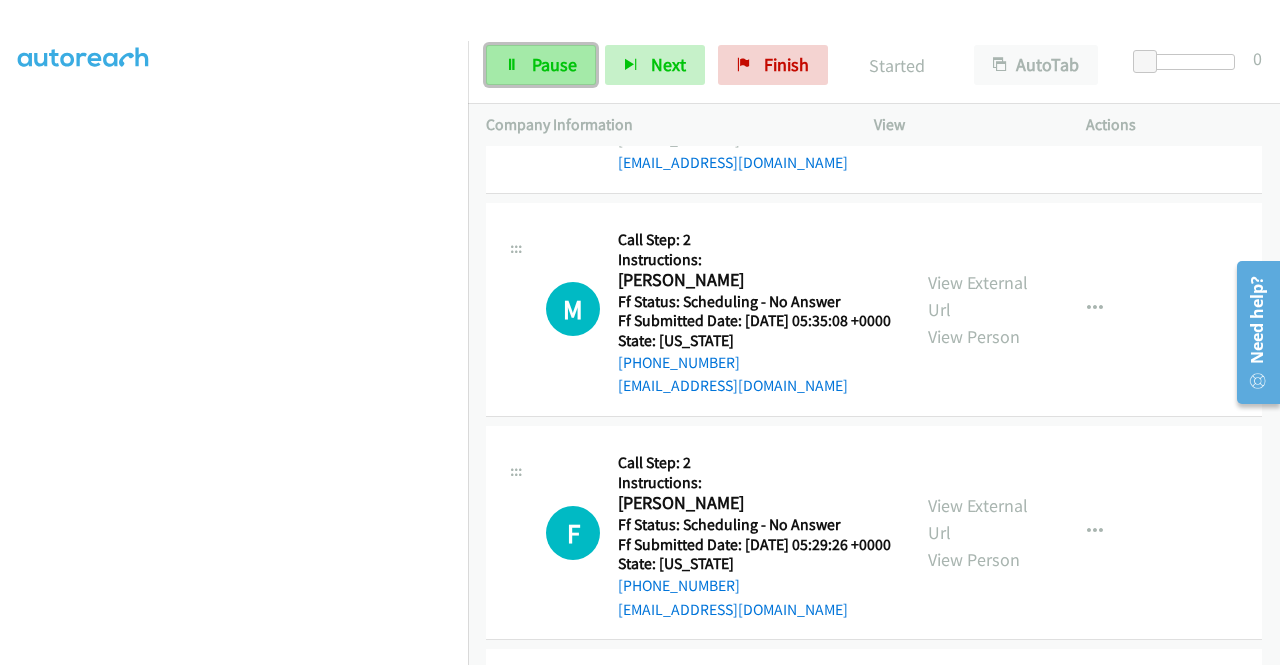 click on "Pause" at bounding box center (554, 64) 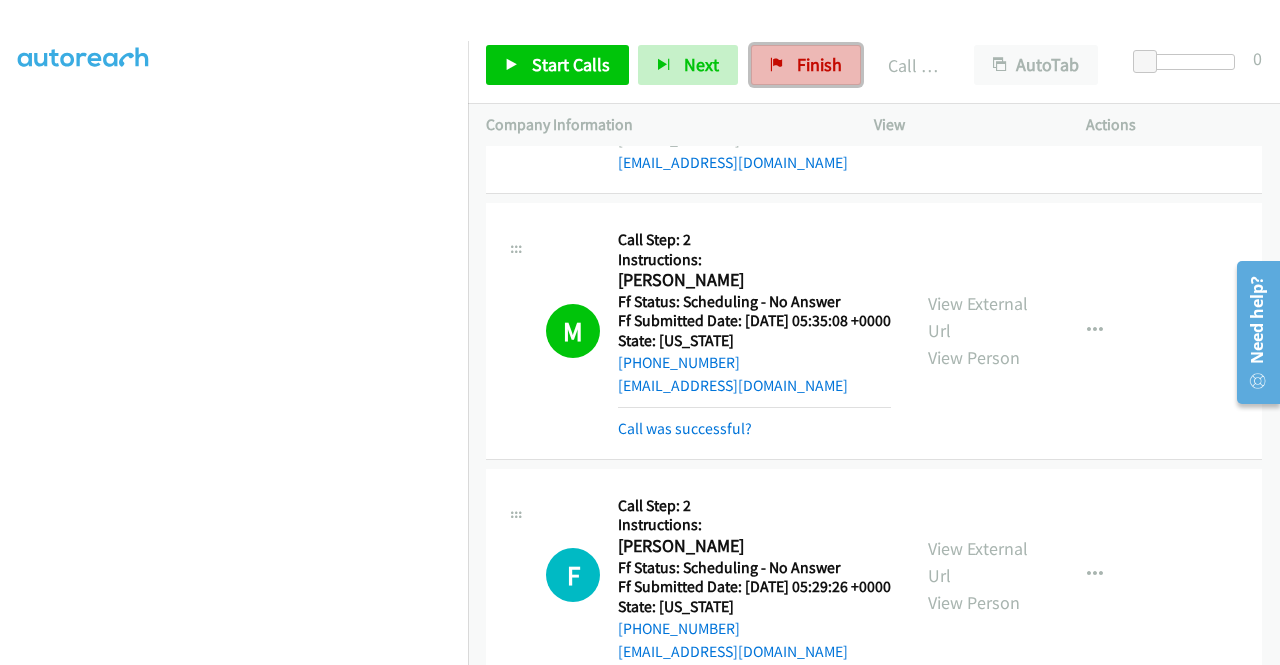 click on "Finish" at bounding box center (819, 64) 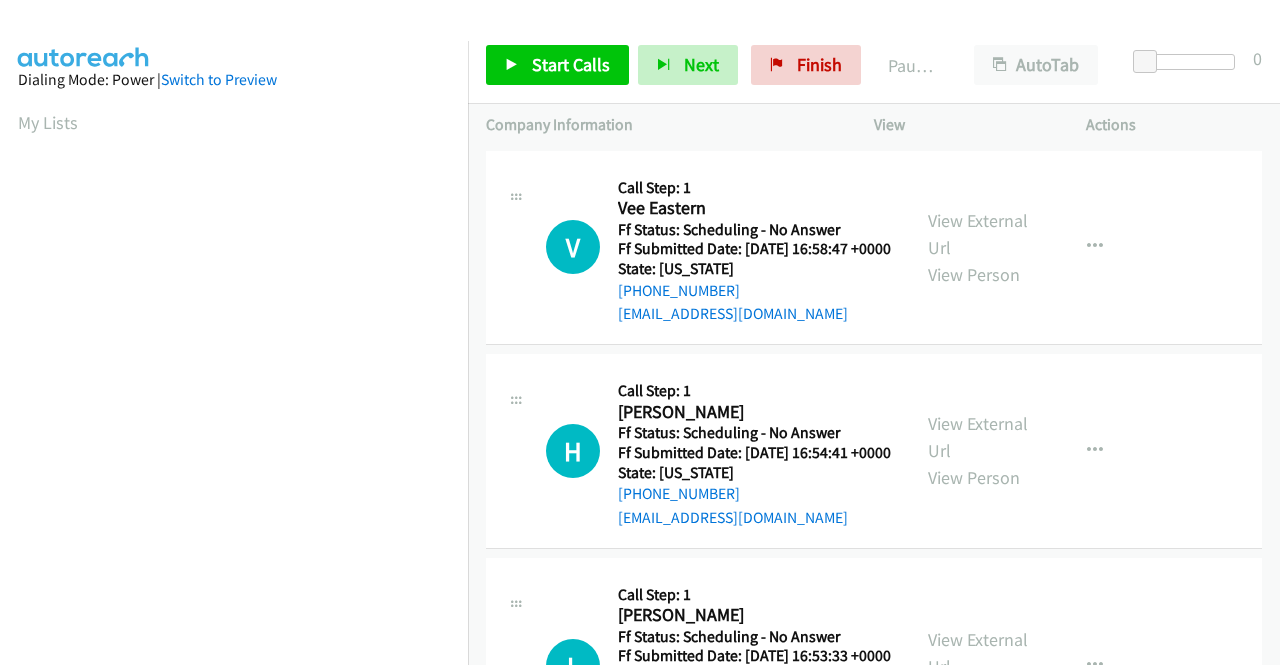 scroll, scrollTop: 0, scrollLeft: 0, axis: both 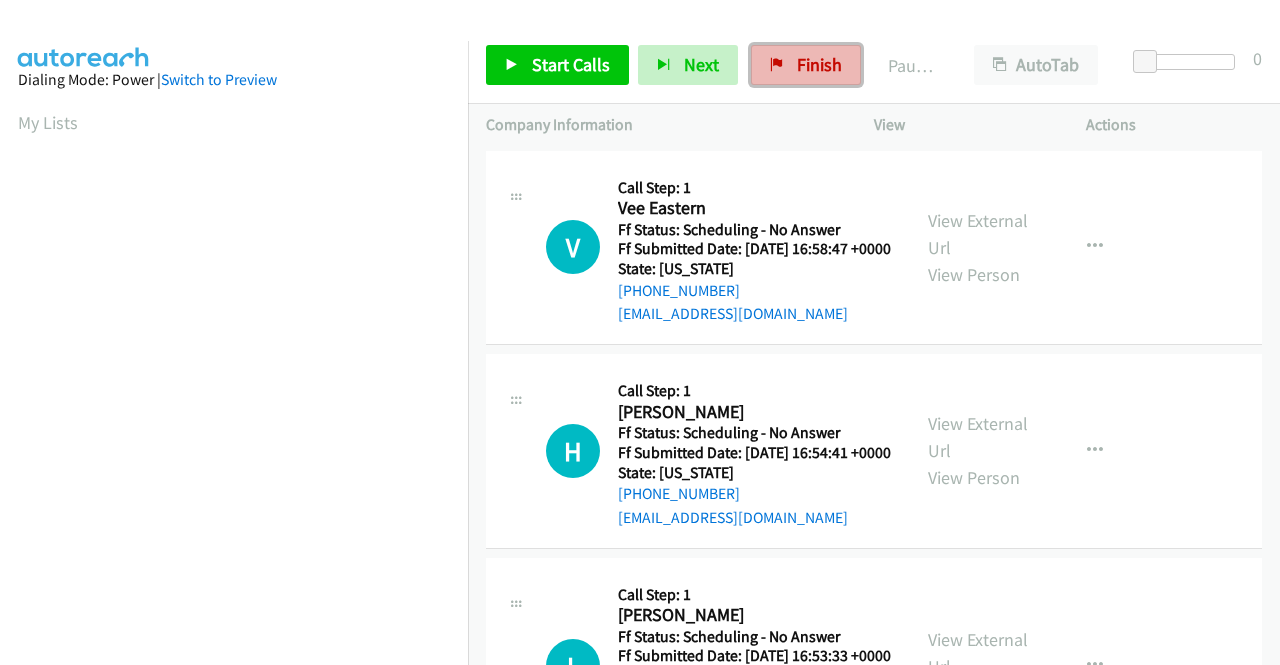 click on "Finish" at bounding box center (806, 65) 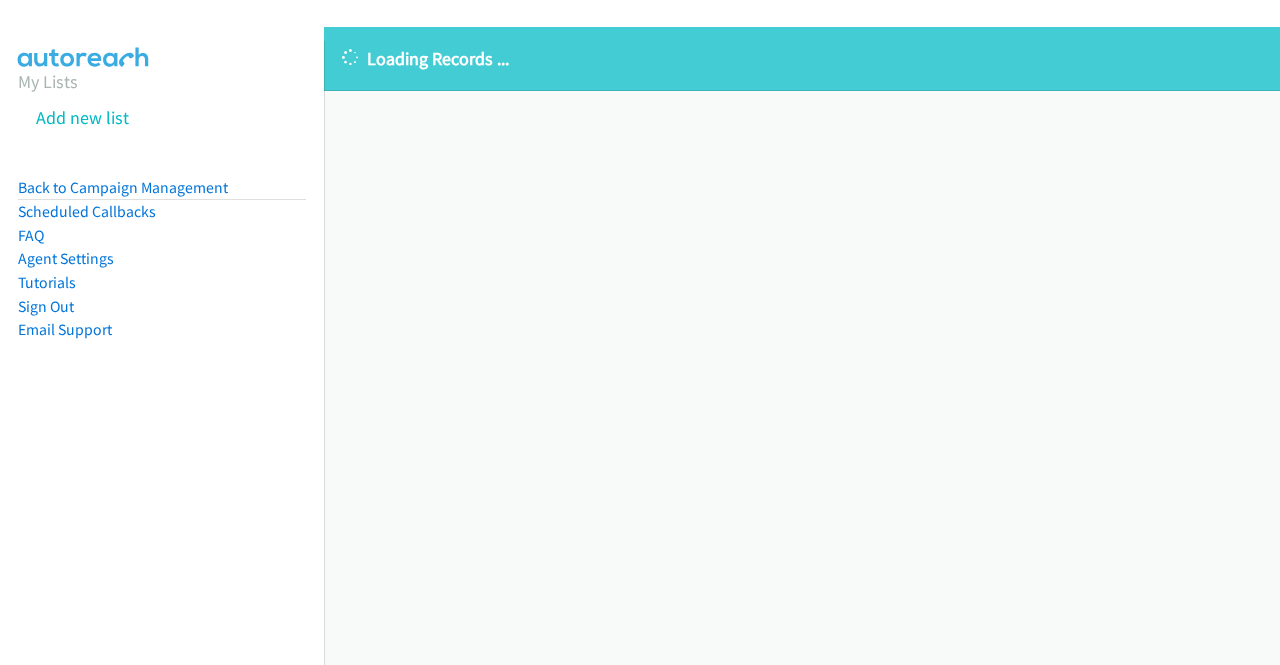 scroll, scrollTop: 0, scrollLeft: 0, axis: both 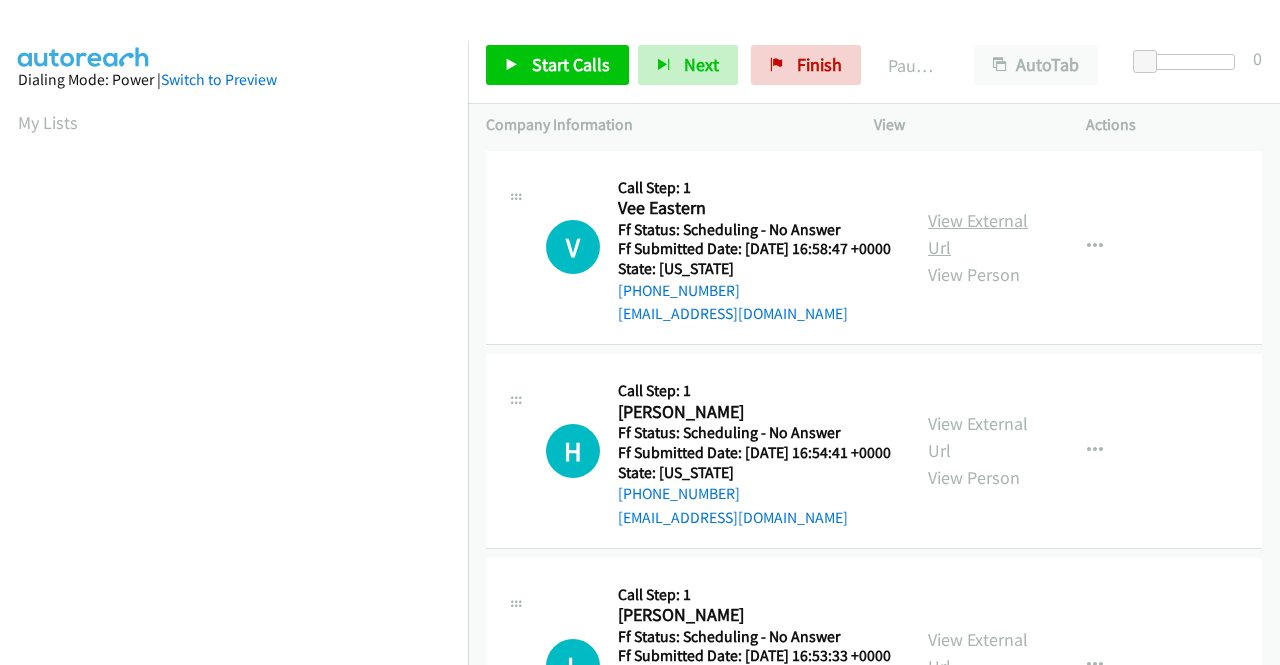 click on "View External Url" at bounding box center (978, 234) 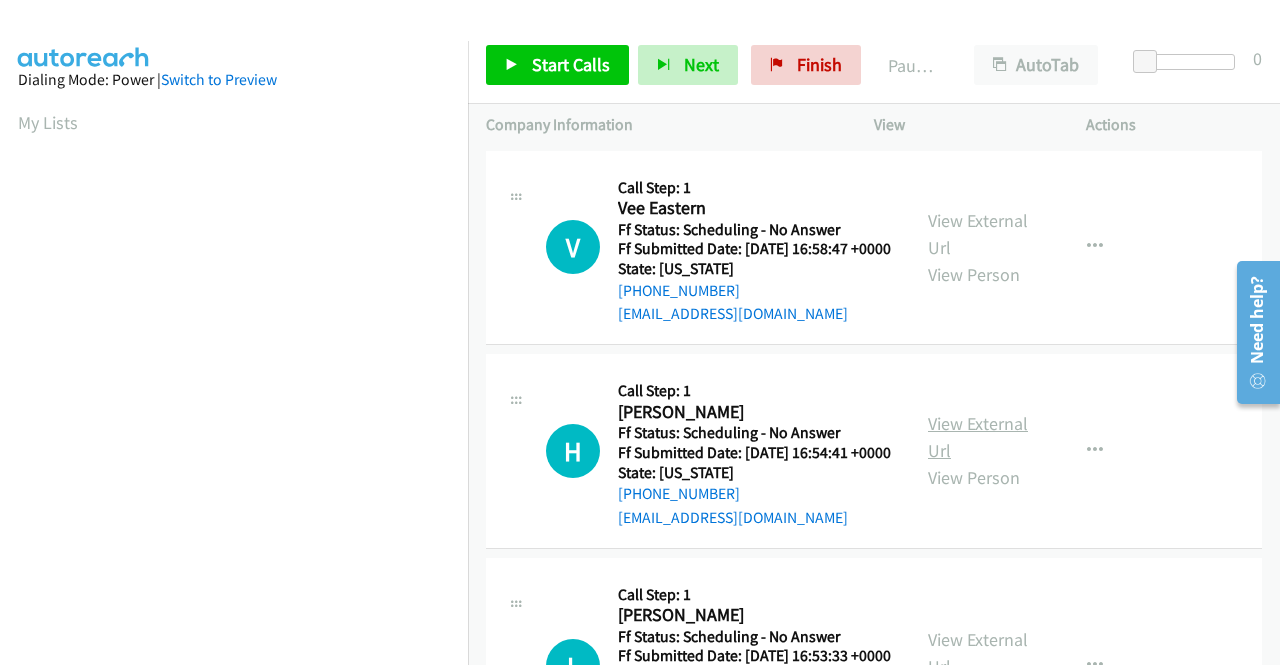 click on "View External Url" at bounding box center [978, 437] 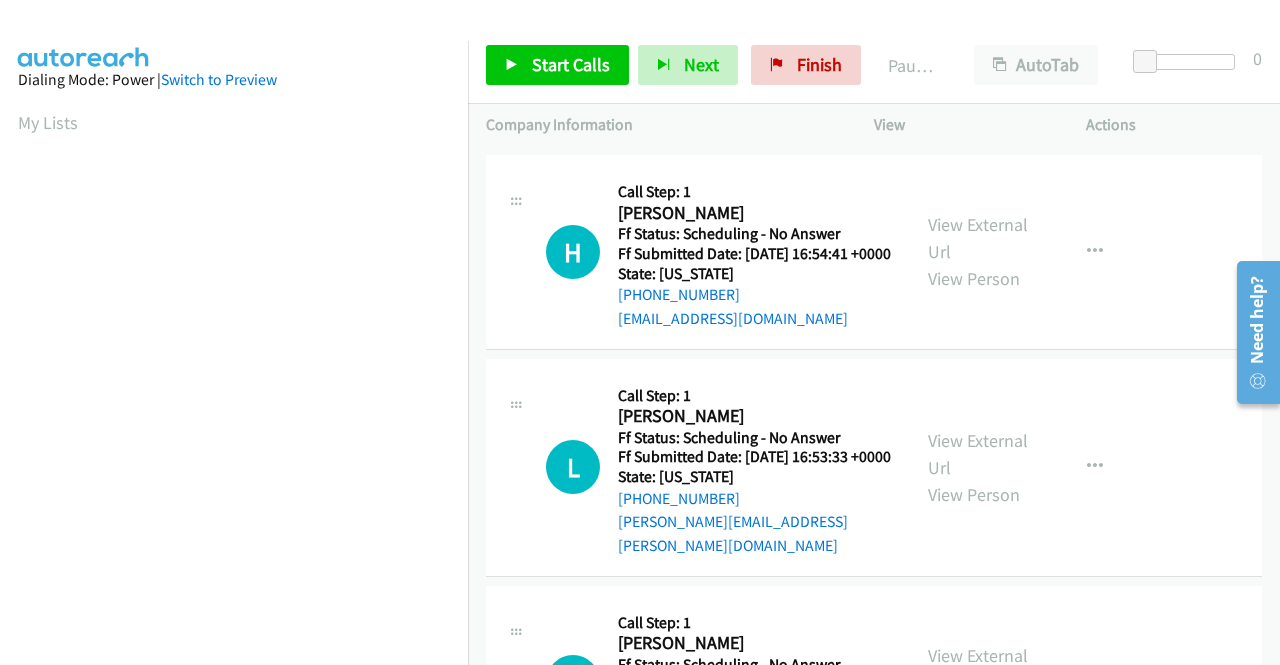 scroll, scrollTop: 200, scrollLeft: 0, axis: vertical 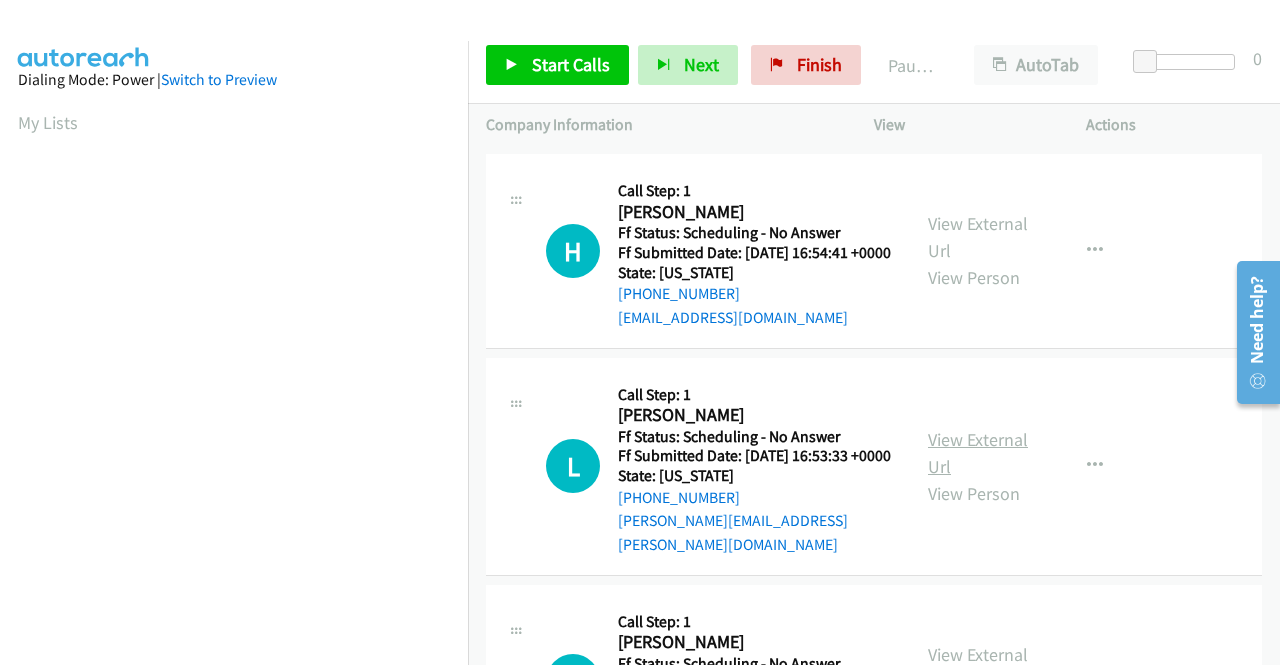 click on "View External Url" at bounding box center (978, 453) 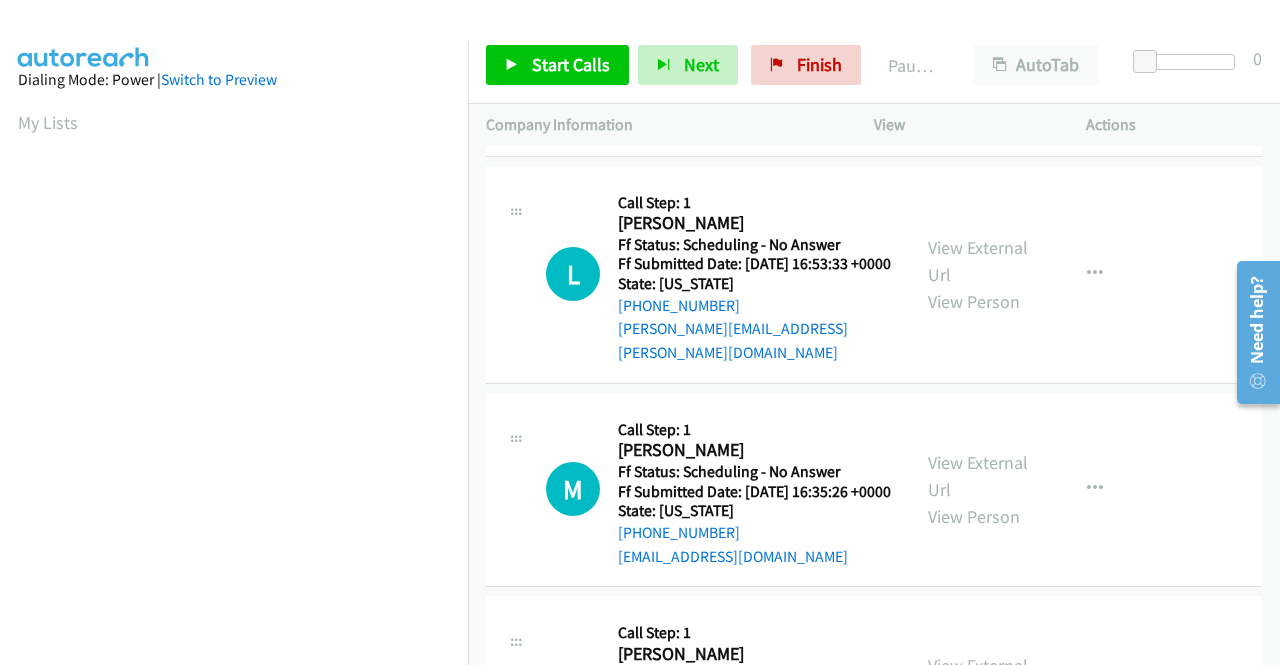 scroll, scrollTop: 400, scrollLeft: 0, axis: vertical 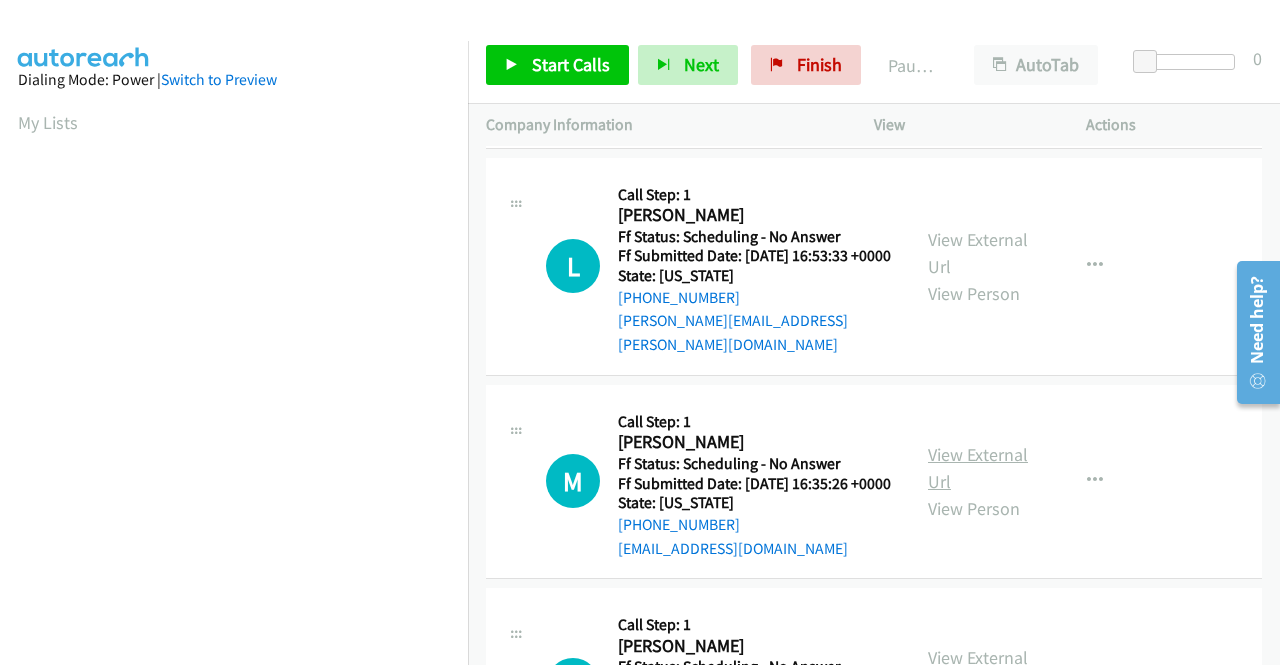 click on "View External Url" at bounding box center (978, 468) 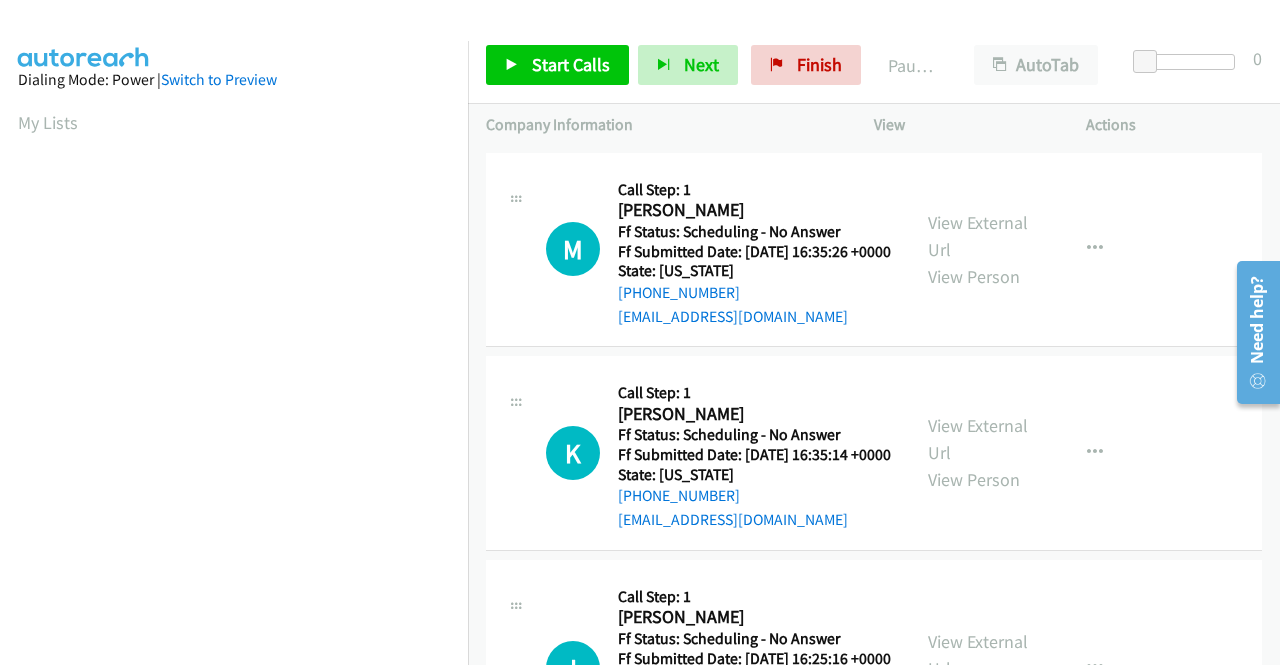 scroll, scrollTop: 700, scrollLeft: 0, axis: vertical 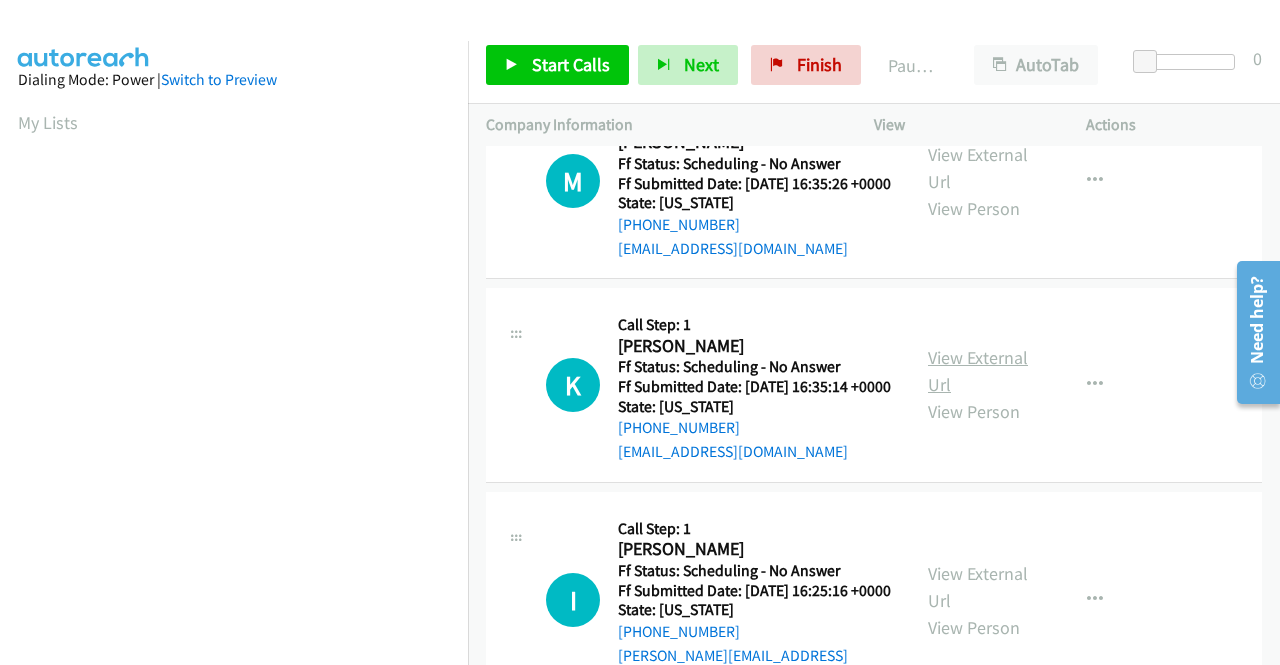 click on "View External Url" at bounding box center [978, 371] 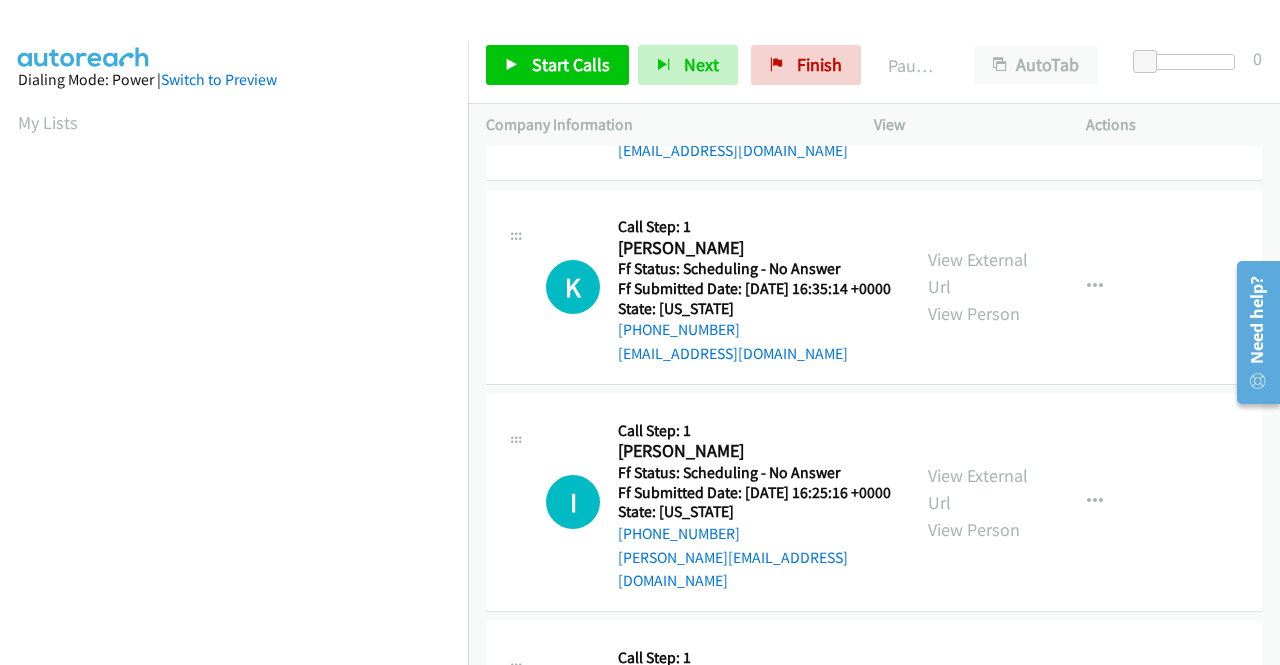 scroll, scrollTop: 900, scrollLeft: 0, axis: vertical 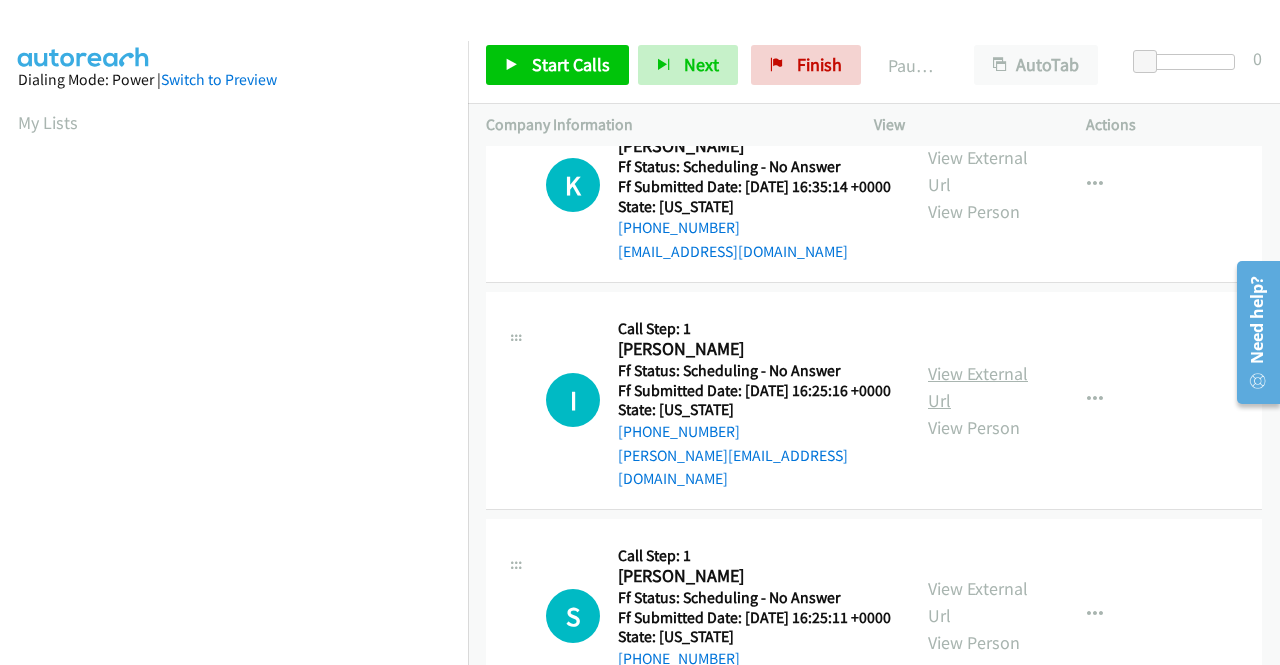 click on "View External Url" at bounding box center (978, 387) 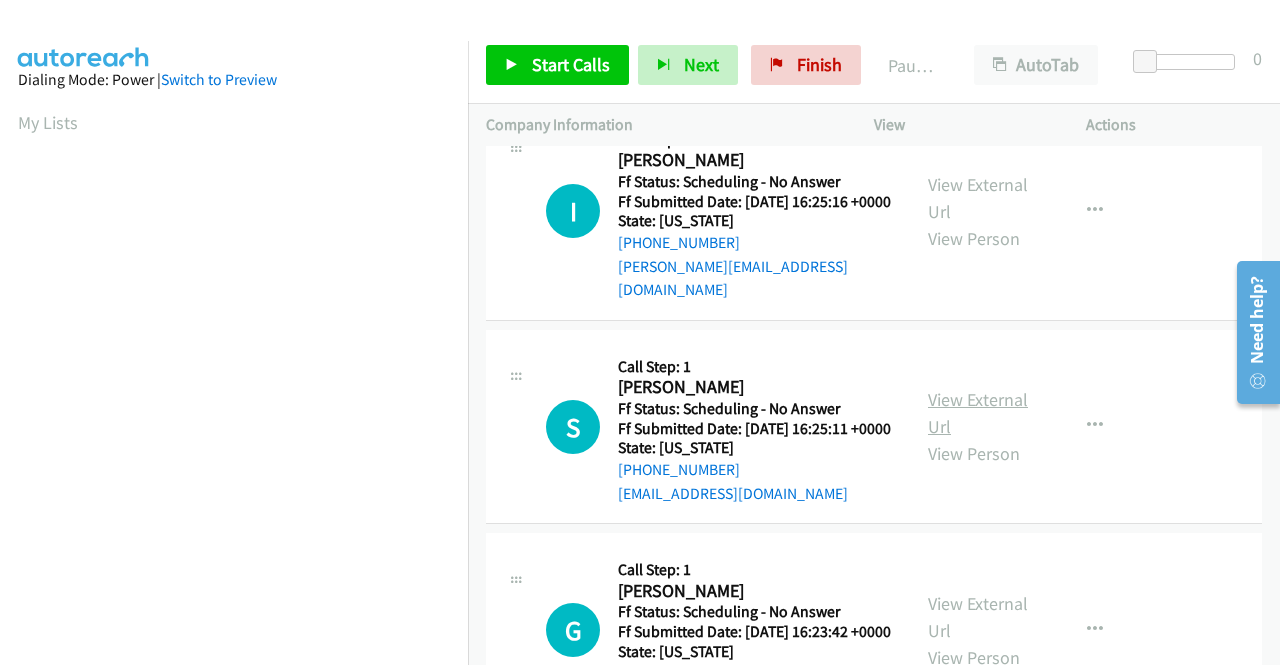 scroll, scrollTop: 1100, scrollLeft: 0, axis: vertical 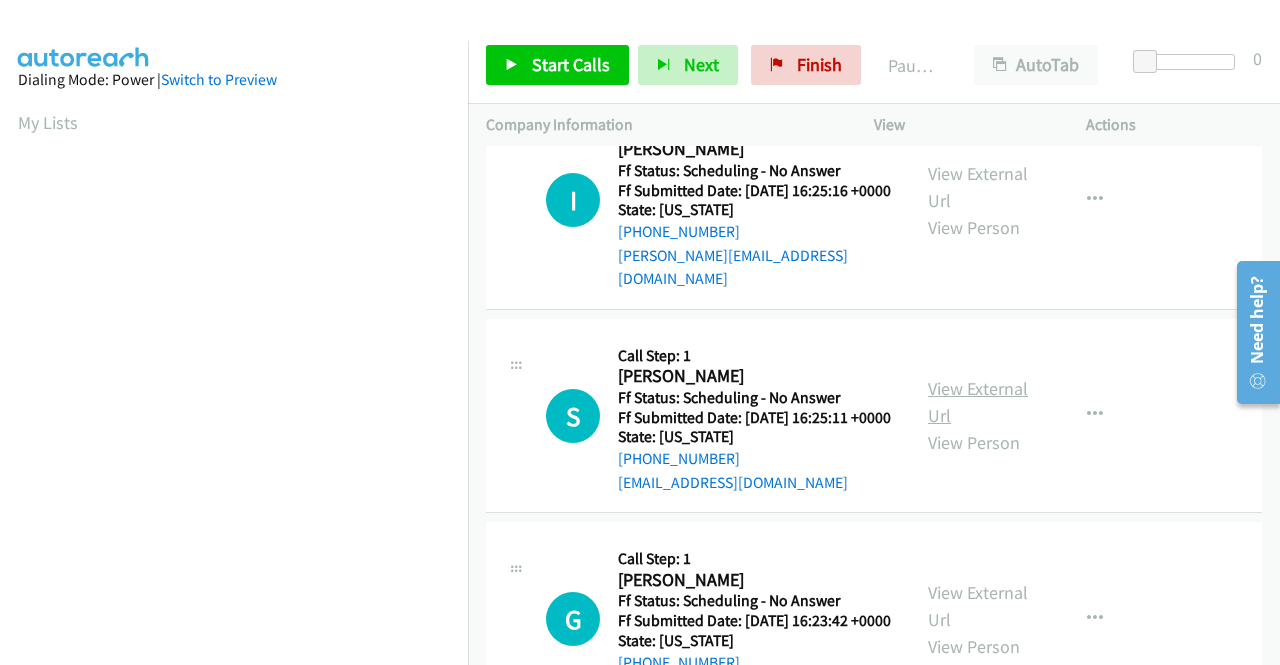 click on "View External Url" at bounding box center [978, 402] 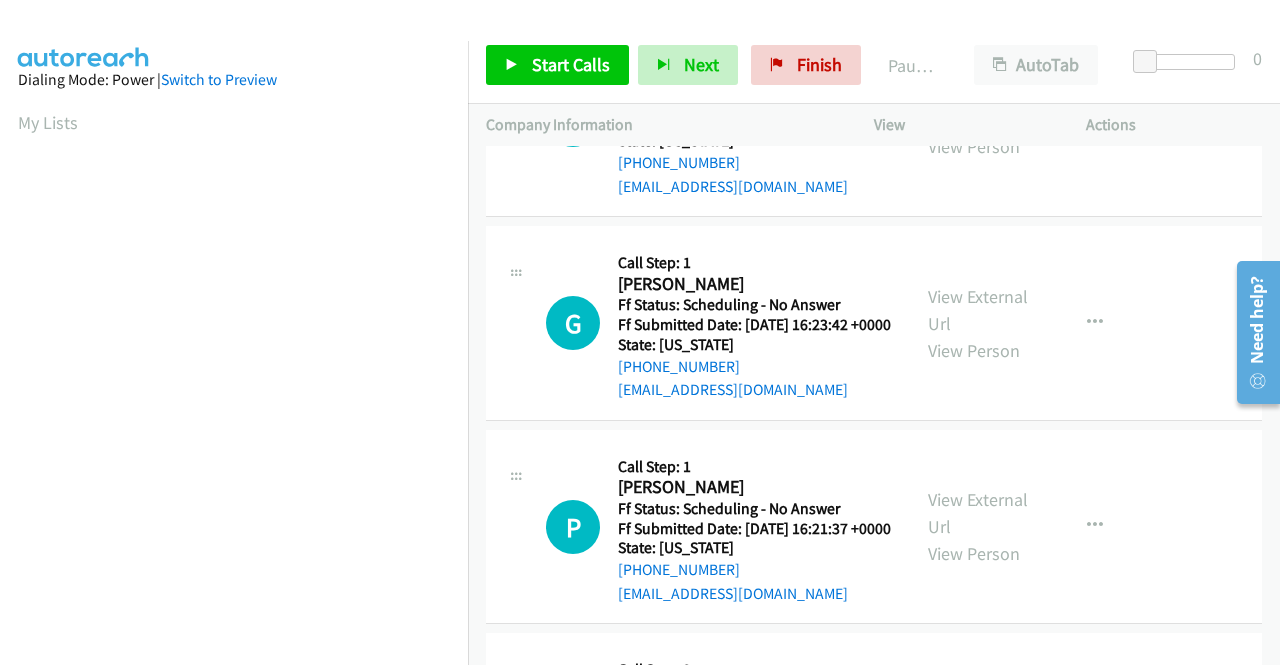 scroll, scrollTop: 1400, scrollLeft: 0, axis: vertical 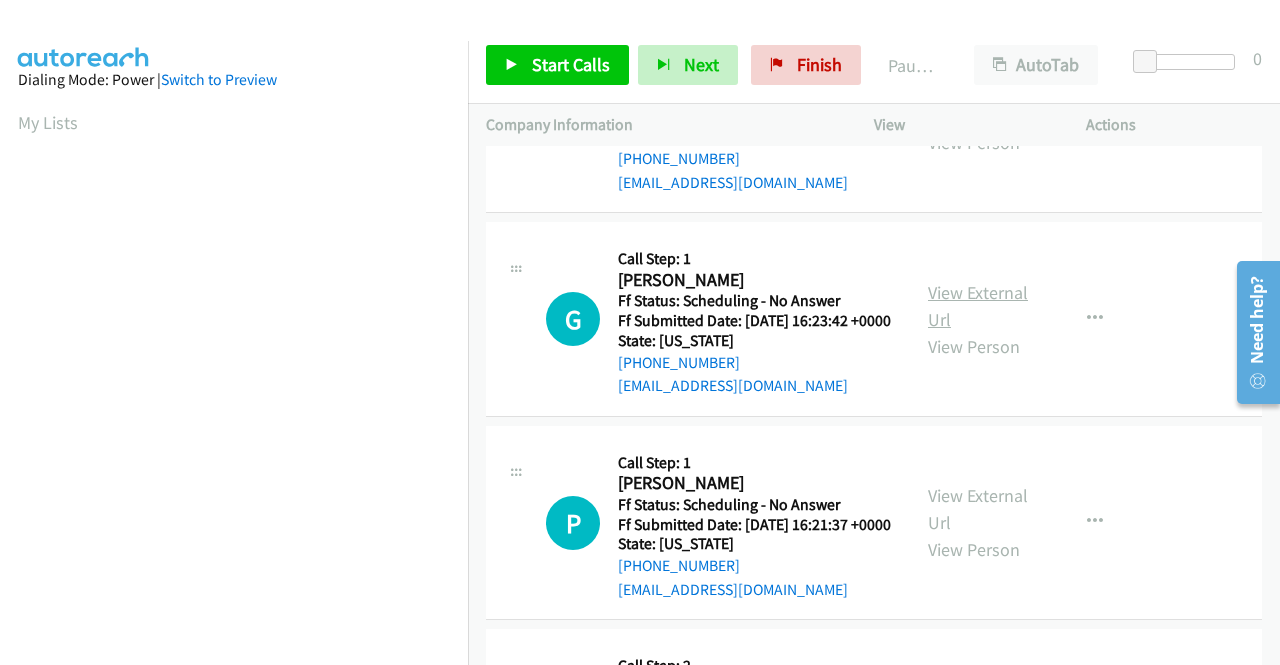 click on "View External Url" at bounding box center [978, 306] 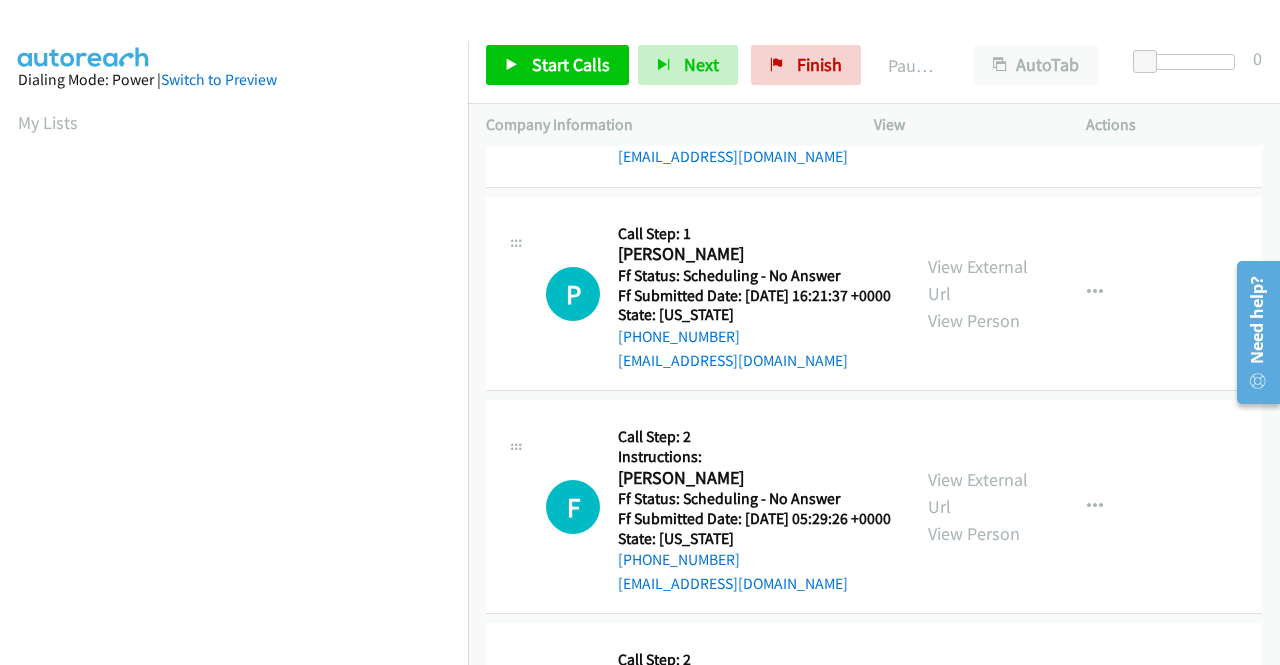 scroll, scrollTop: 1700, scrollLeft: 0, axis: vertical 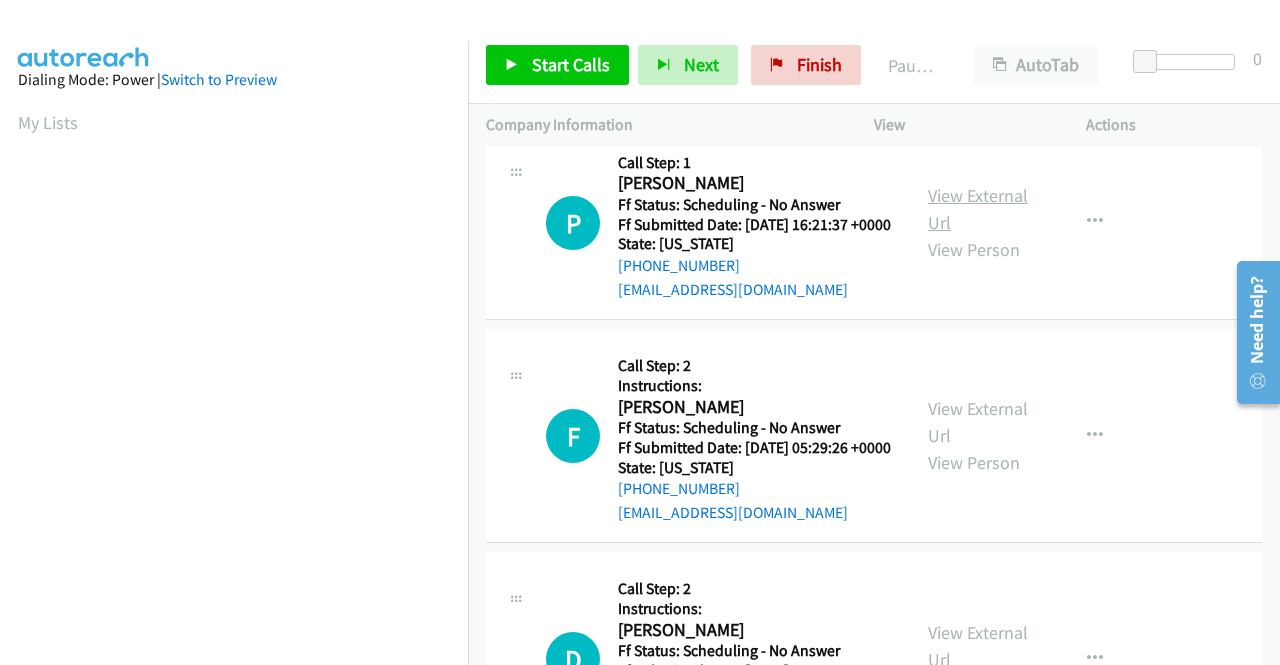 click on "View External Url" at bounding box center (978, 209) 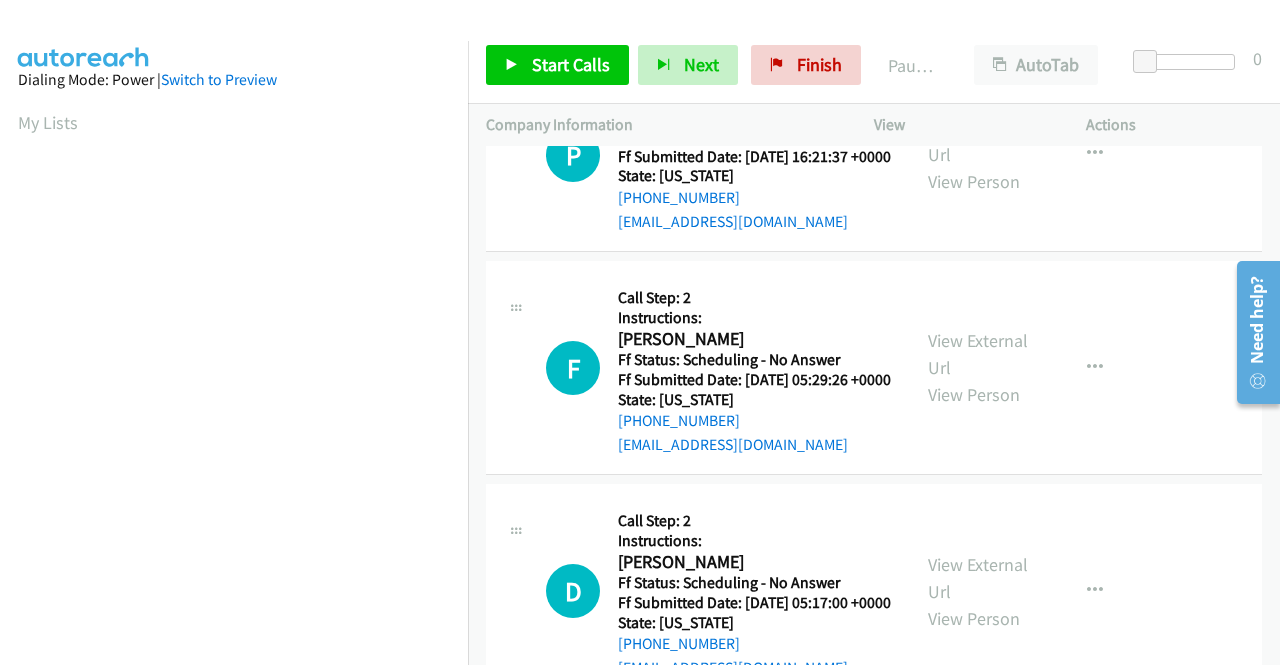 scroll, scrollTop: 1800, scrollLeft: 0, axis: vertical 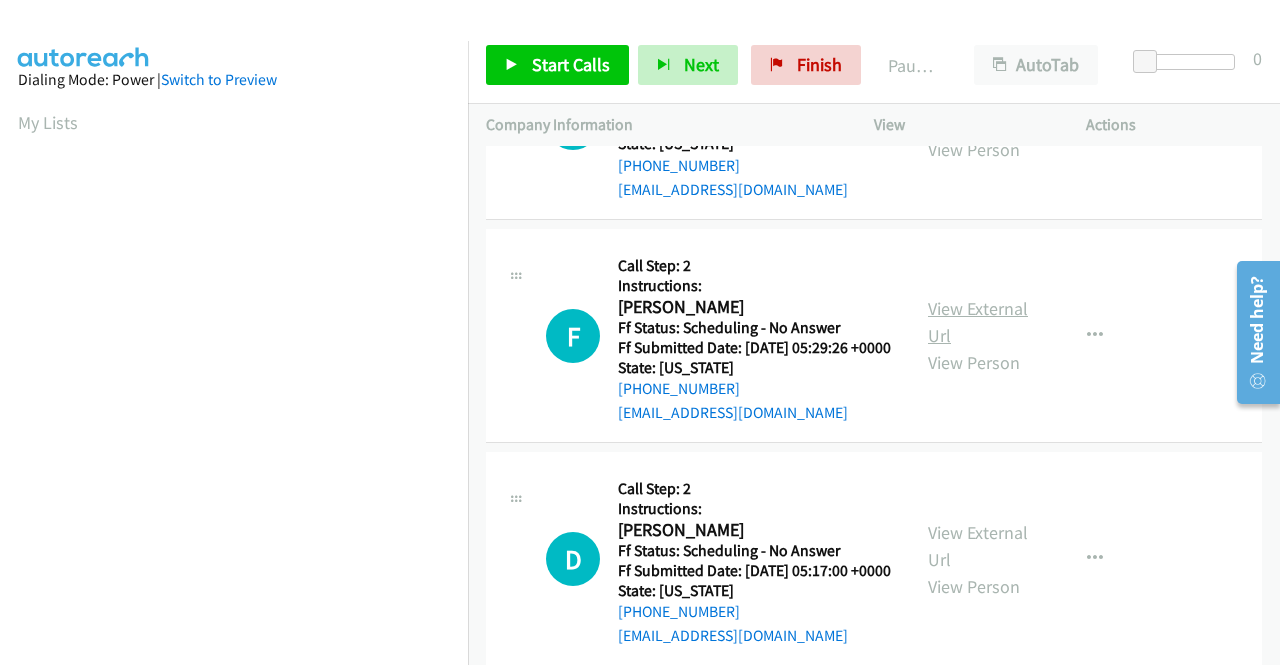 click on "View External Url" at bounding box center [978, 322] 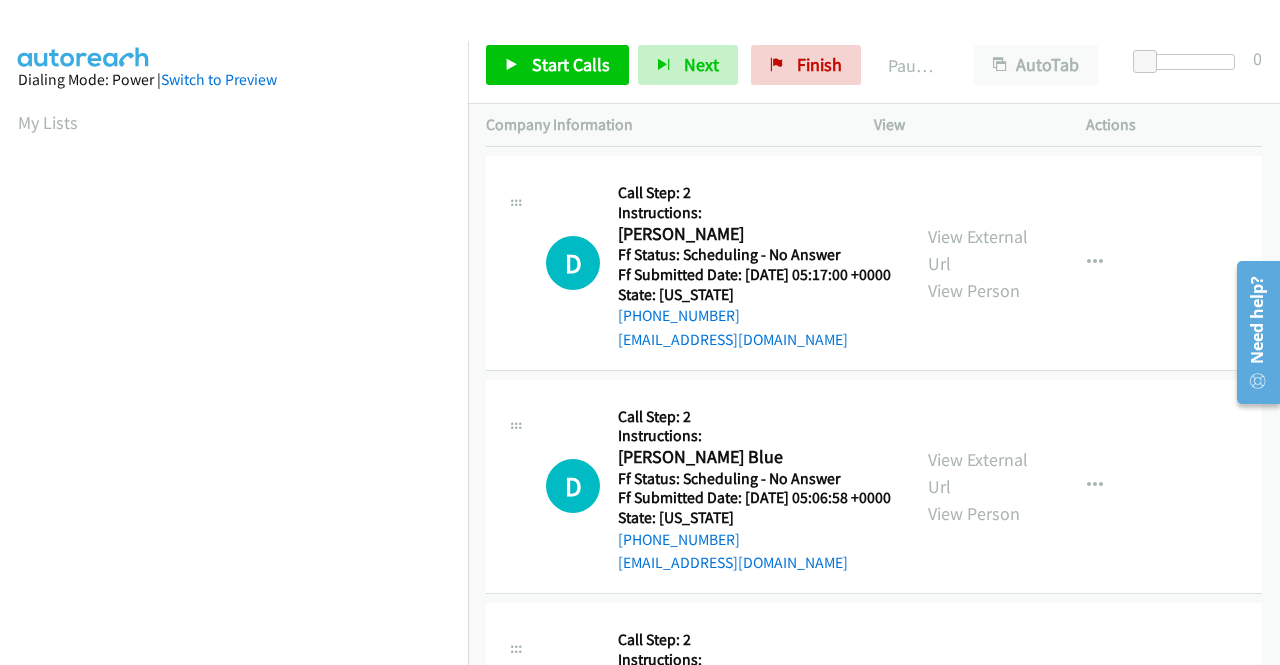 scroll, scrollTop: 2100, scrollLeft: 0, axis: vertical 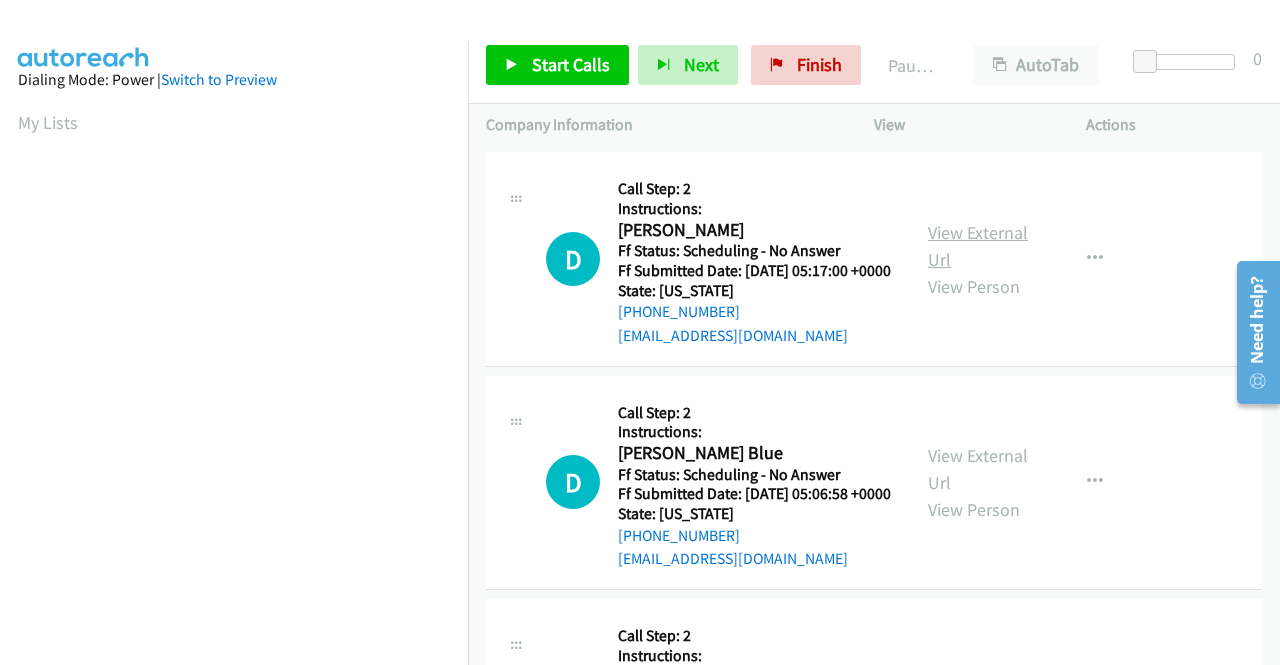 click on "View External Url" at bounding box center (978, 246) 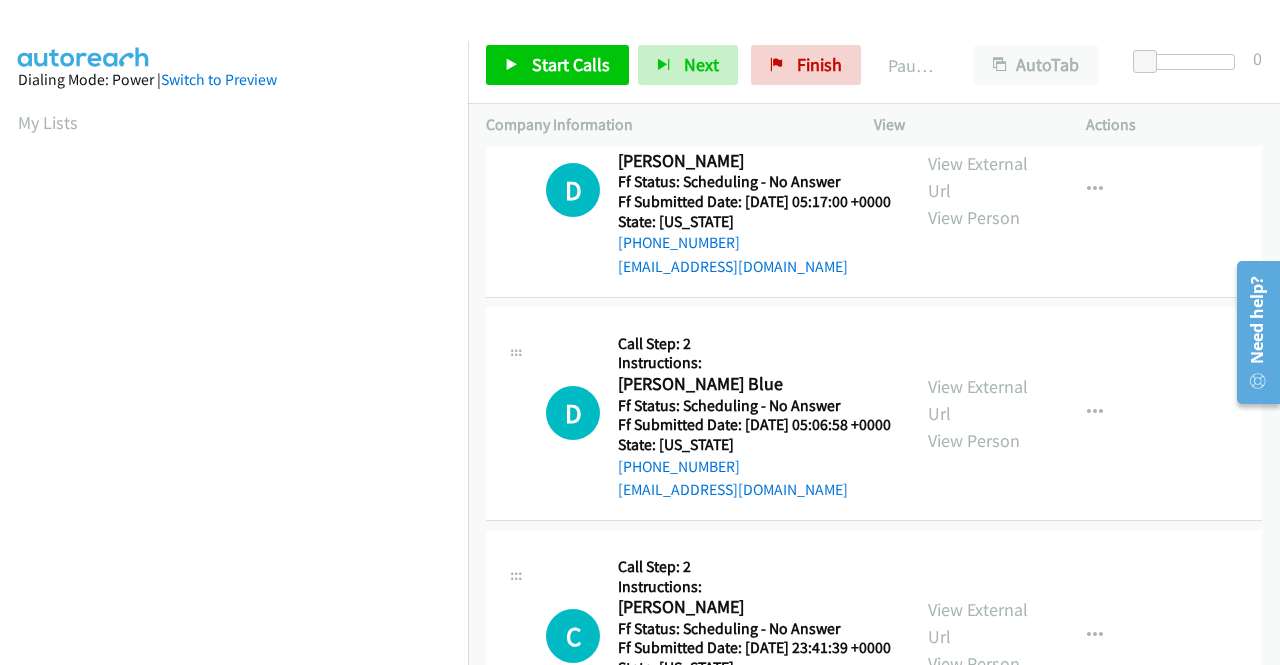scroll, scrollTop: 2200, scrollLeft: 0, axis: vertical 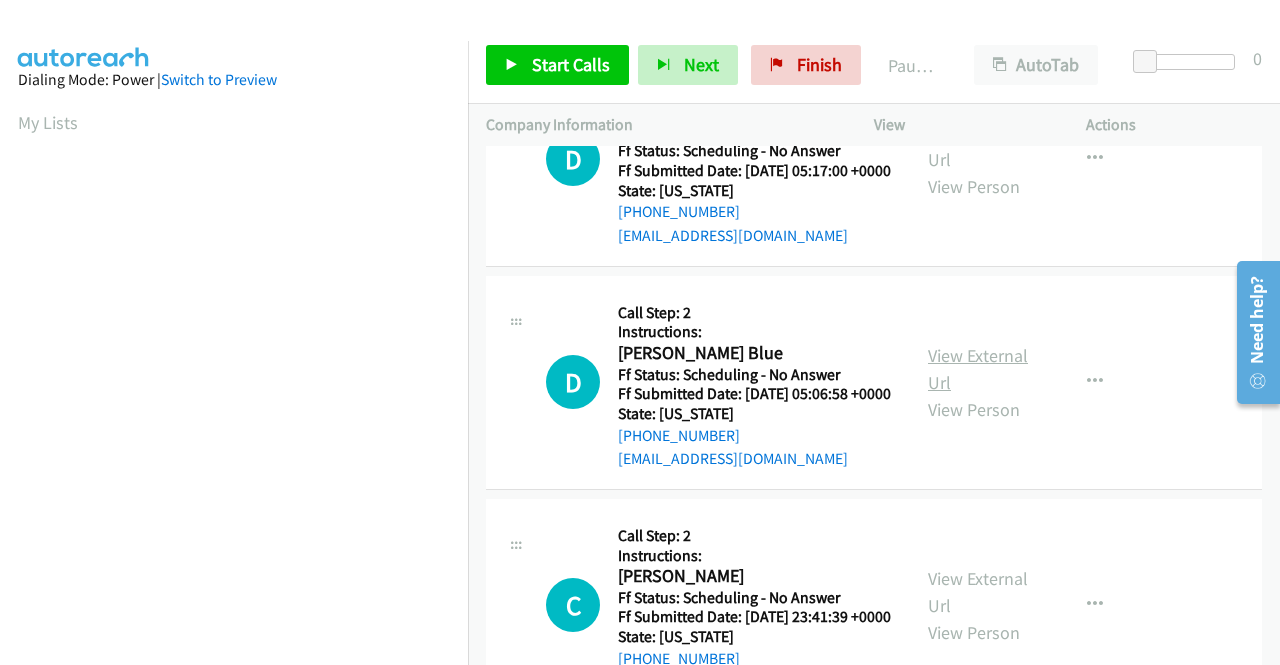 click on "View External Url" at bounding box center (978, 369) 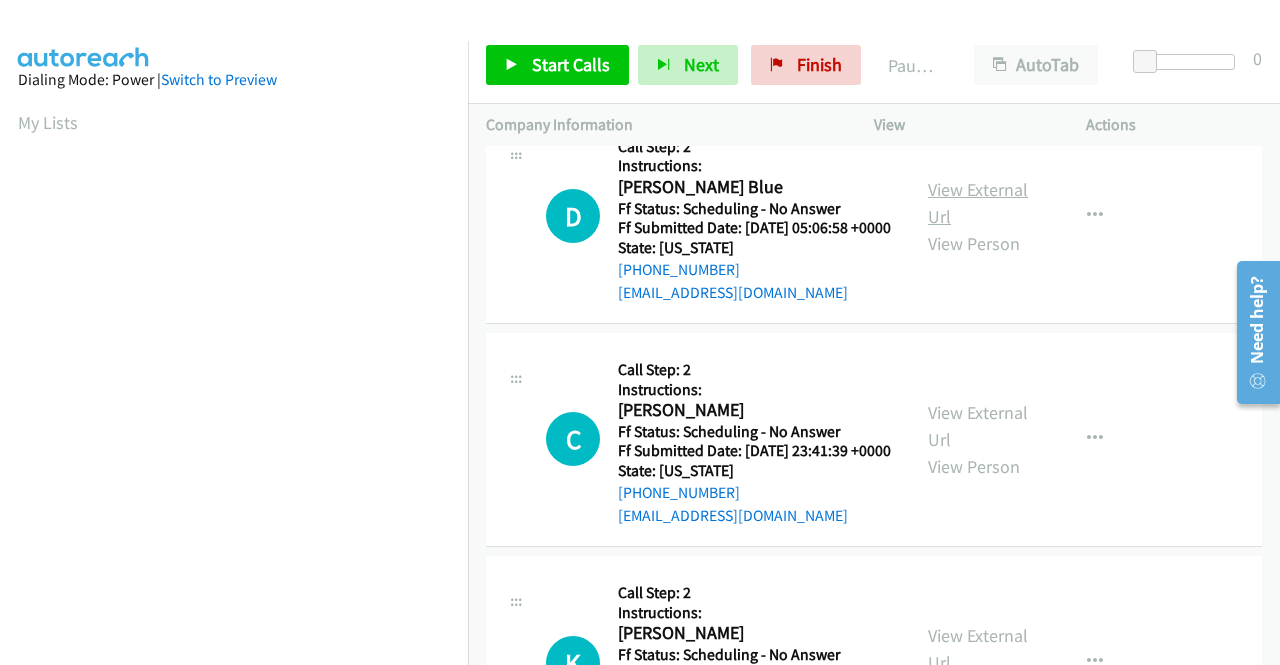 scroll, scrollTop: 2400, scrollLeft: 0, axis: vertical 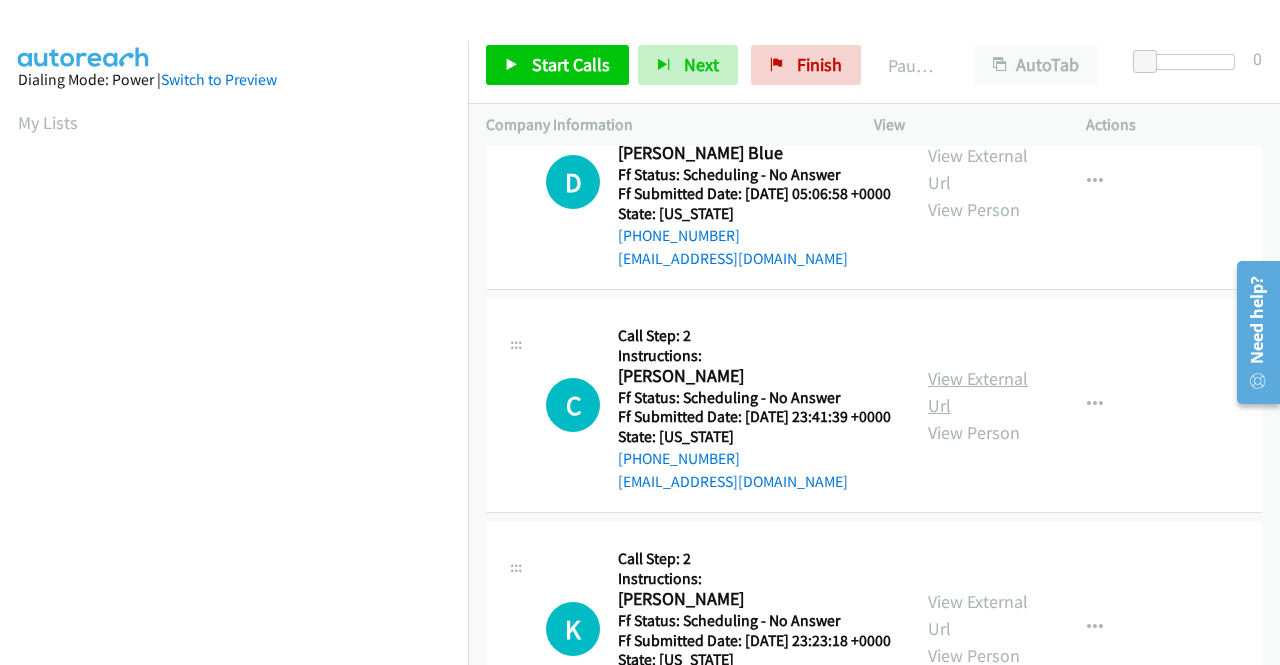 click on "View External Url" at bounding box center (978, 392) 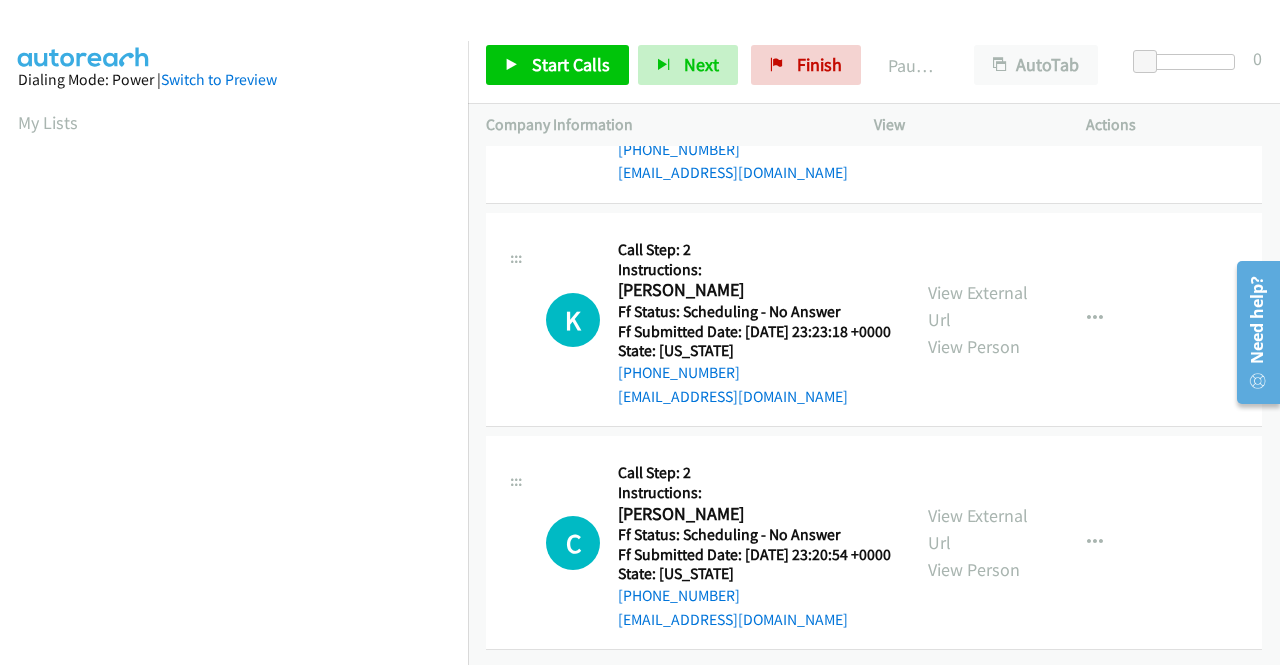 scroll, scrollTop: 2800, scrollLeft: 0, axis: vertical 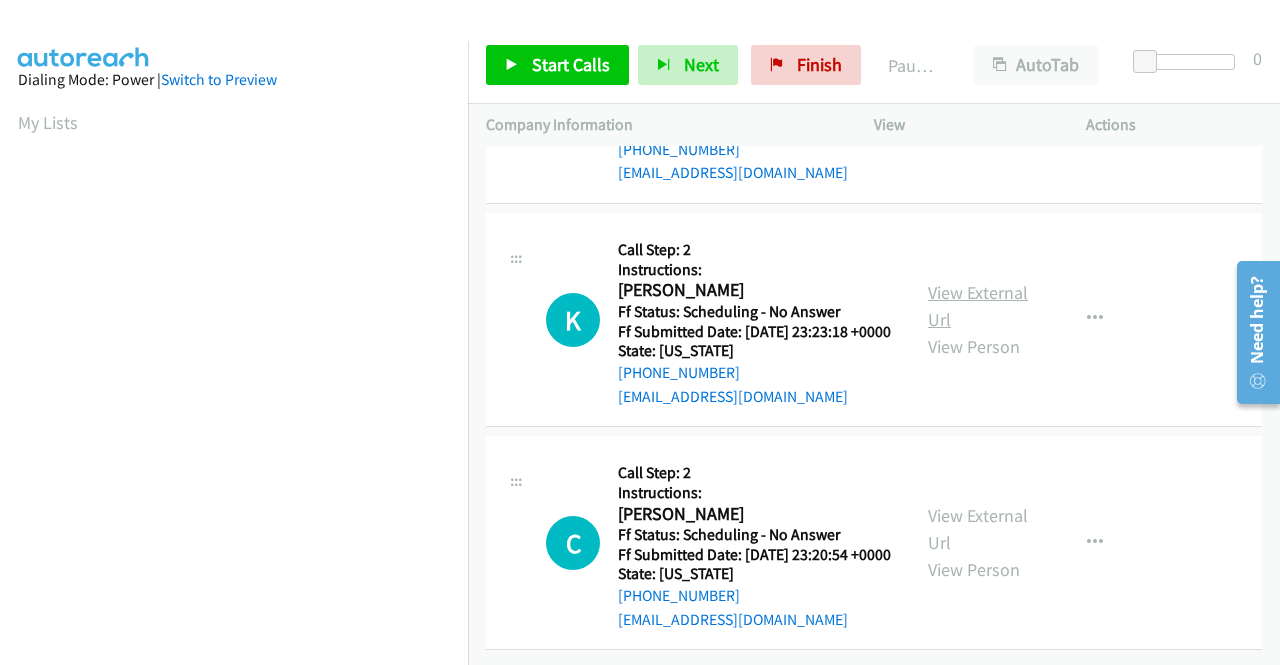 click on "View External Url" at bounding box center [978, 306] 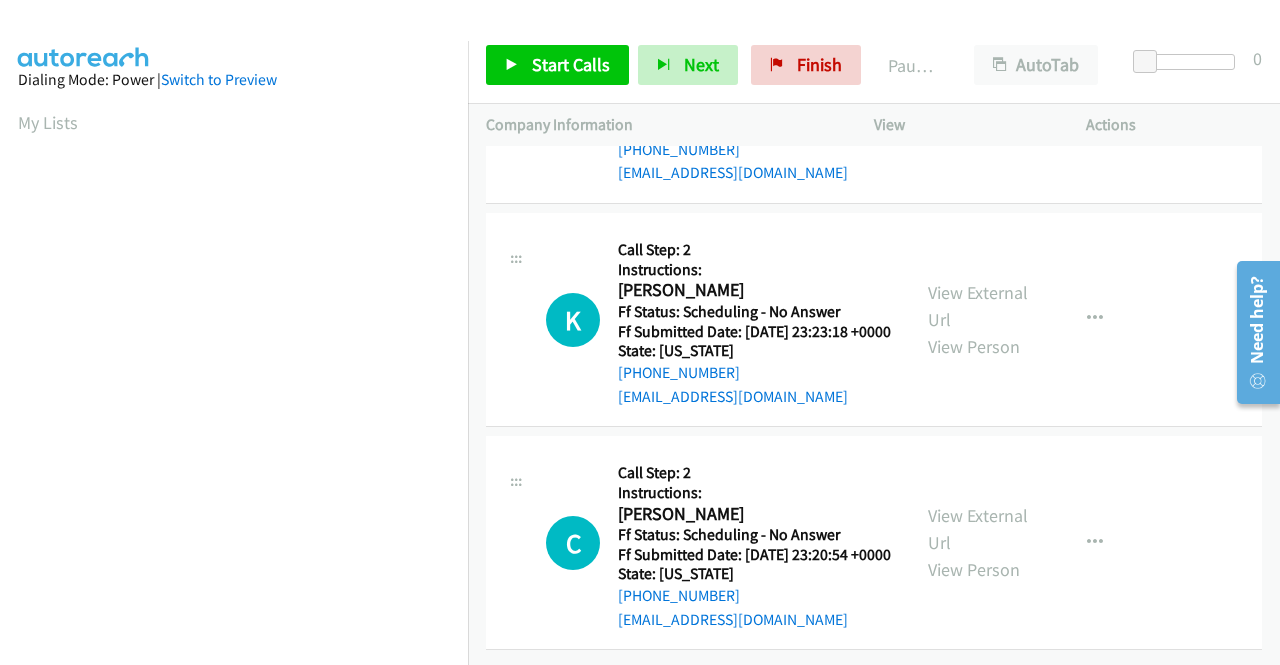scroll, scrollTop: 2900, scrollLeft: 0, axis: vertical 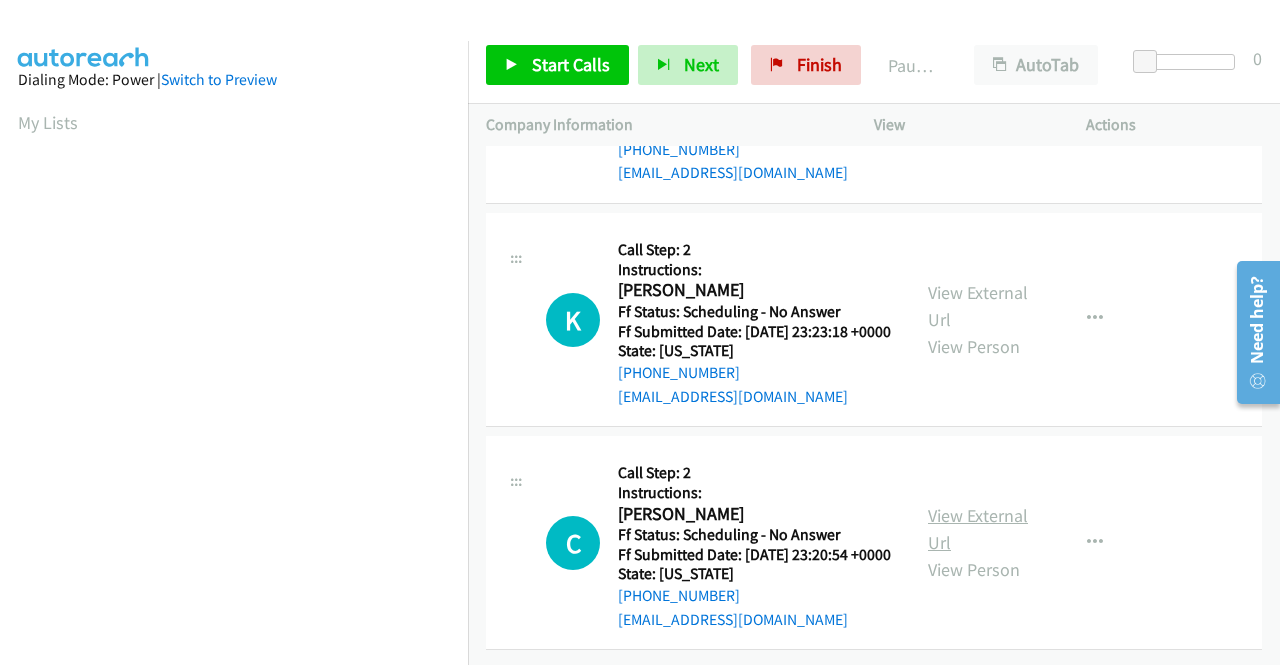click on "View External Url" at bounding box center (978, 529) 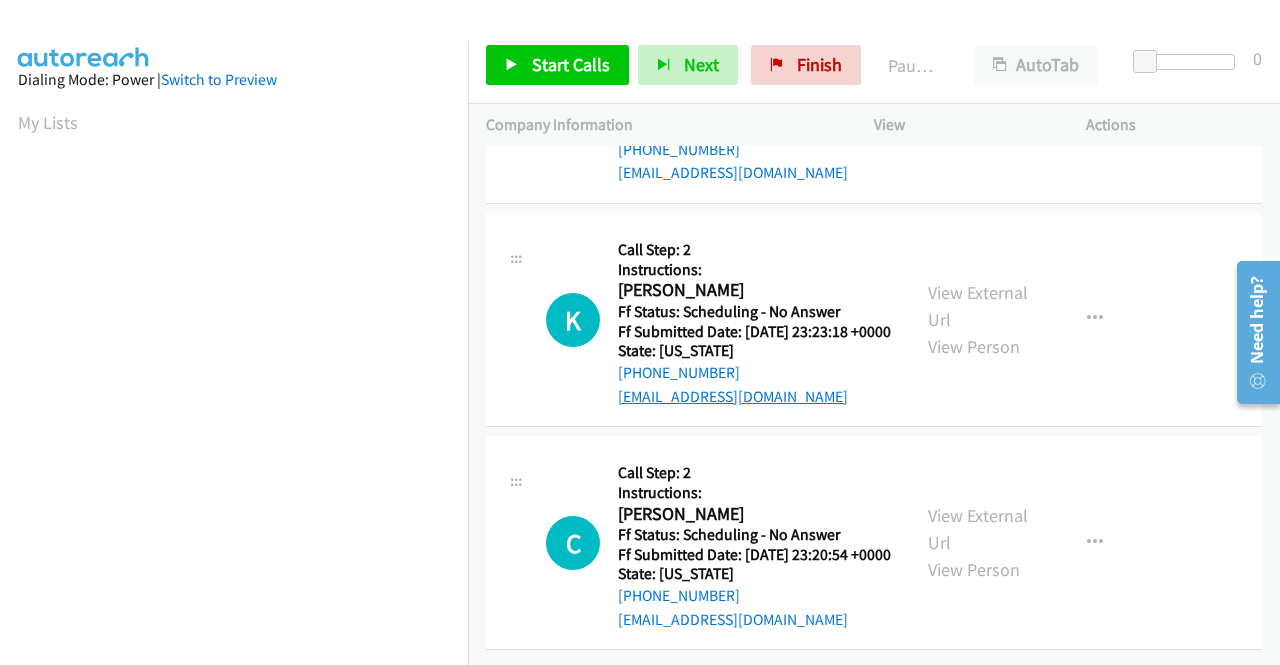 scroll, scrollTop: 2966, scrollLeft: 0, axis: vertical 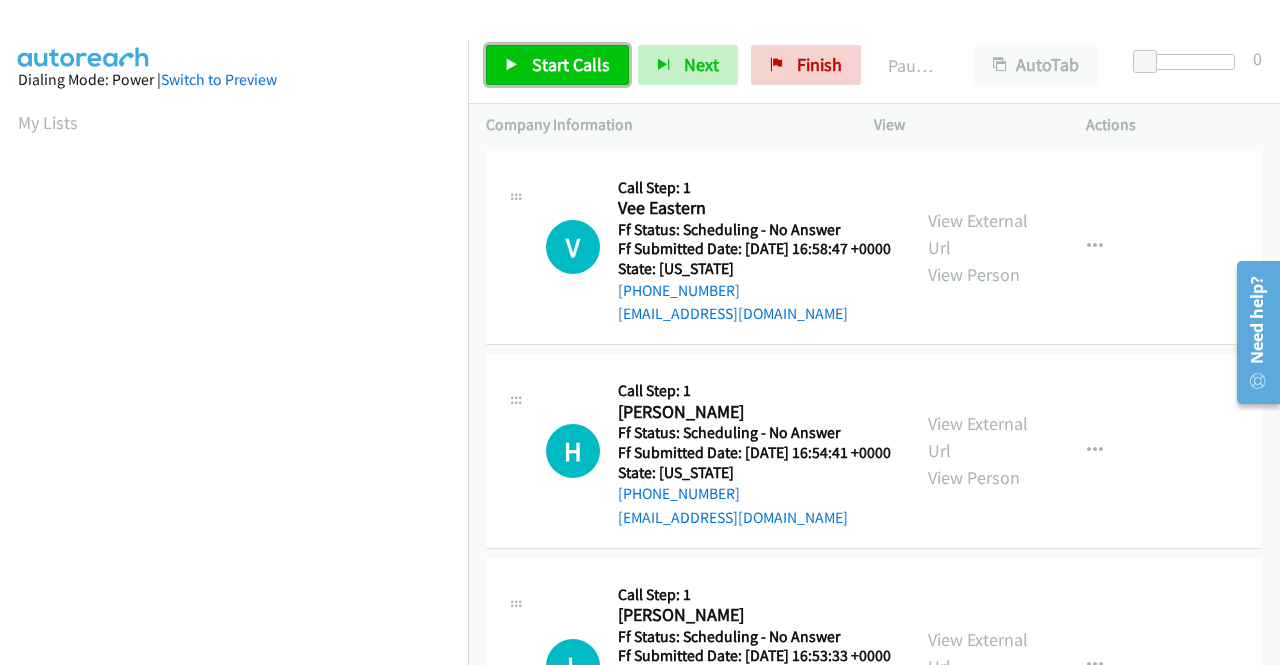 click on "Start Calls" at bounding box center [571, 64] 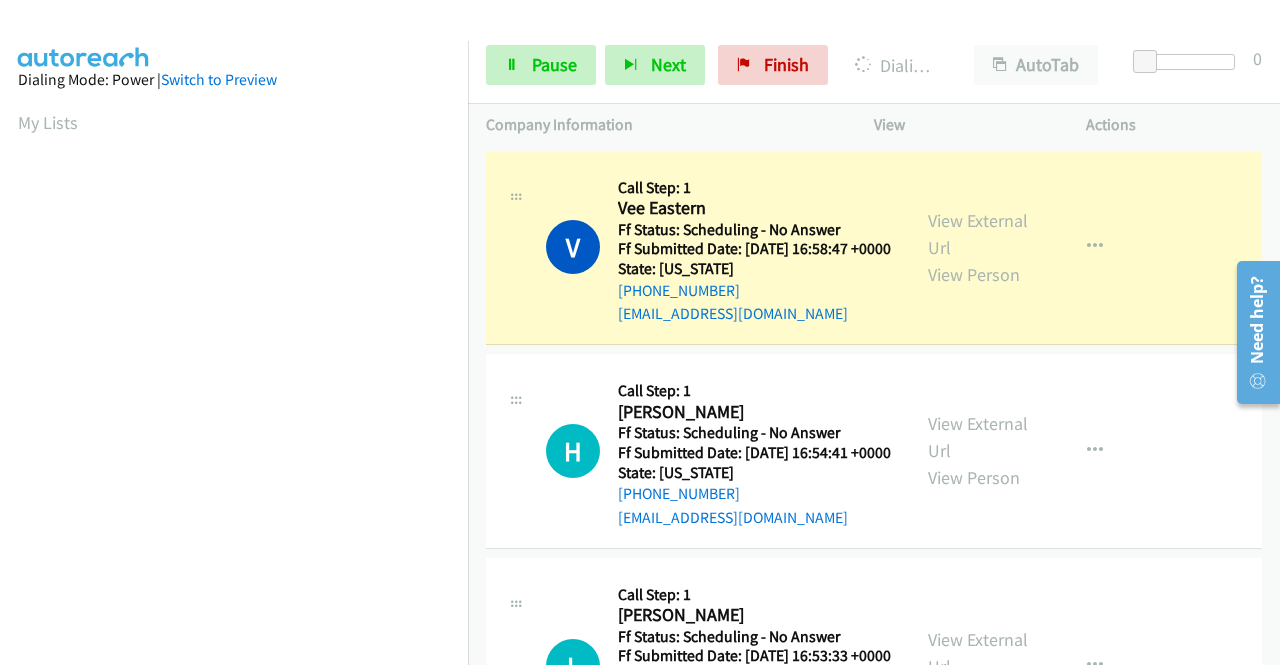 scroll, scrollTop: 1, scrollLeft: 0, axis: vertical 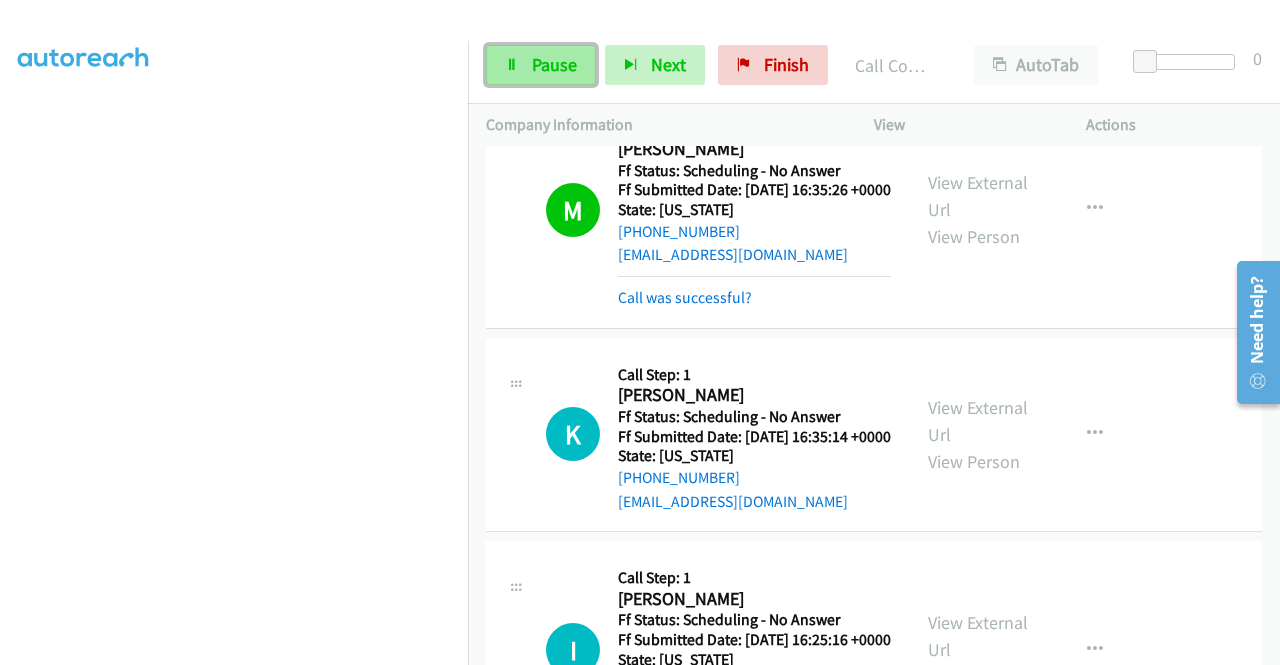 click on "Pause" at bounding box center [554, 64] 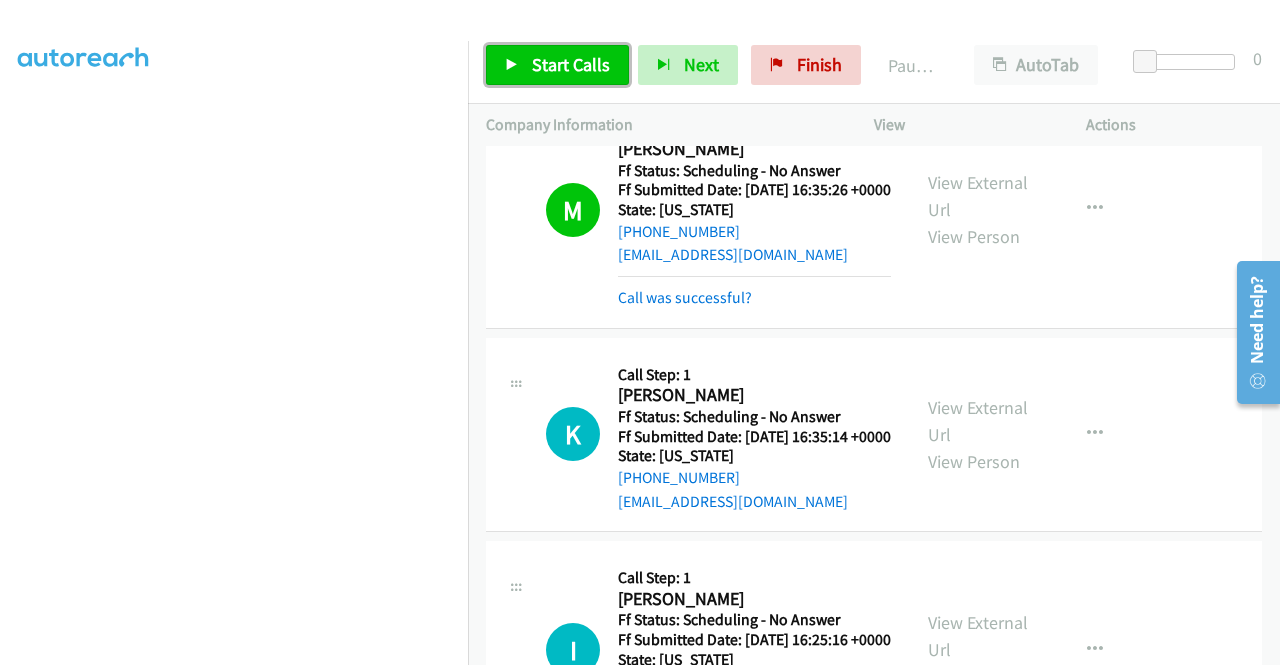 click on "Start Calls" at bounding box center [571, 64] 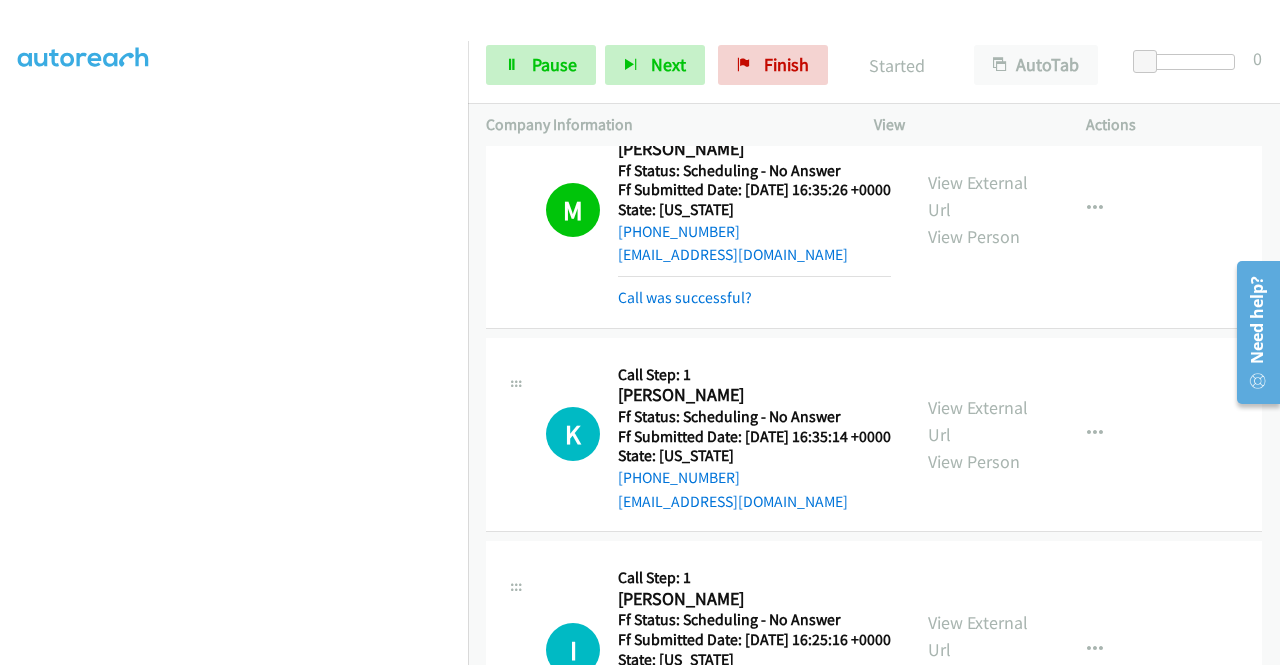 scroll, scrollTop: 456, scrollLeft: 0, axis: vertical 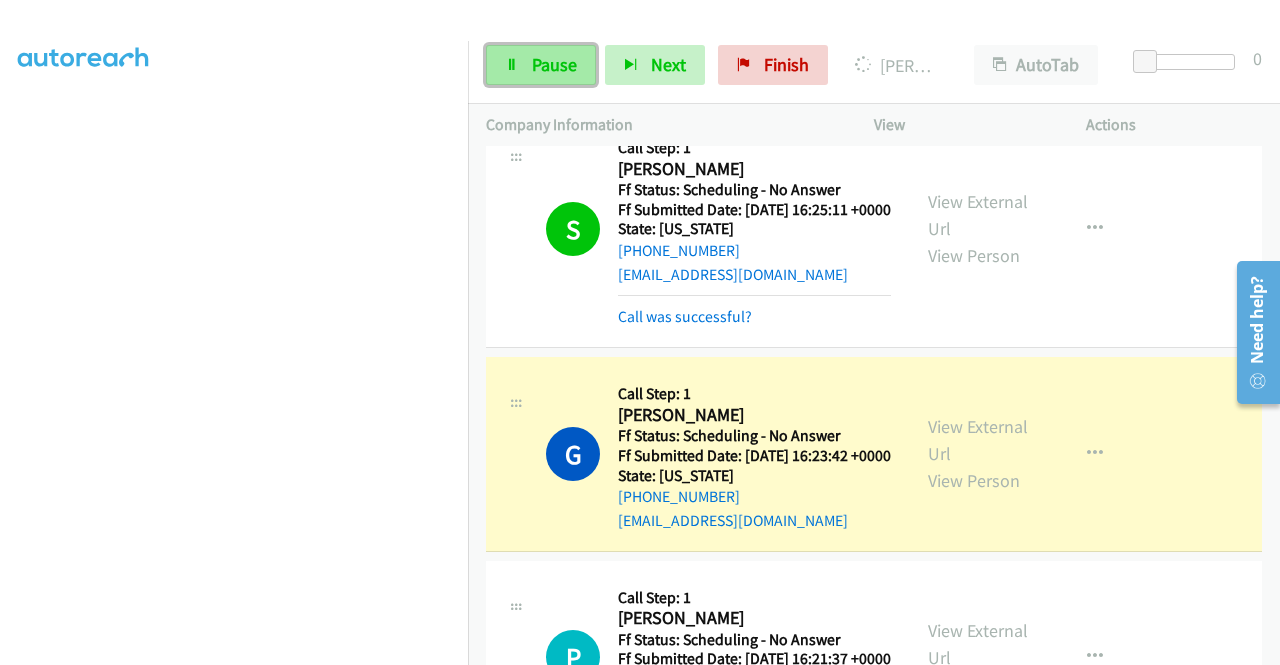 click on "Pause" at bounding box center (541, 65) 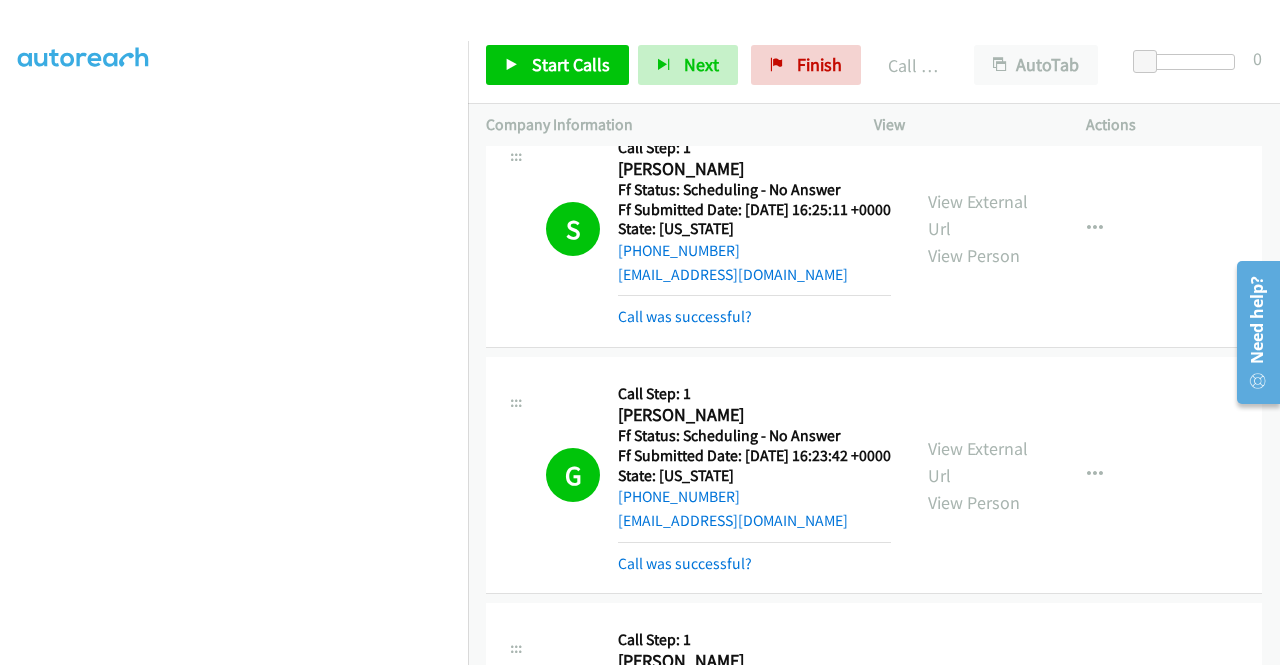 scroll, scrollTop: 456, scrollLeft: 0, axis: vertical 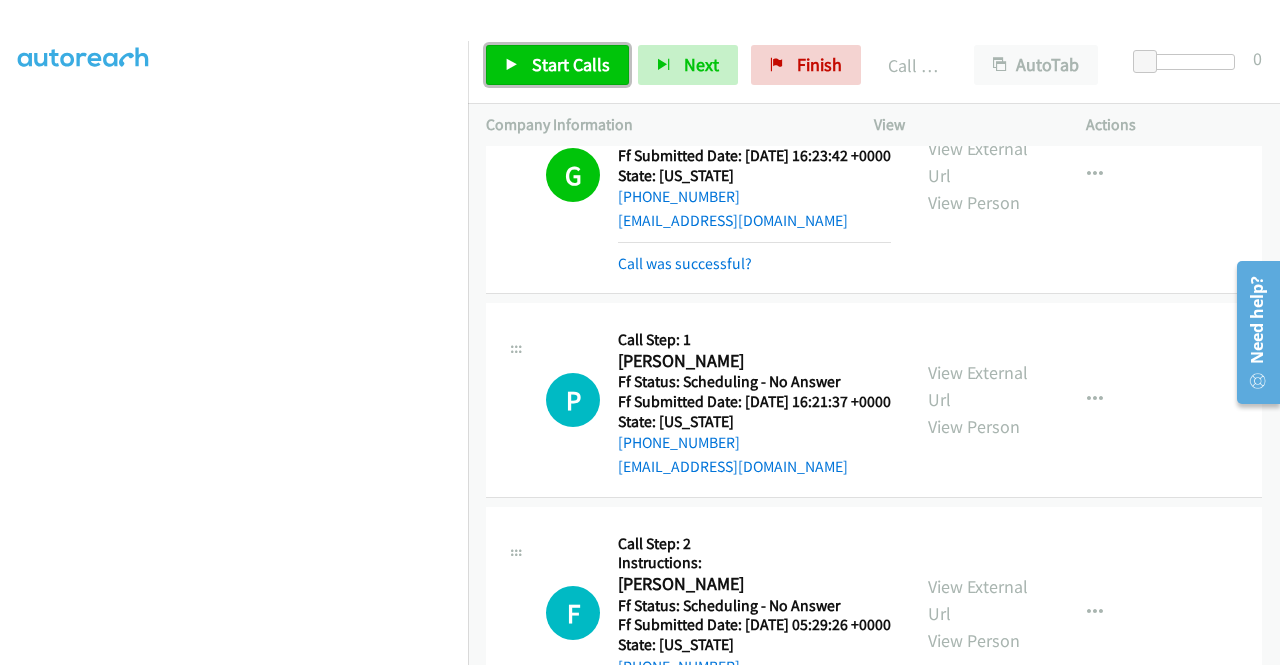 click on "Start Calls" at bounding box center (571, 64) 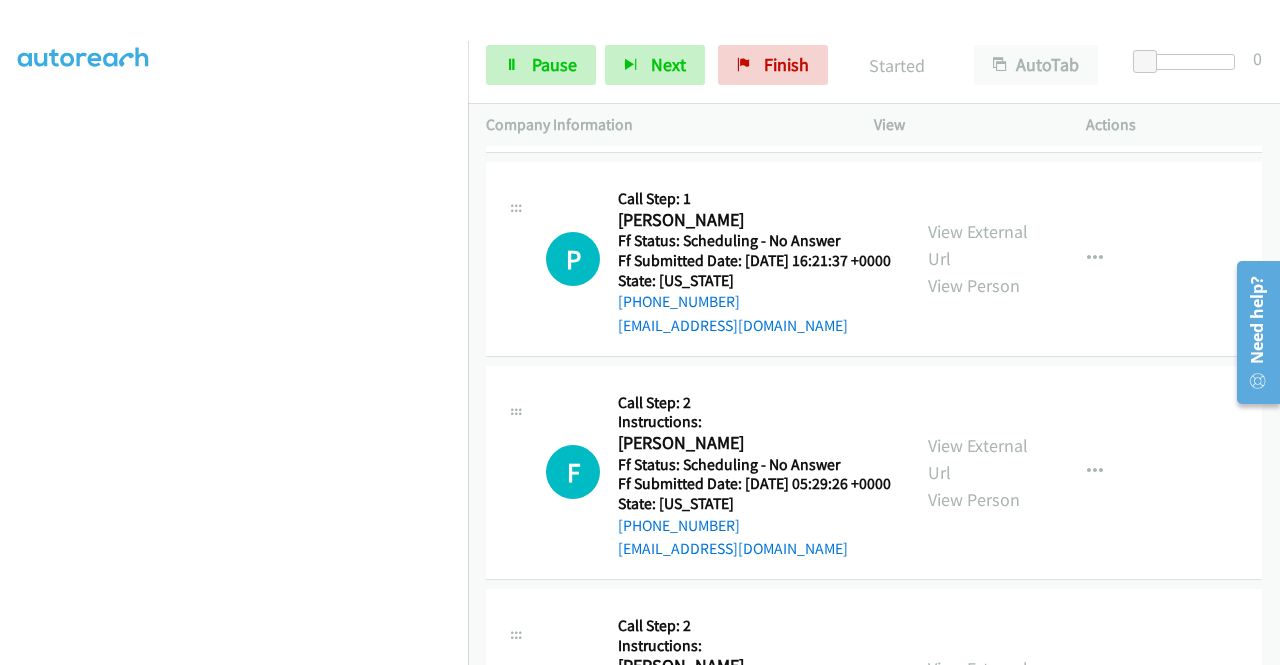 scroll, scrollTop: 2021, scrollLeft: 0, axis: vertical 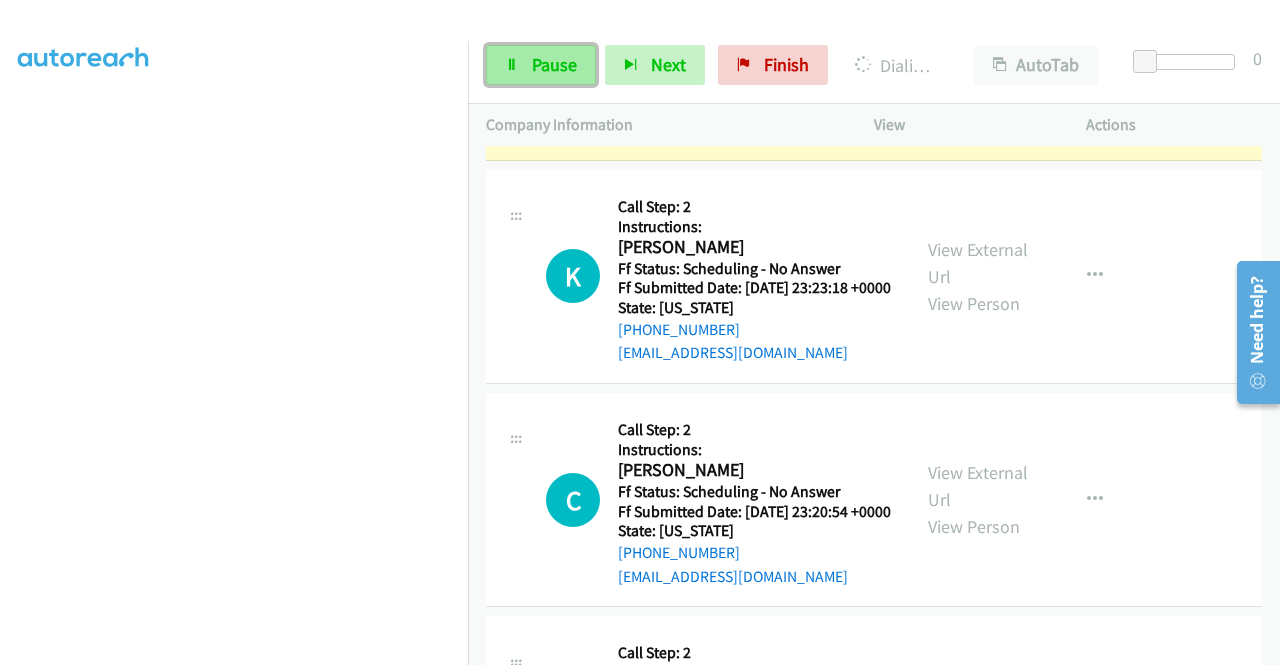 click on "Pause" at bounding box center [554, 64] 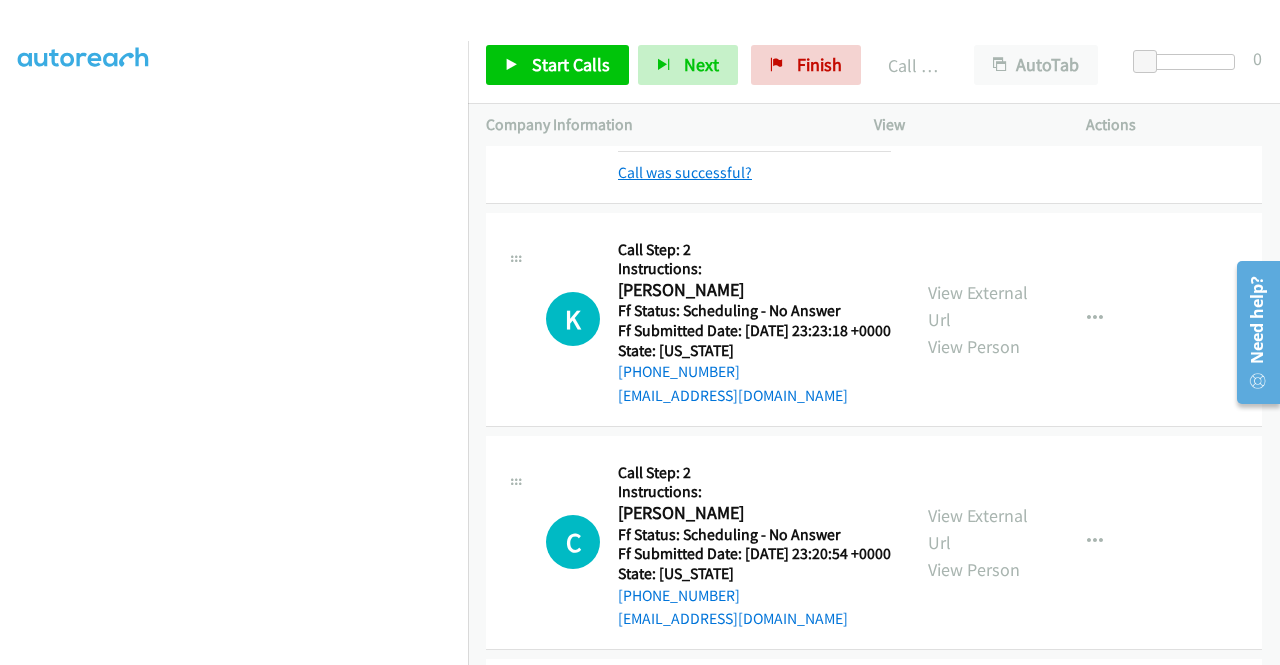 click on "Call was successful?" at bounding box center [685, 172] 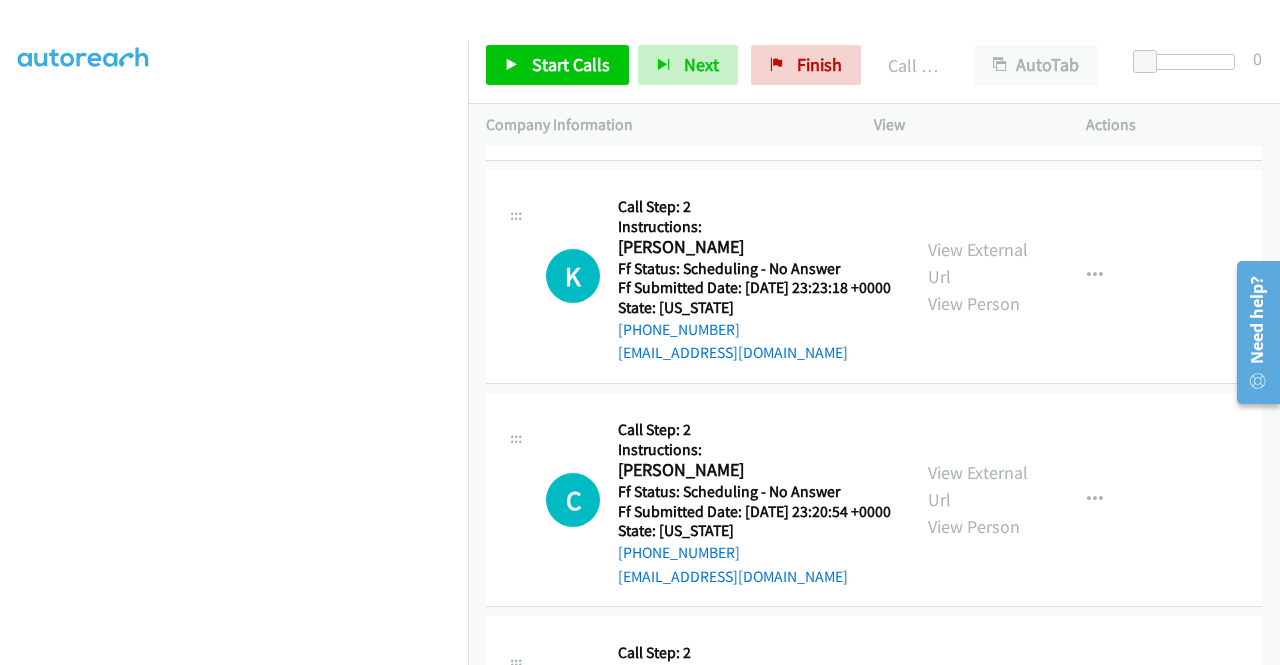 click at bounding box center [1095, 53] 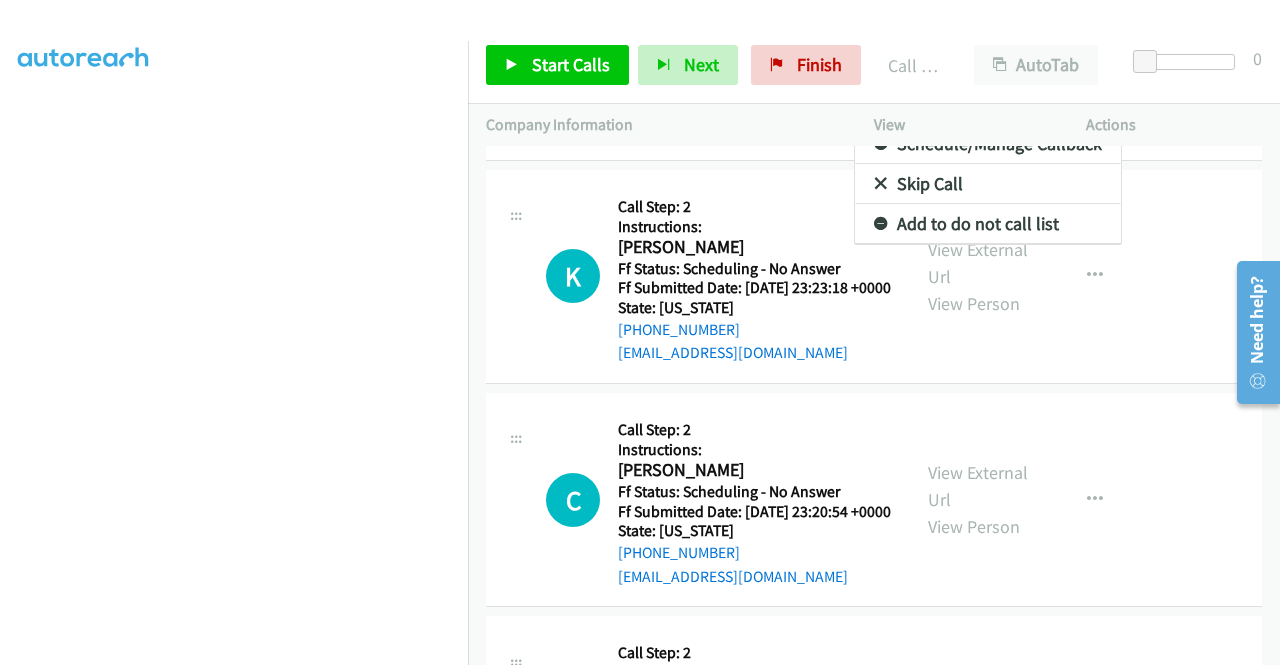 click on "Add to do not call list" at bounding box center (988, 224) 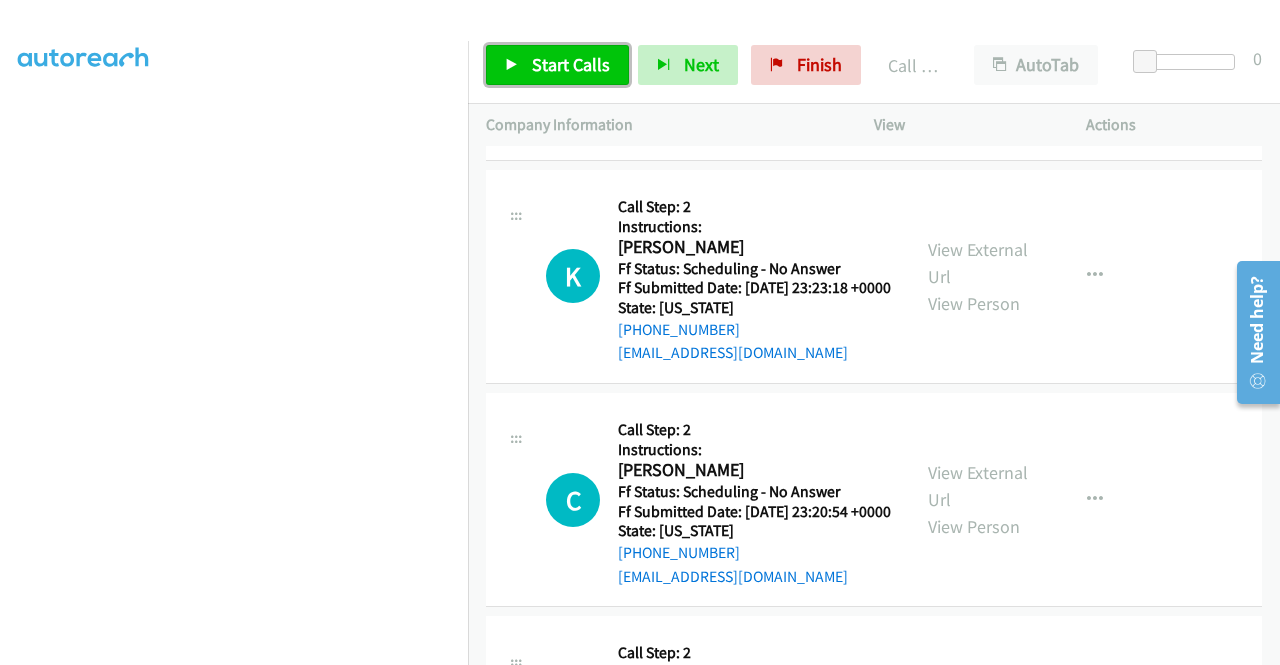 click on "Start Calls" at bounding box center [571, 64] 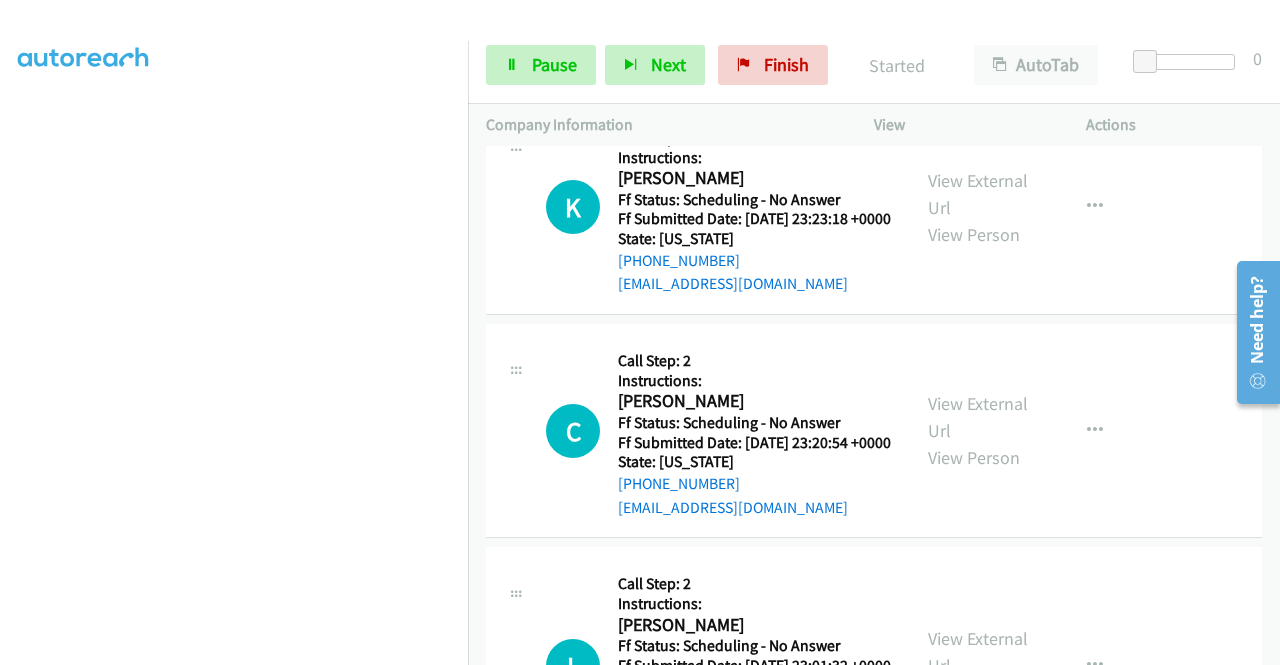 scroll, scrollTop: 3421, scrollLeft: 0, axis: vertical 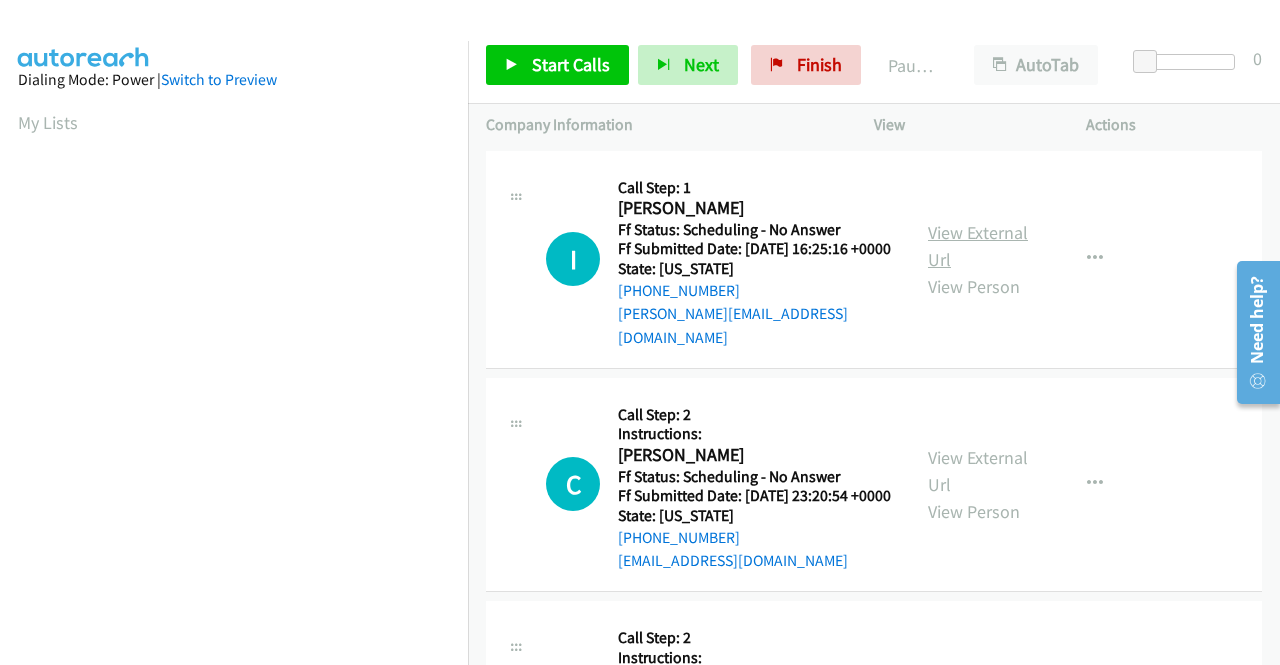 click on "View External Url" at bounding box center [978, 246] 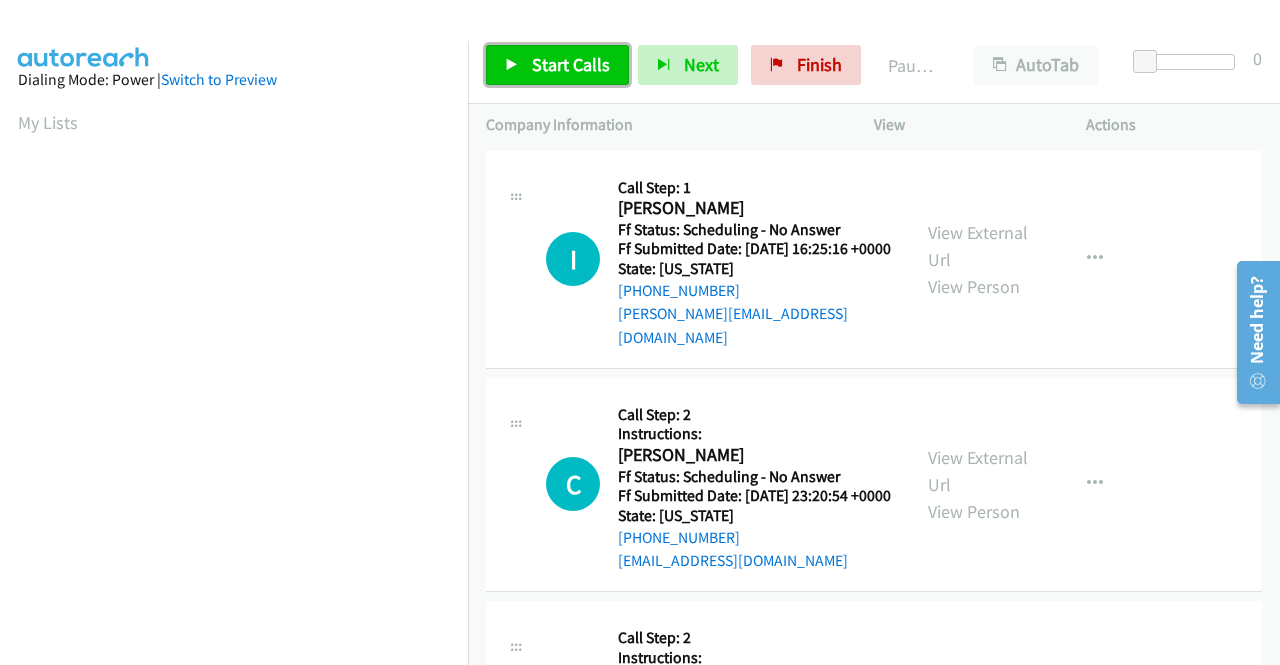 click on "Start Calls" at bounding box center (557, 65) 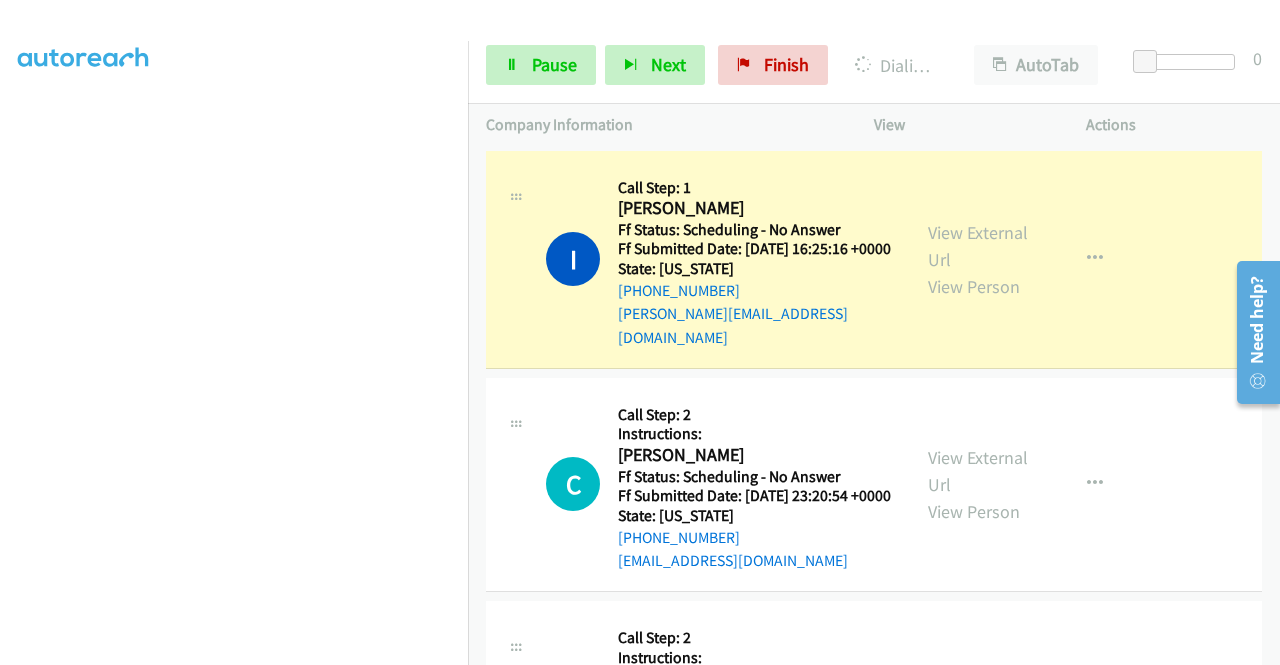 scroll, scrollTop: 456, scrollLeft: 0, axis: vertical 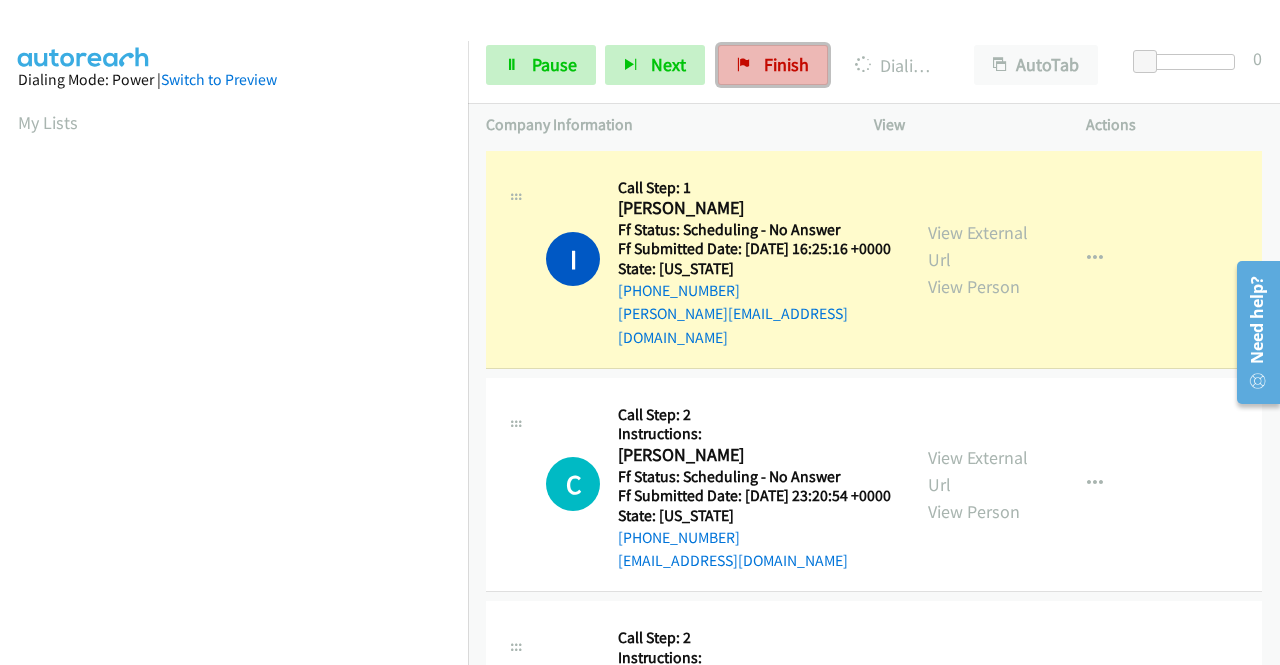 click on "Finish" at bounding box center [786, 64] 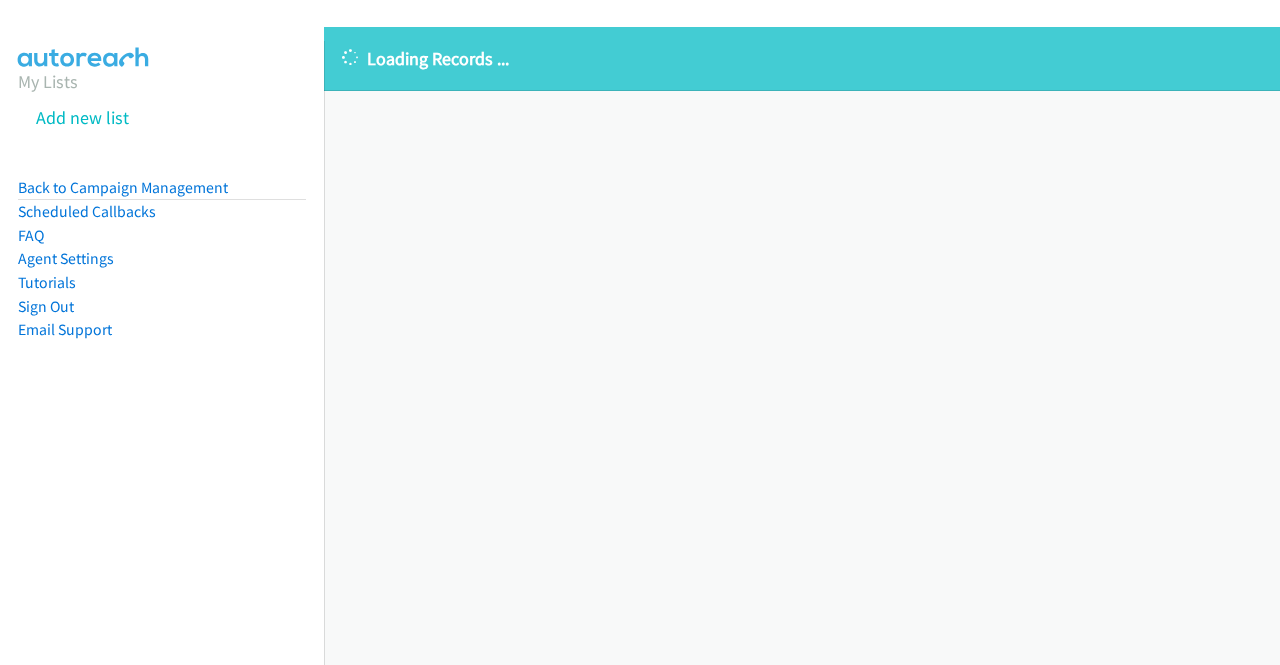 scroll, scrollTop: 0, scrollLeft: 0, axis: both 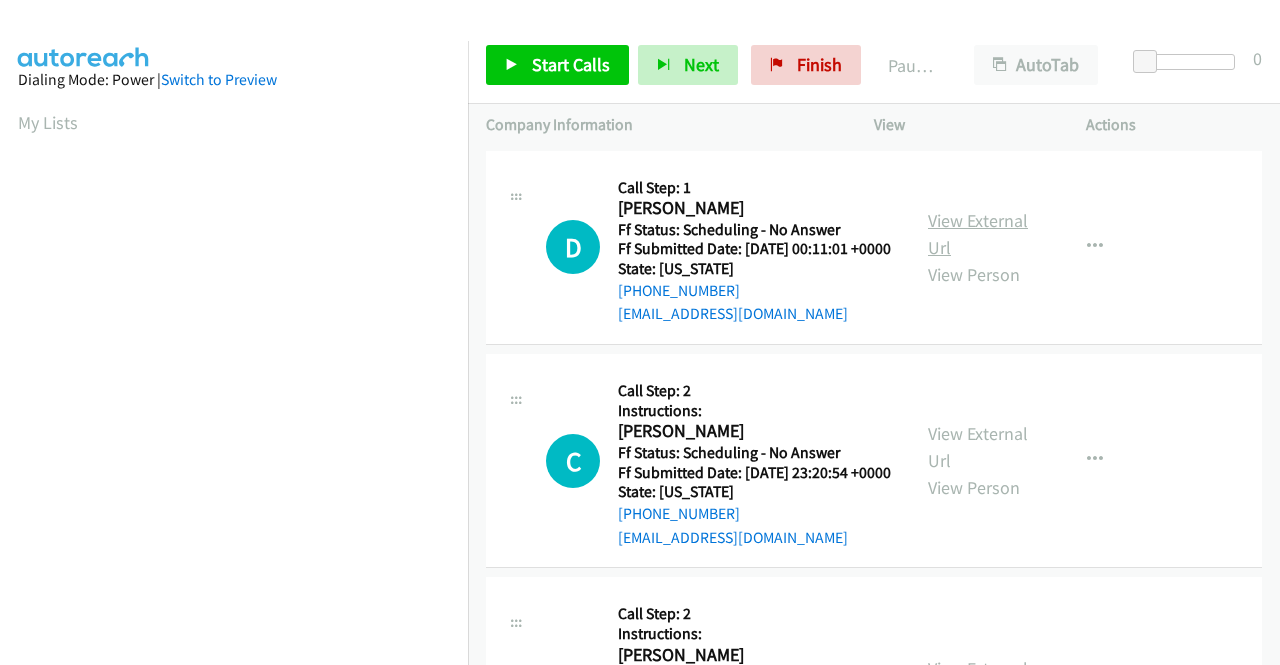 click on "View External Url" at bounding box center (978, 234) 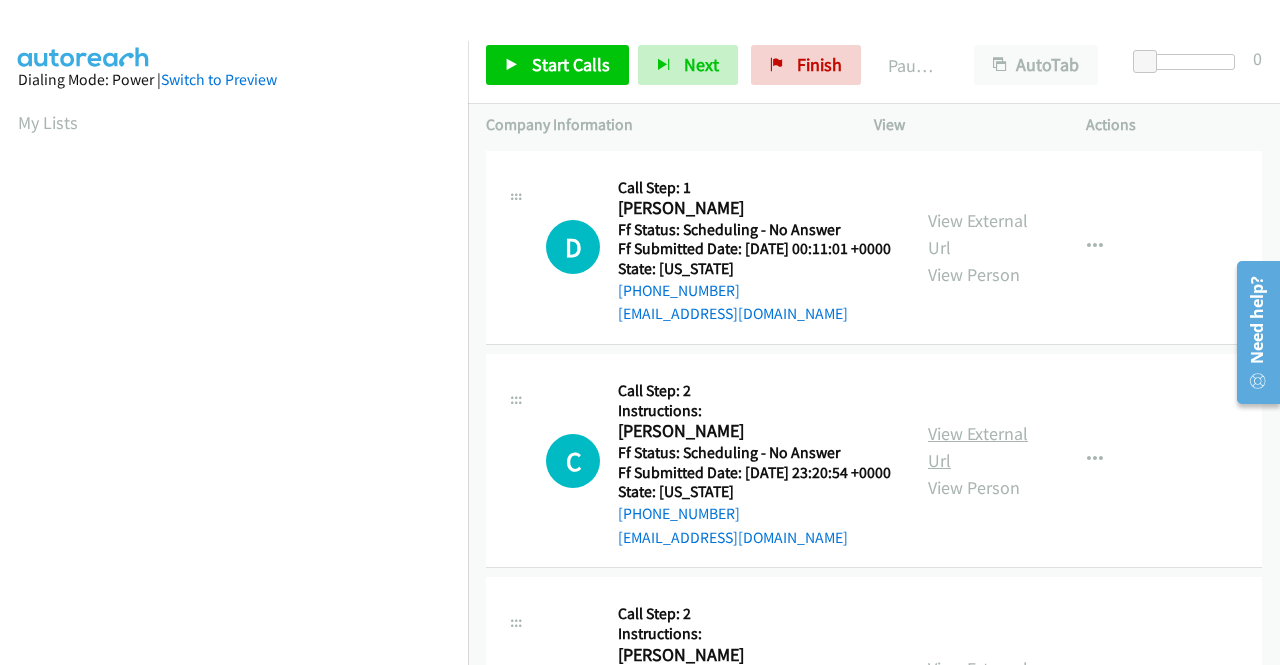 click on "View External Url" at bounding box center (978, 447) 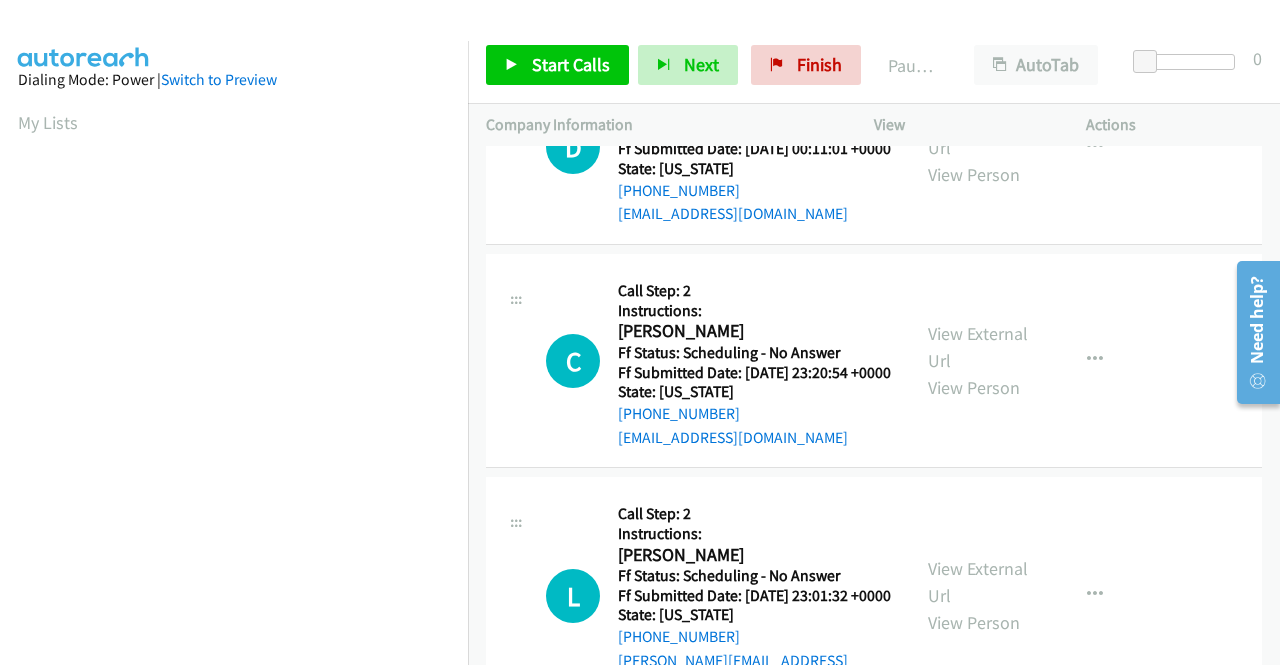 scroll, scrollTop: 200, scrollLeft: 0, axis: vertical 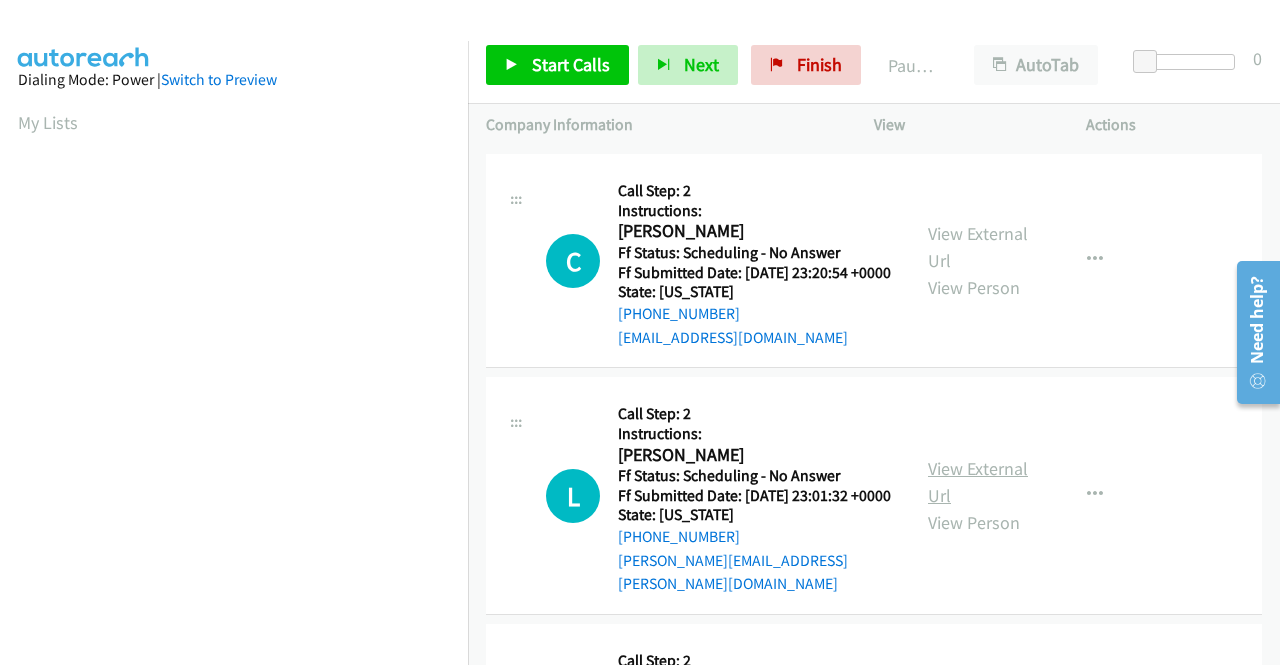 click on "View External Url" at bounding box center [978, 482] 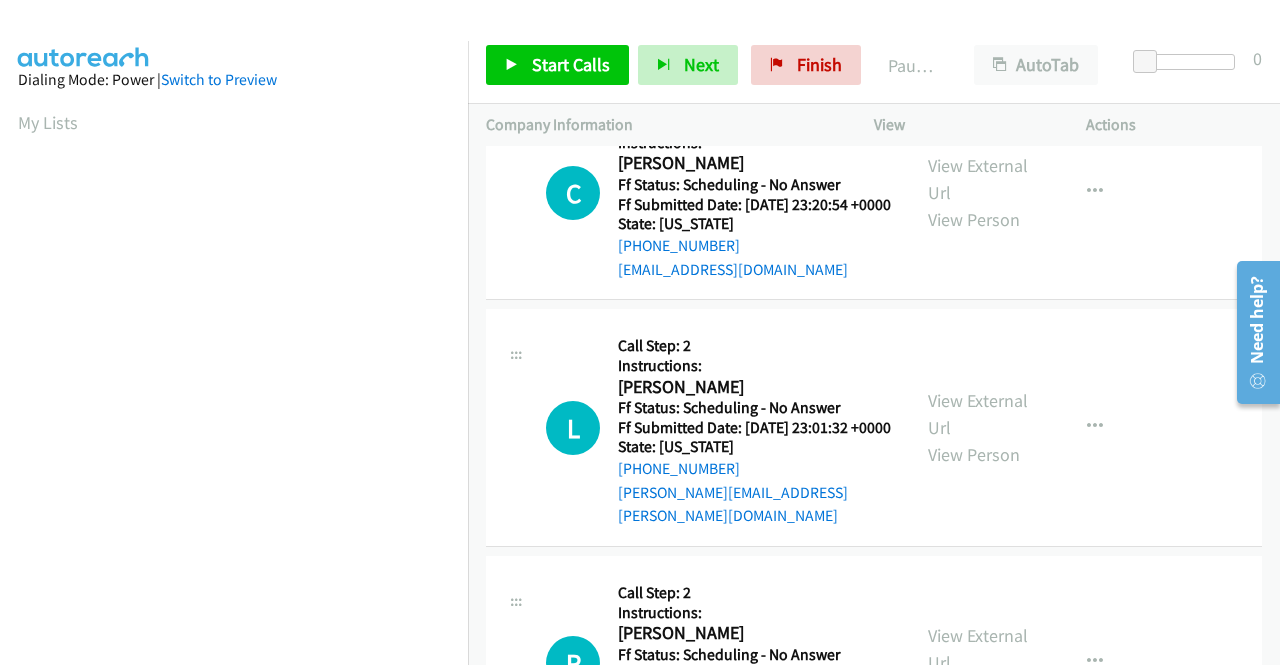 scroll, scrollTop: 400, scrollLeft: 0, axis: vertical 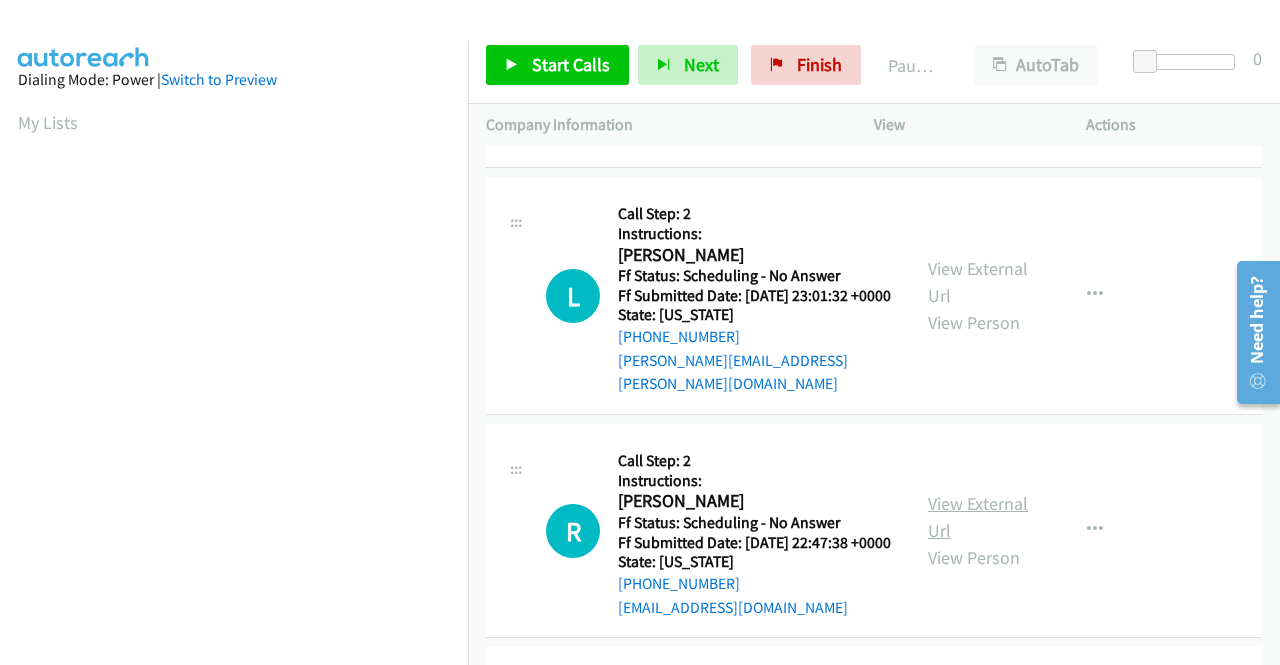 click on "View External Url" at bounding box center [978, 517] 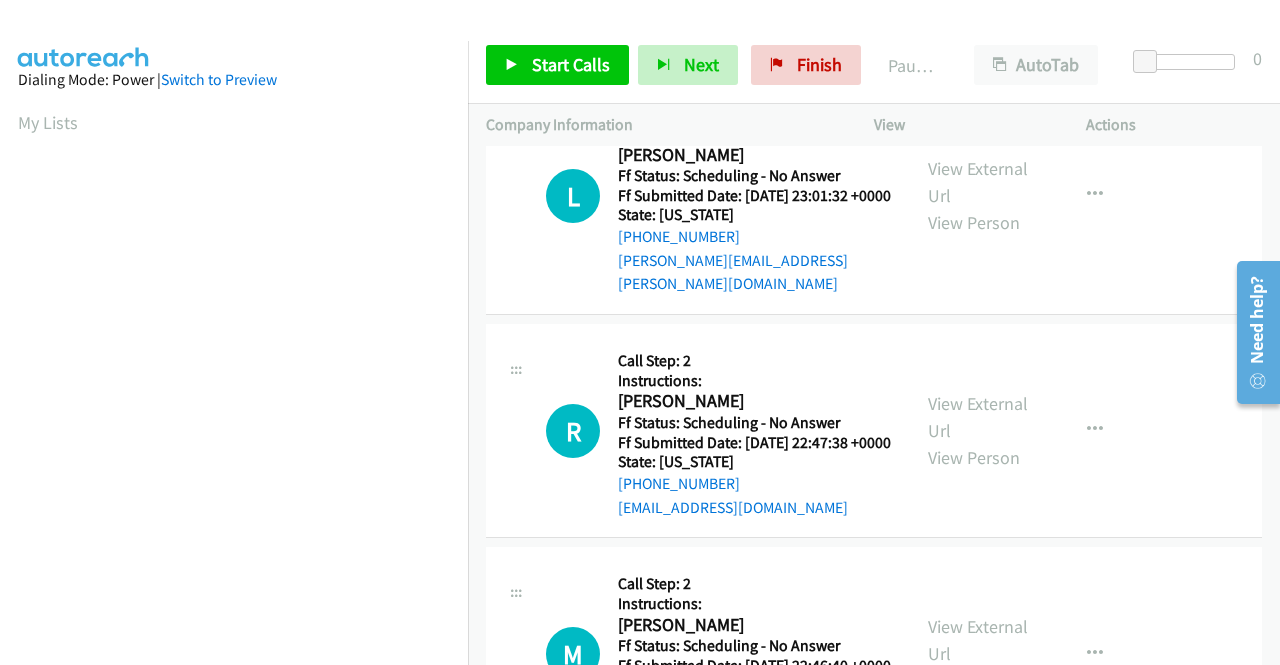 scroll, scrollTop: 600, scrollLeft: 0, axis: vertical 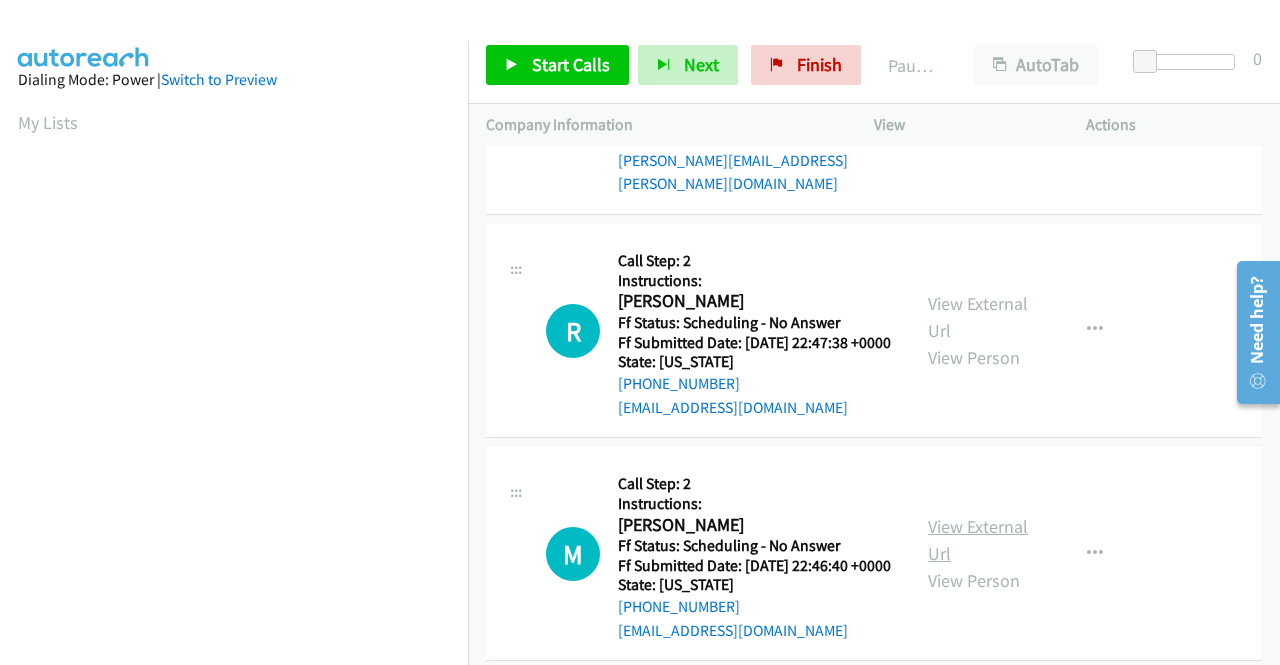 click on "View External Url" at bounding box center (978, 540) 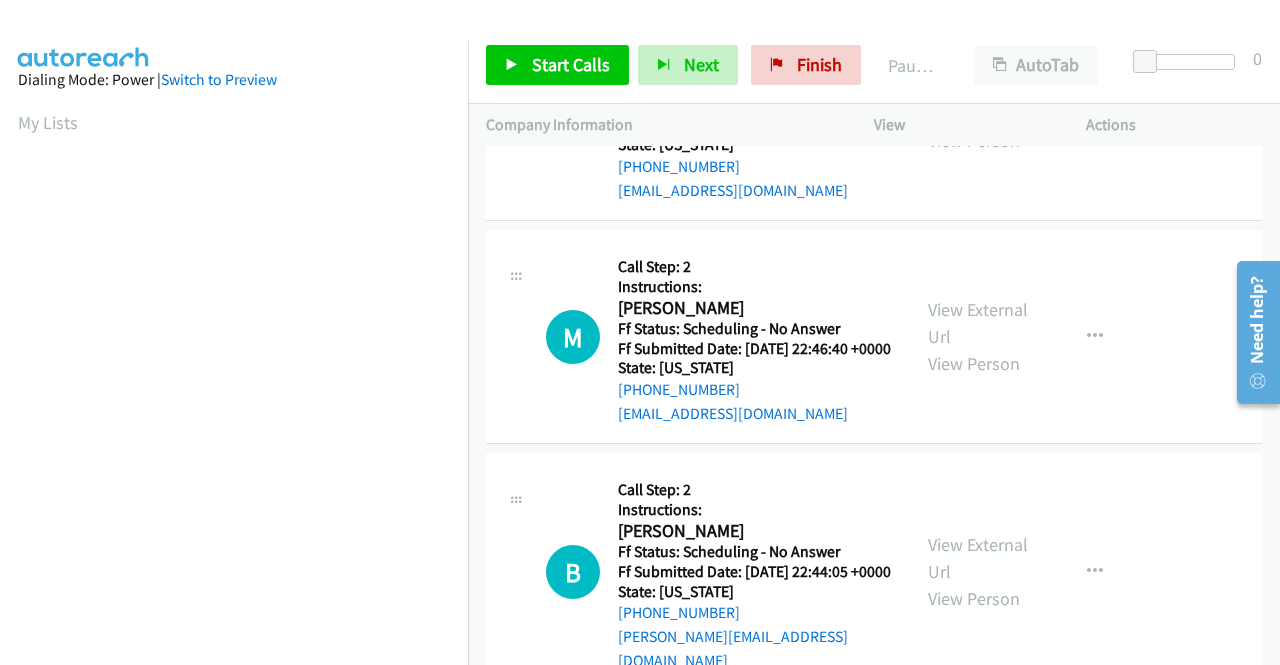 scroll, scrollTop: 900, scrollLeft: 0, axis: vertical 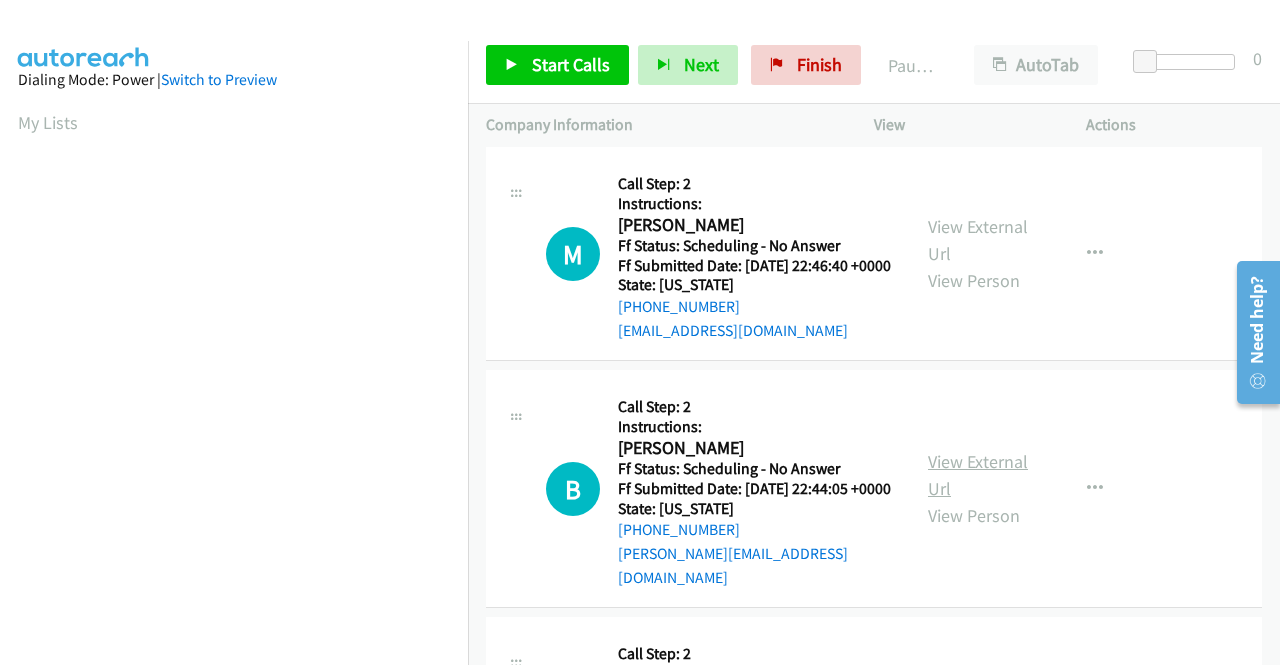 click on "View External Url" at bounding box center [978, 475] 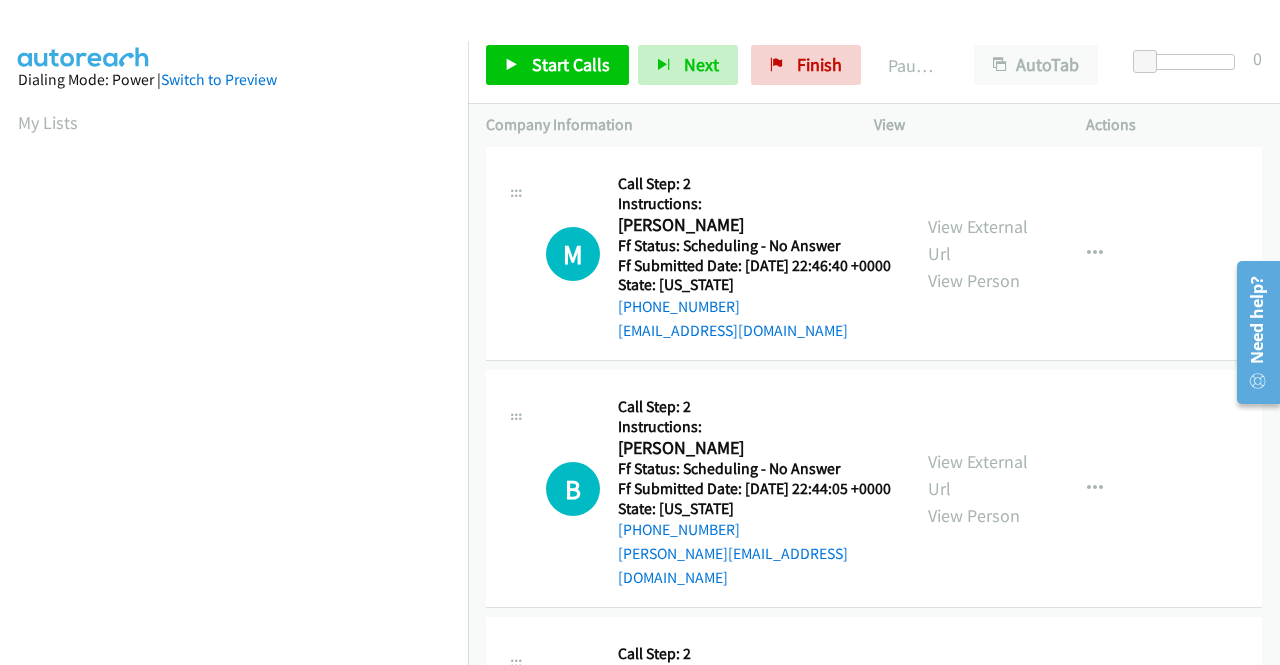 scroll, scrollTop: 459, scrollLeft: 0, axis: vertical 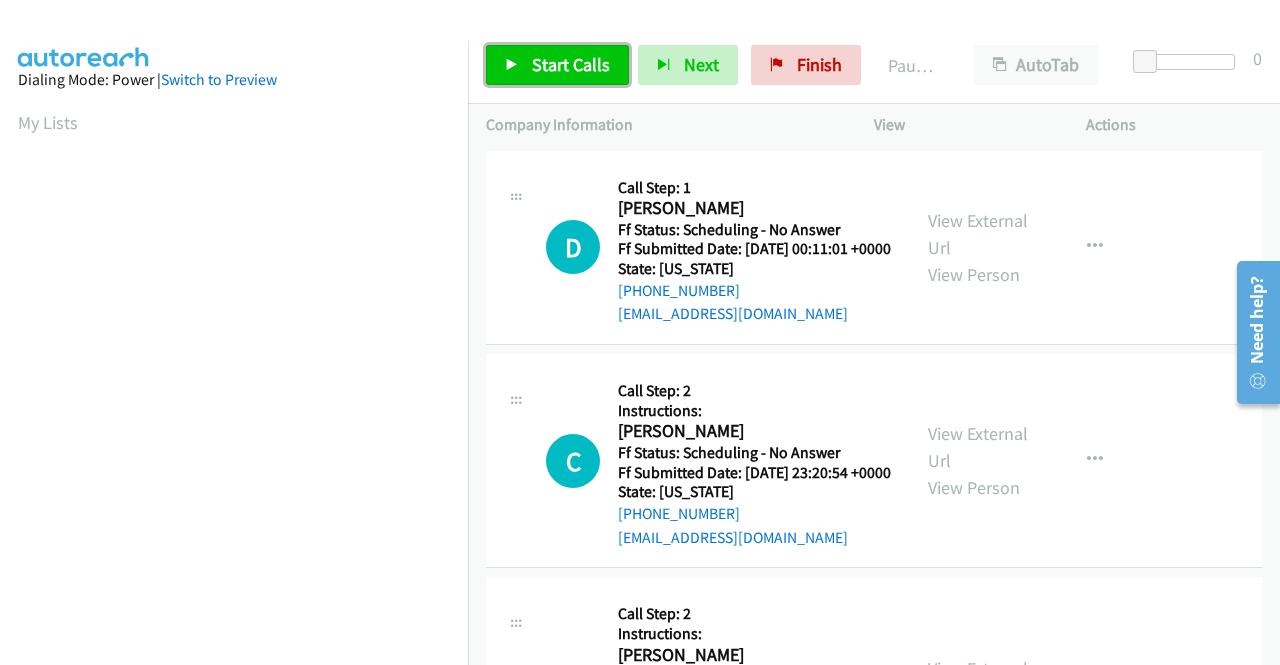 click on "Start Calls" at bounding box center (571, 64) 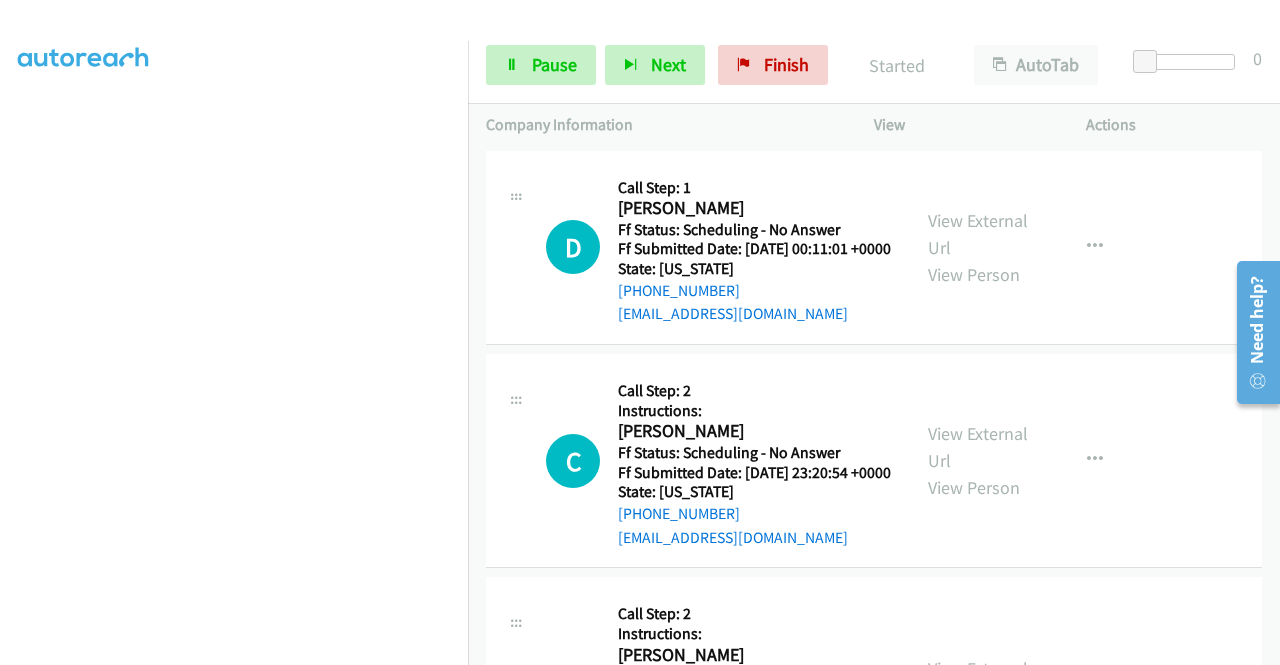 scroll, scrollTop: 400, scrollLeft: 0, axis: vertical 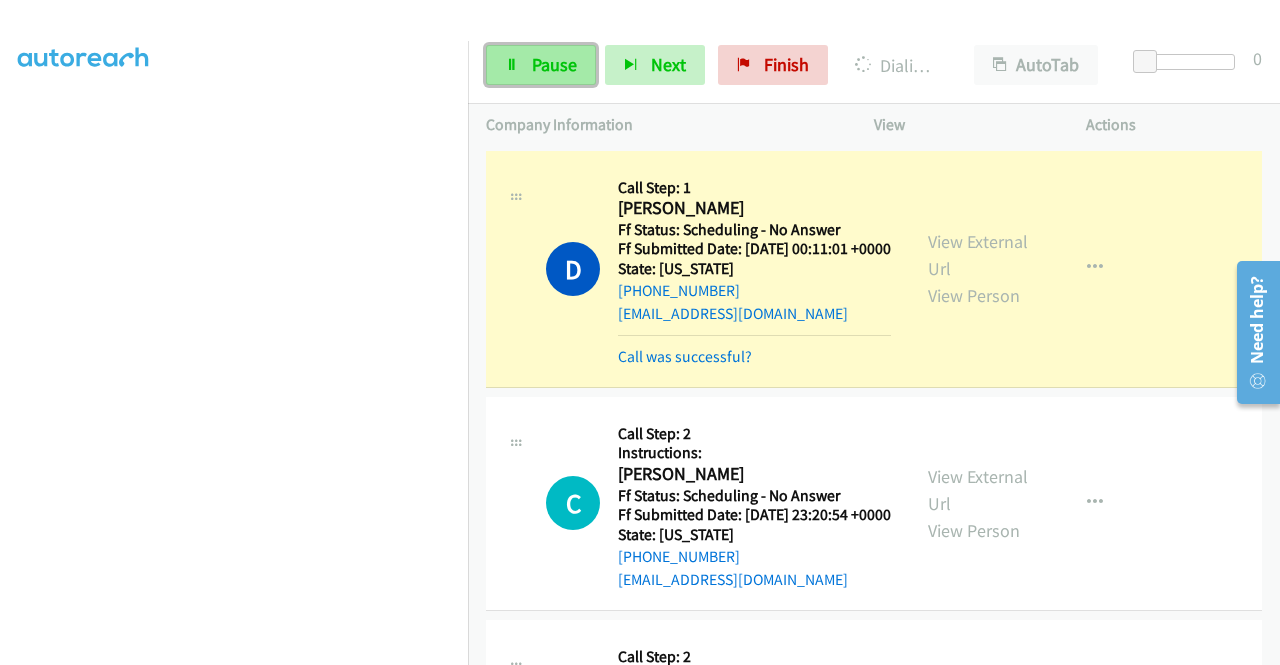 click on "Pause" at bounding box center [554, 64] 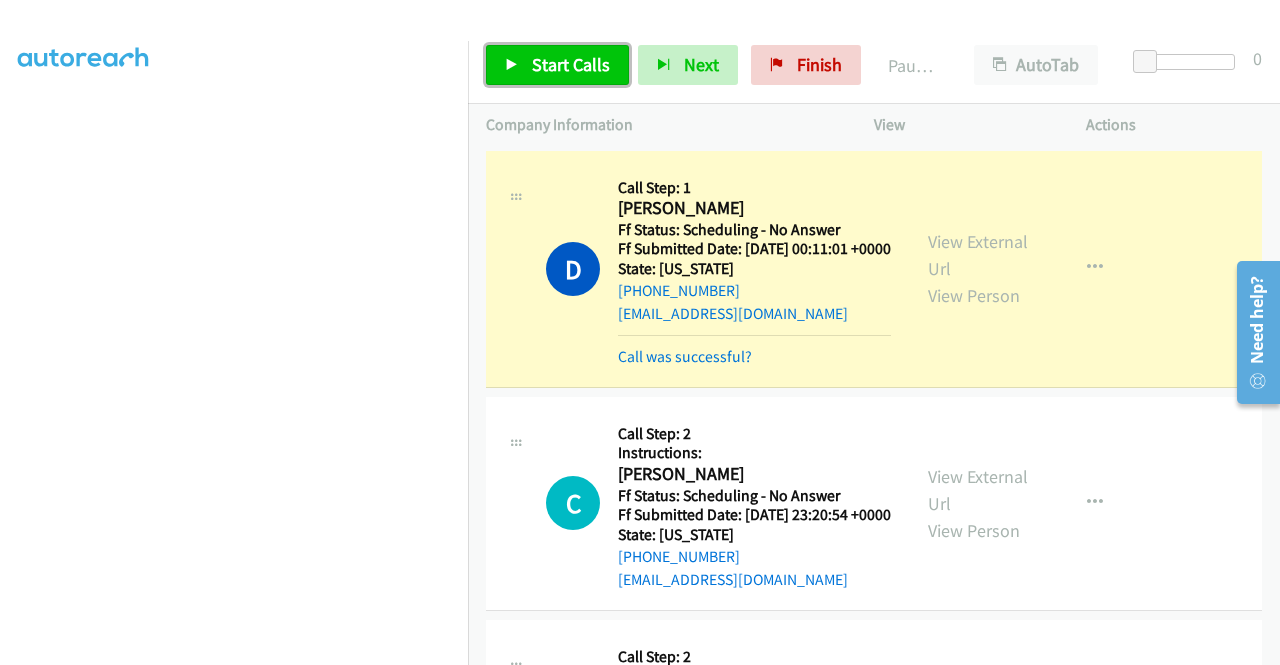 click on "Start Calls" at bounding box center [571, 64] 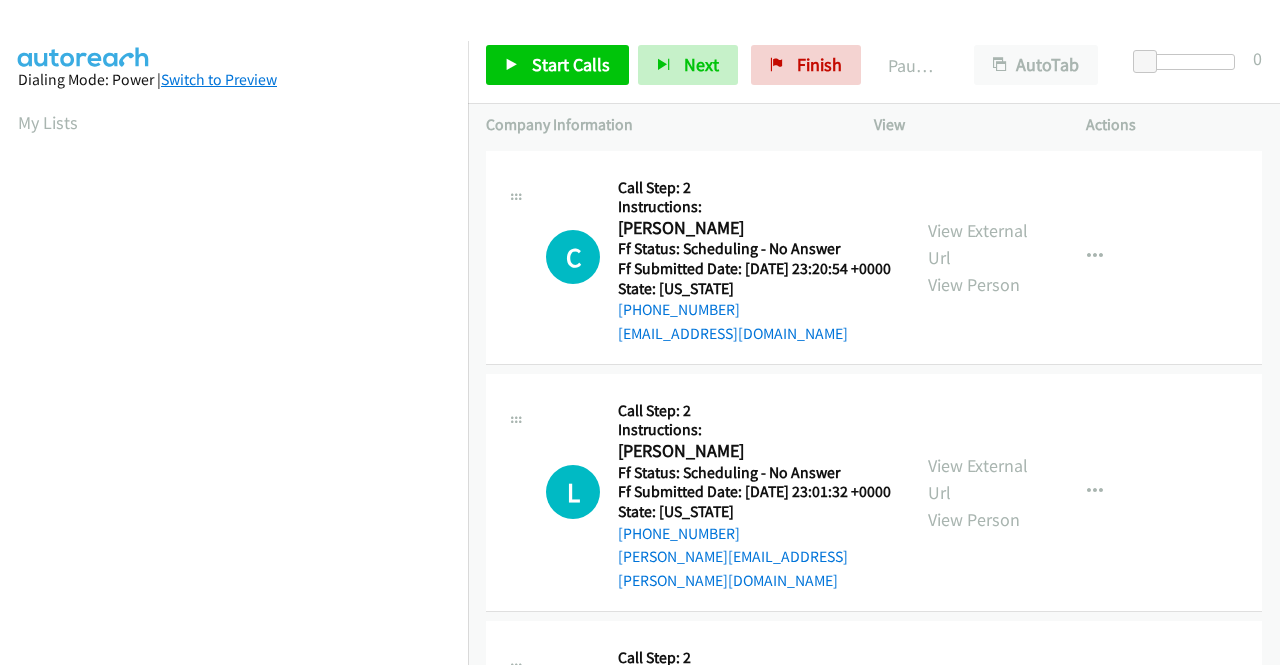 scroll, scrollTop: 0, scrollLeft: 0, axis: both 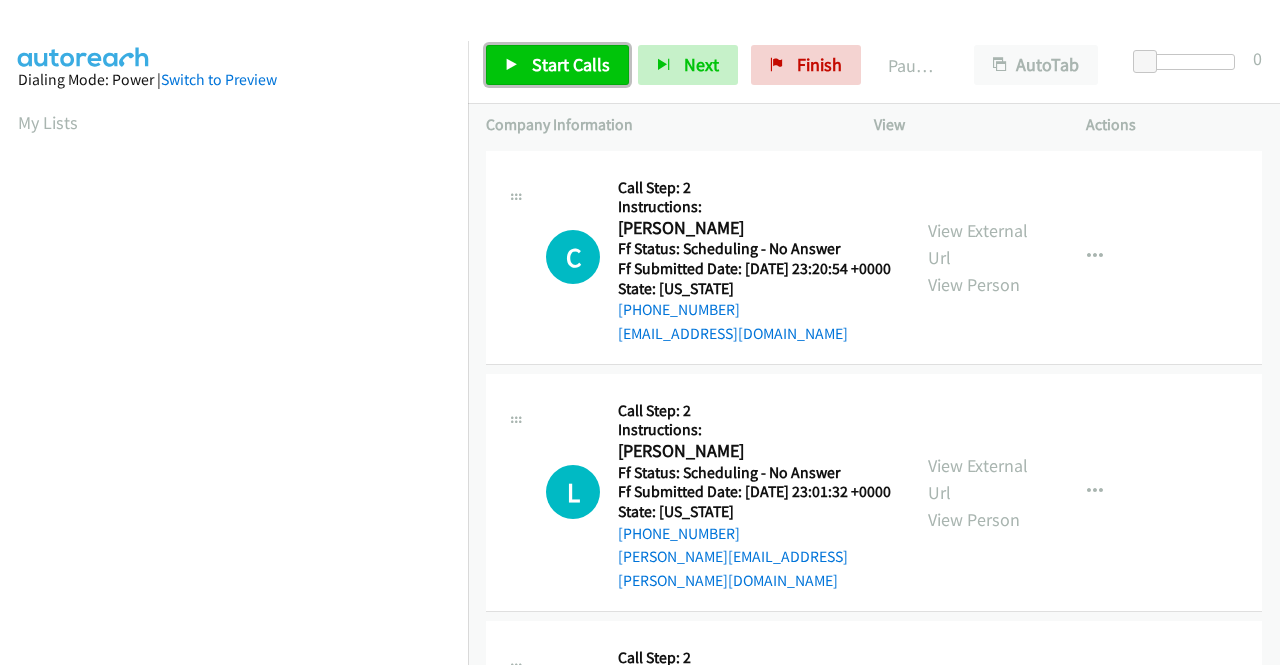 click on "Start Calls" at bounding box center (571, 64) 